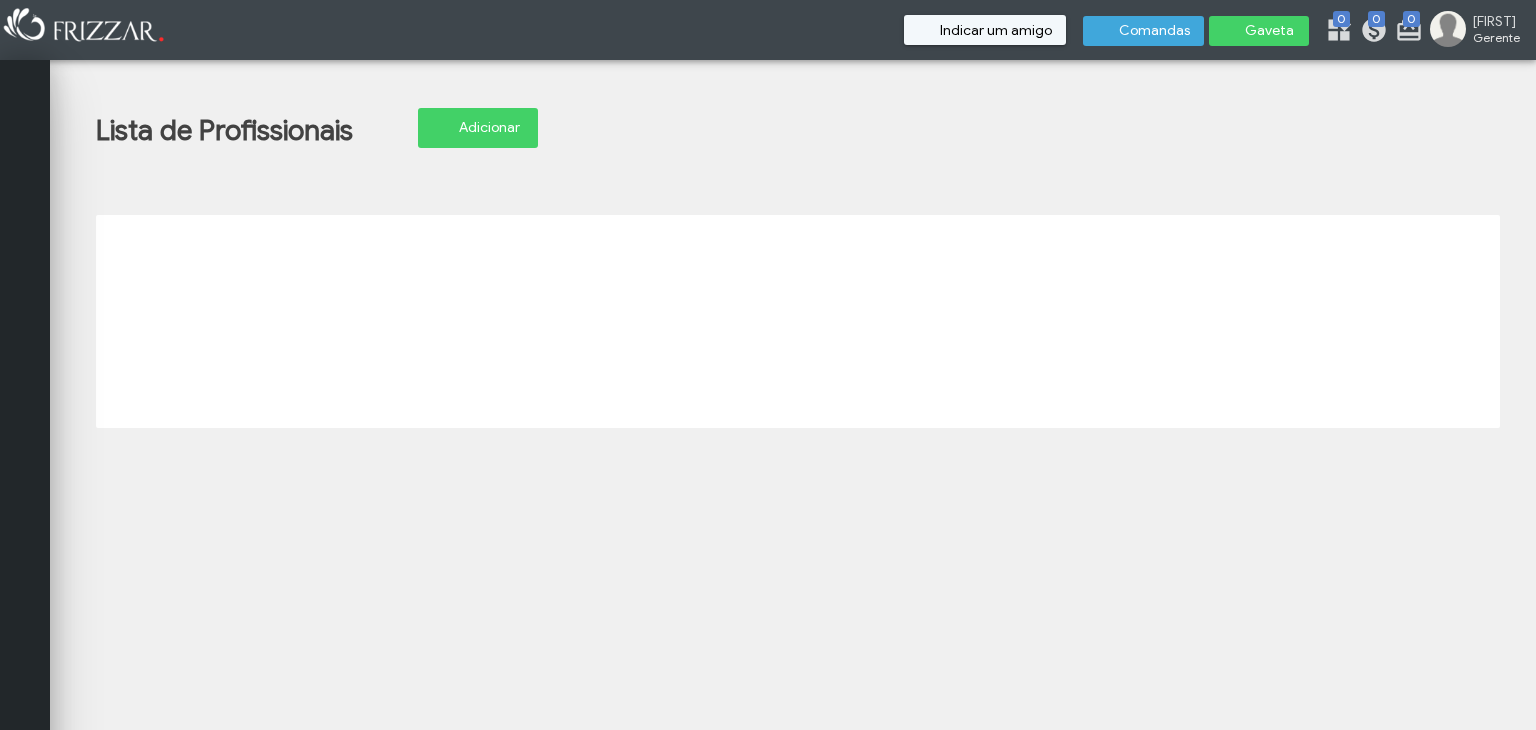 scroll, scrollTop: 0, scrollLeft: 0, axis: both 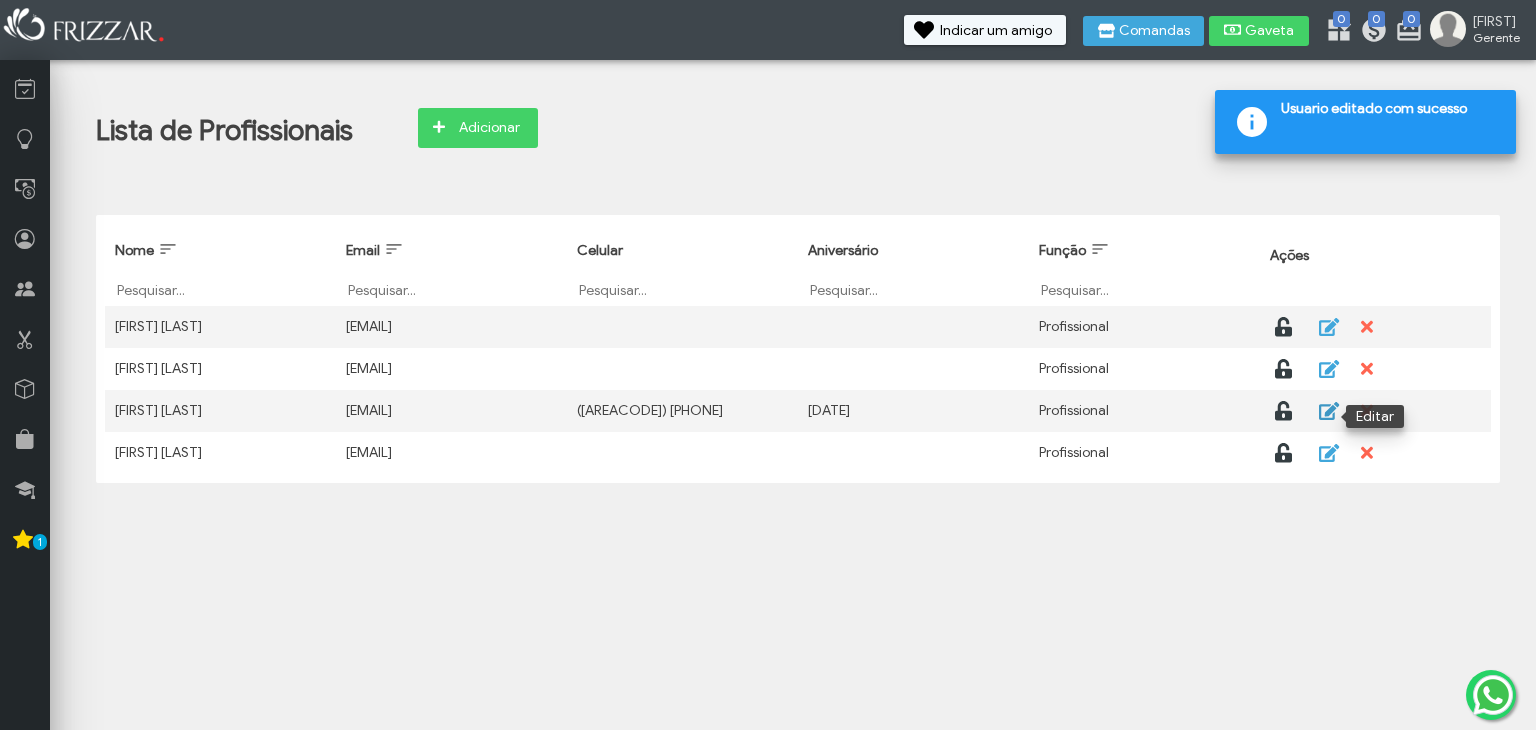 click 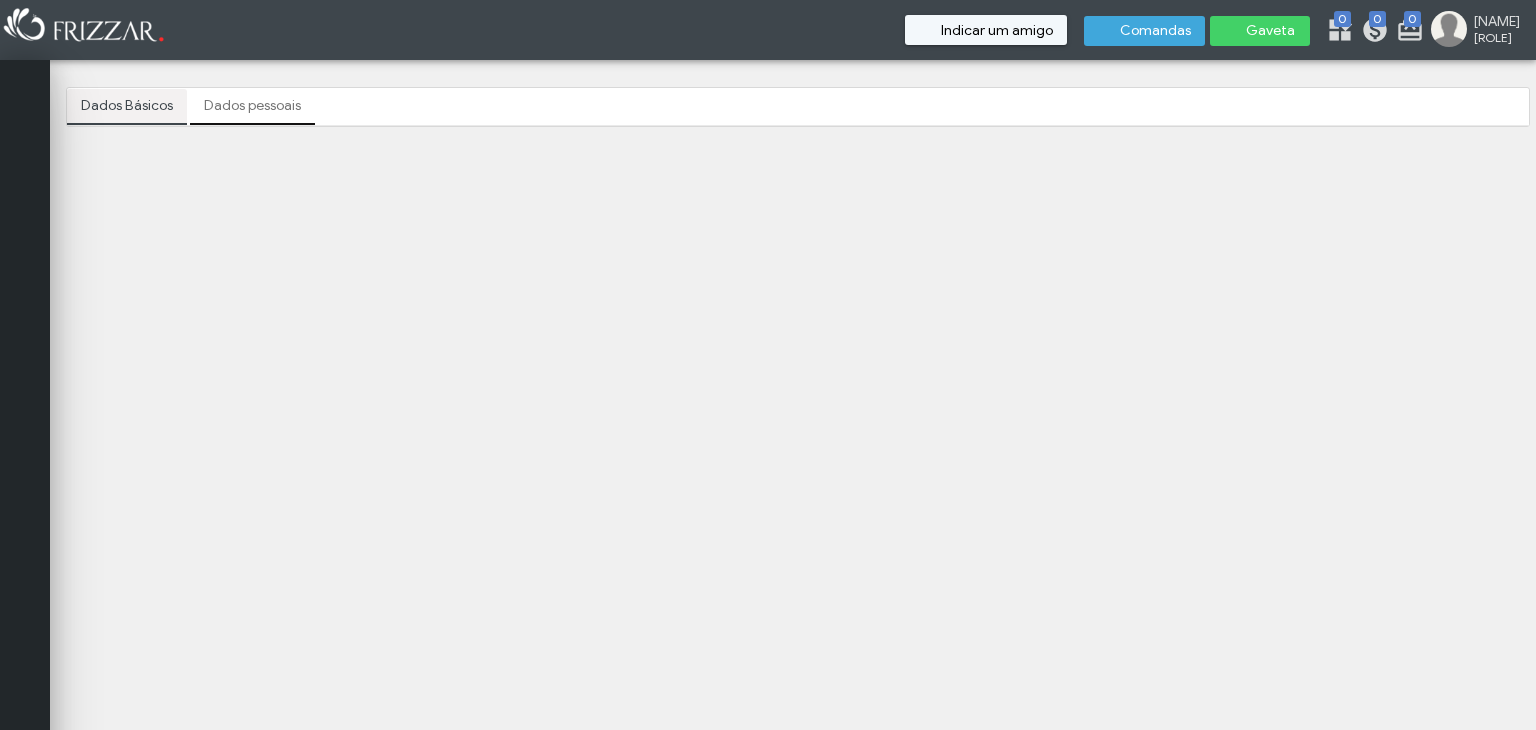 scroll, scrollTop: 0, scrollLeft: 0, axis: both 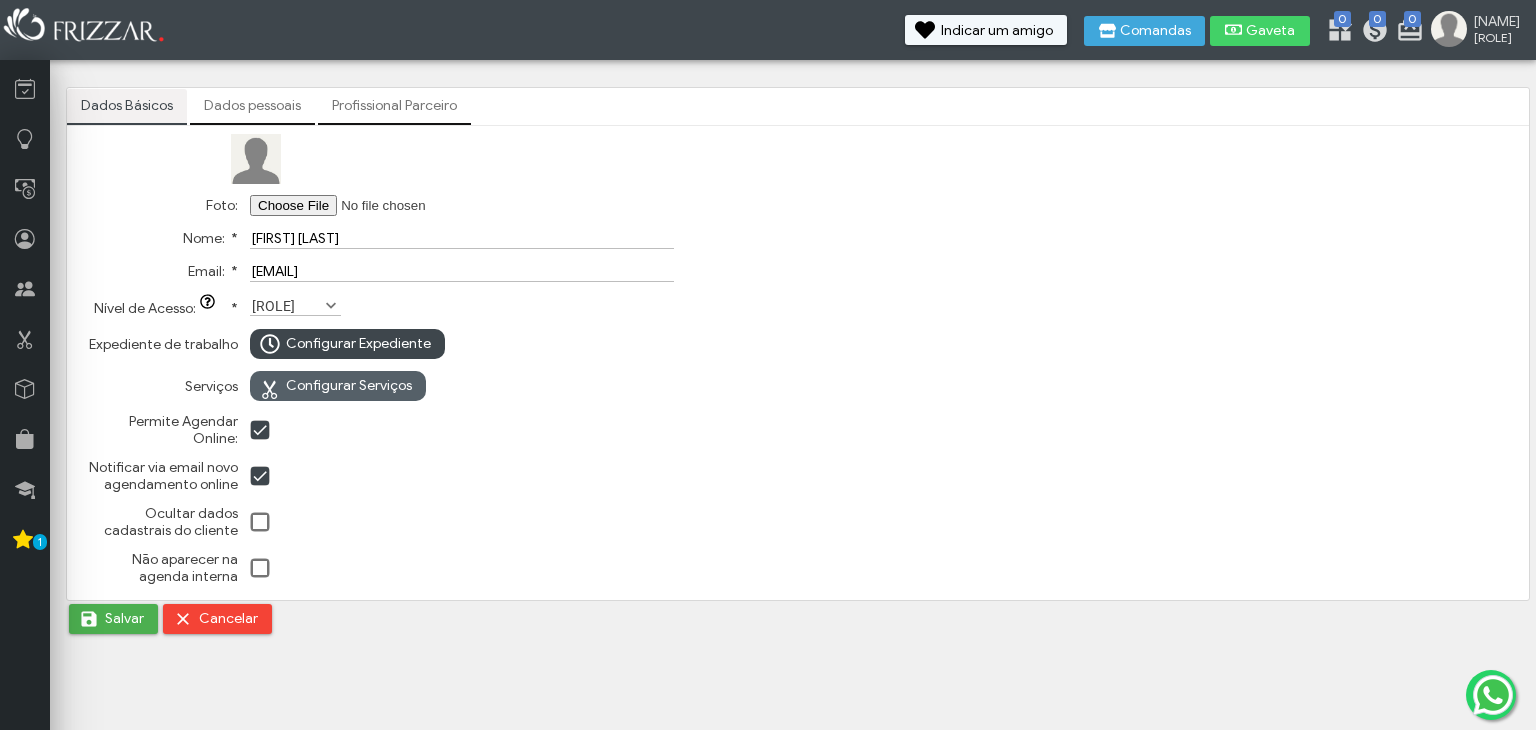 click on "Configurar Serviços" at bounding box center [349, 386] 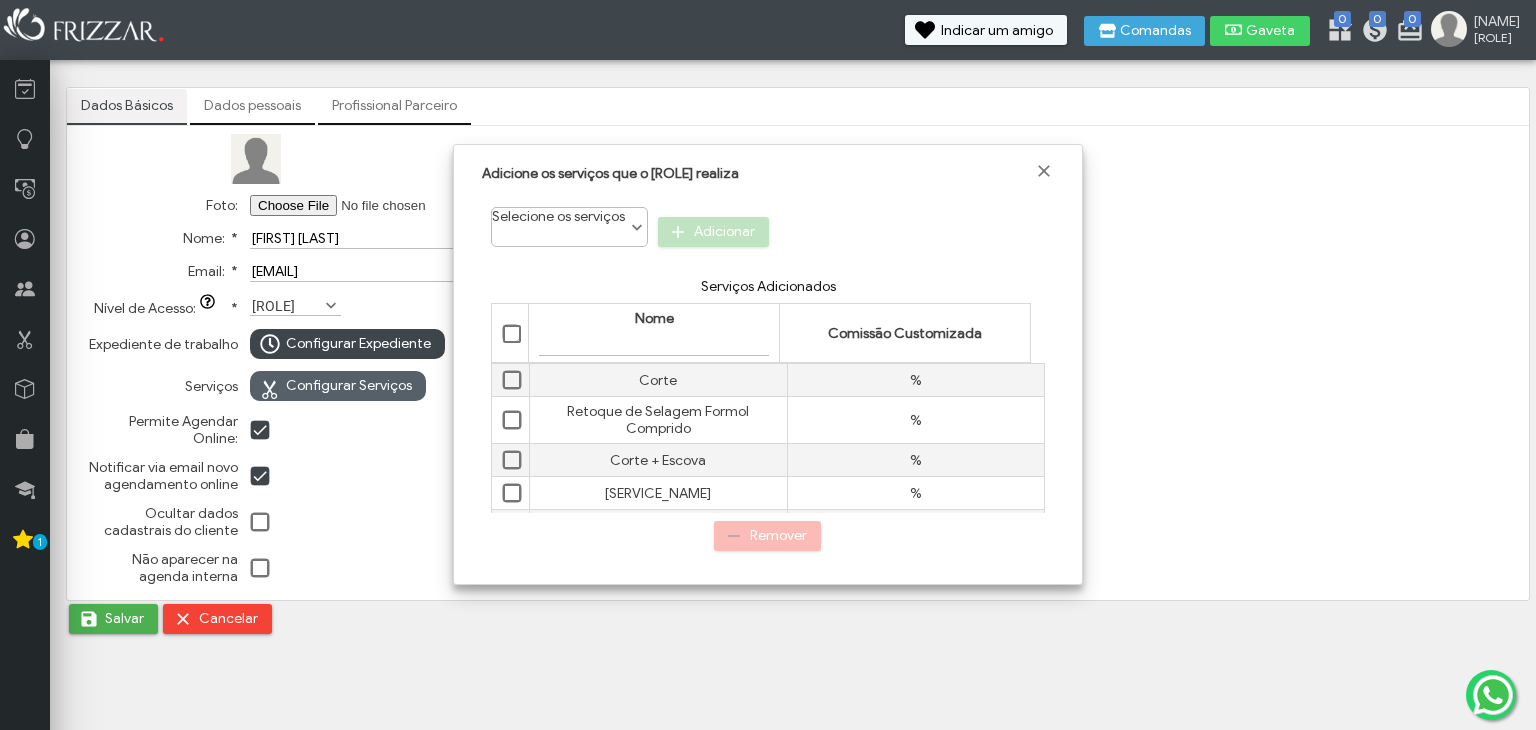 scroll, scrollTop: 10, scrollLeft: 84, axis: both 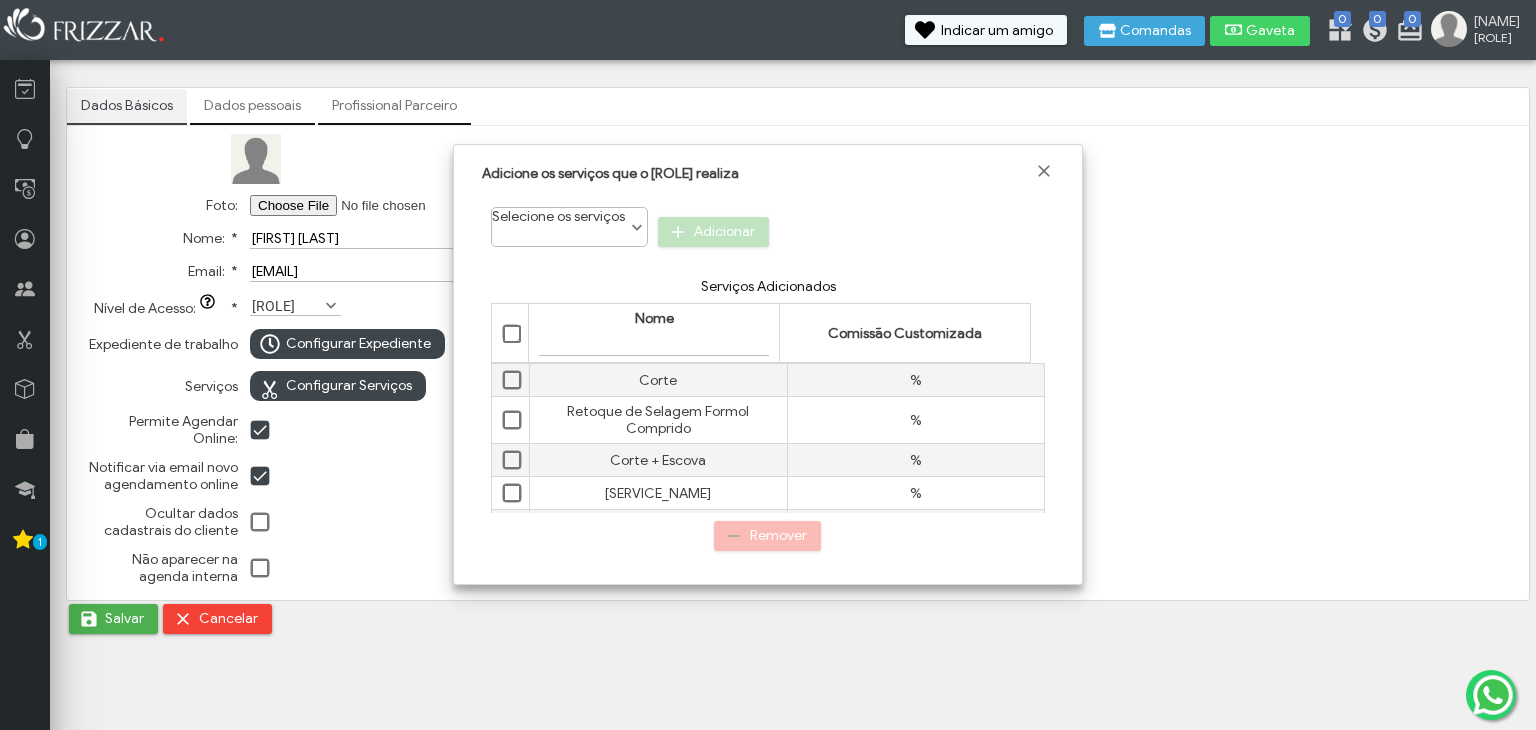 click on "Avaliação de [SERVICE_NAME] Avaliação para Coloração  Avaliação para Cronograma Capilar Avaliação Selagem Baby Liss Brow Lamination CCRP Carvão Ativado  Chapinha  Coloração 1/5 tubos Coloração 2 Tubos  Coloração 3 Tubos Coloração Raiz  Corte + Secar Corte Bordado Corte de Franja Cristalização Cabelo Comprido Cristalização Cabelo Curto Cristalização Cabelo Extra Longo Cristalização Cabelo Médio Depilação Buço Design de Sobrancelhas com Henna Design de Sobrancelhas simples Detox Capilar  Escova Cabelo Comprido Escova Cabelo Curto  Escova Cabelo Extra Longo Escova Cabelo Médio Esmaltação Simples Hidratação + Escova  Hidratação Joico Moisture  Hidratação Loreal Lavagem de Cabelo  Manutenção do Alongamento de unha Mão (manicure) Maquiagem Matização (matizador para cabelo loiro) Mechas Cabelo Comprido Mechas Cabelo Curto Mechas Cabelo Extra Longo Mechas Cabelo Médio Mechas Contorno Morena Iluminada Cabelo Comprido" at bounding box center [569, 227] 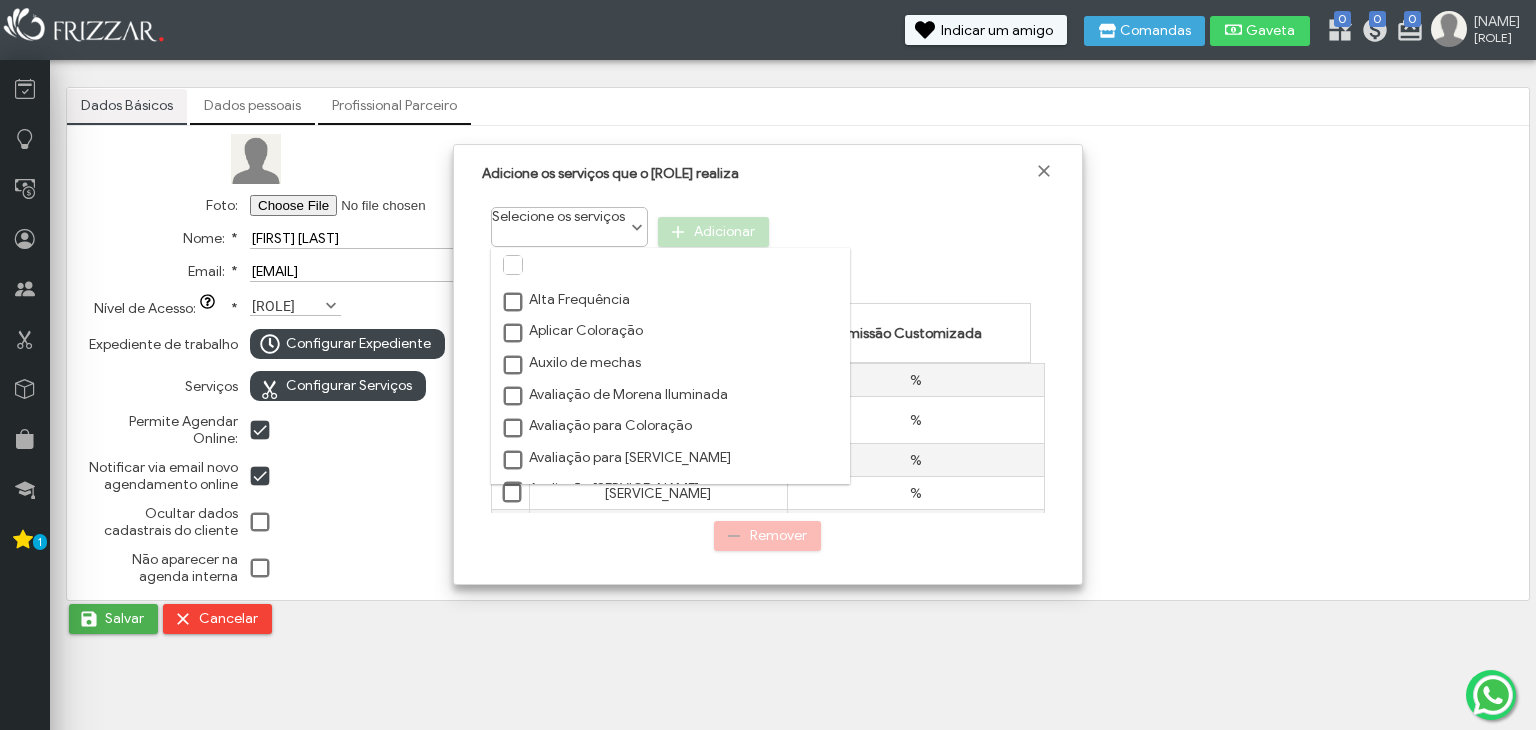 click at bounding box center (514, 303) 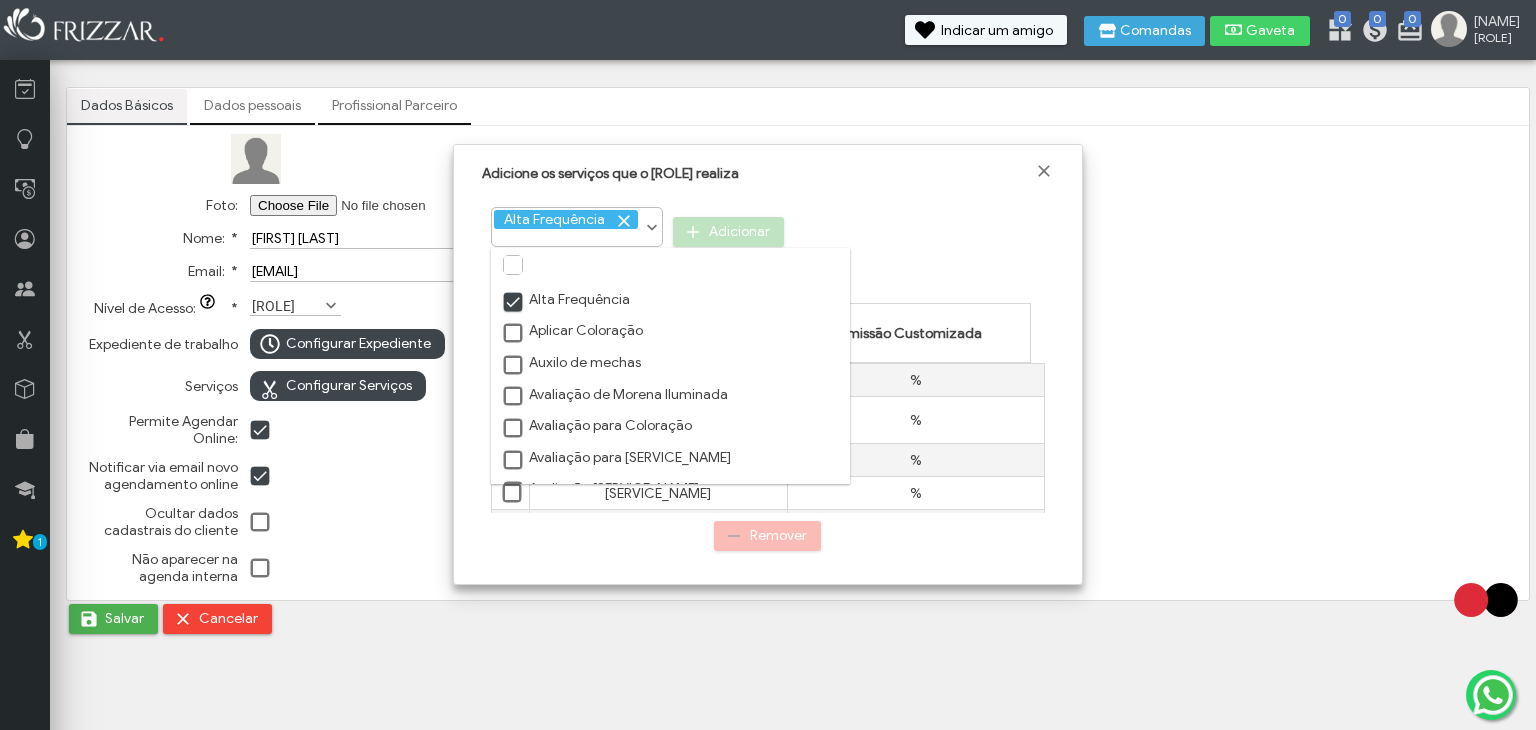 scroll, scrollTop: 9, scrollLeft: 10, axis: both 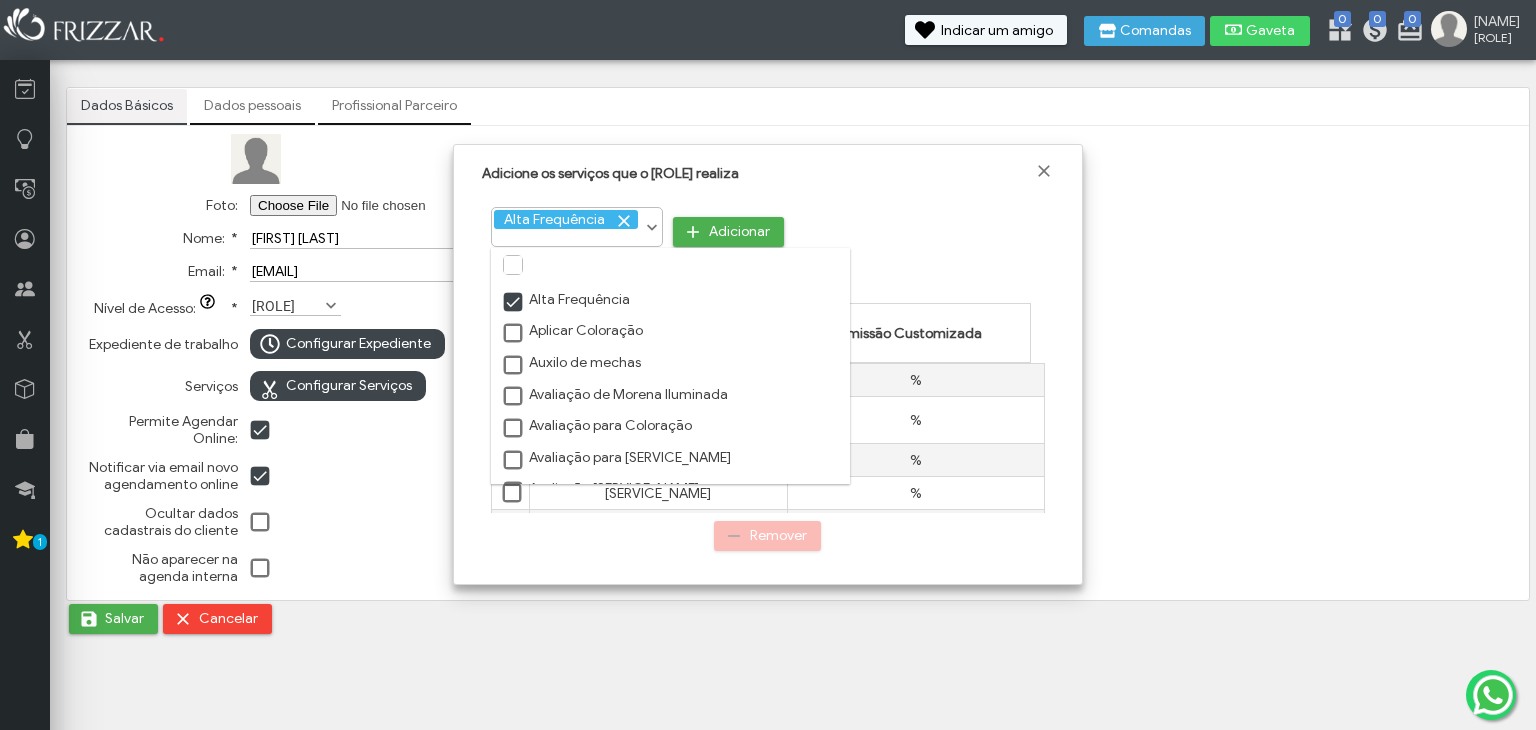 click on "Aplicar Coloração" at bounding box center [572, 331] 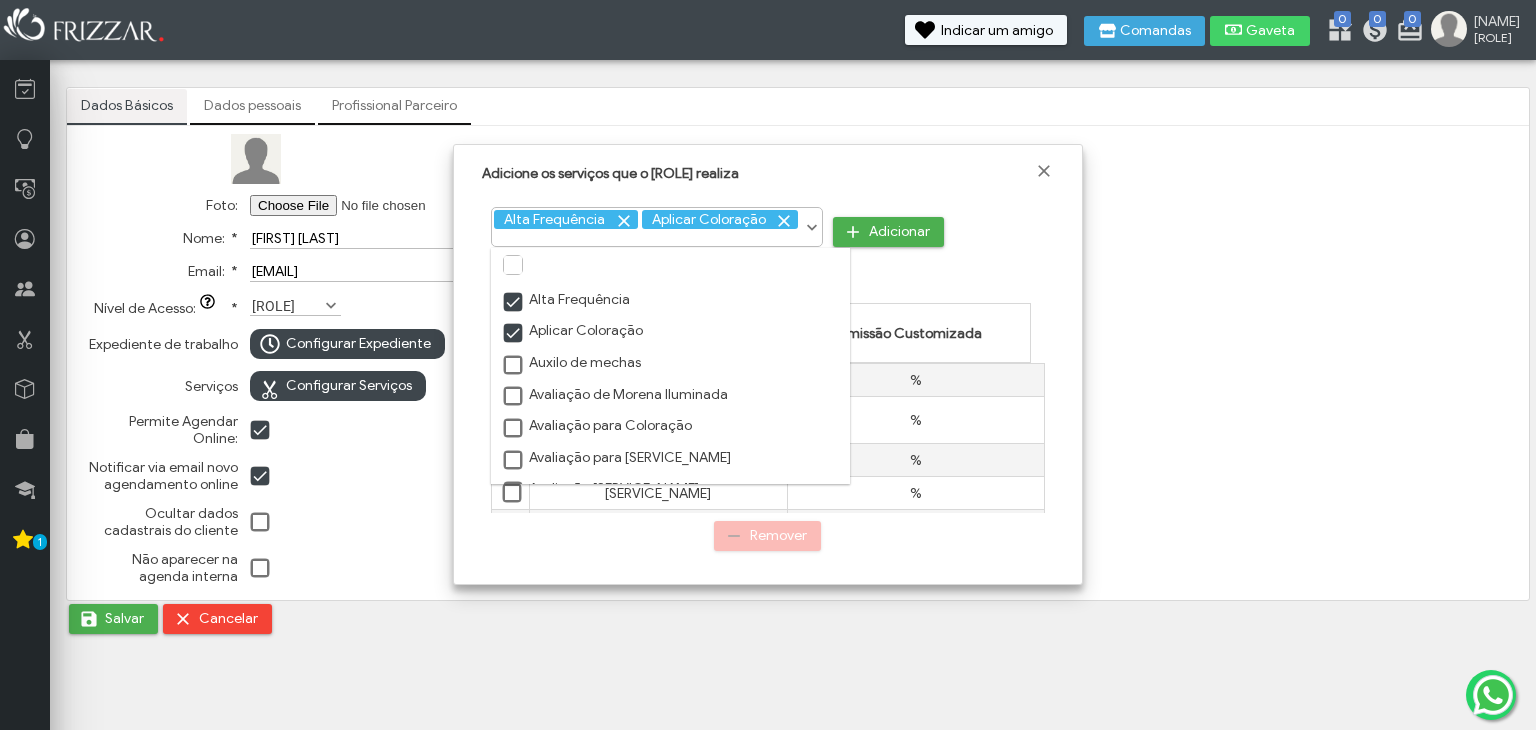 click at bounding box center [514, 366] 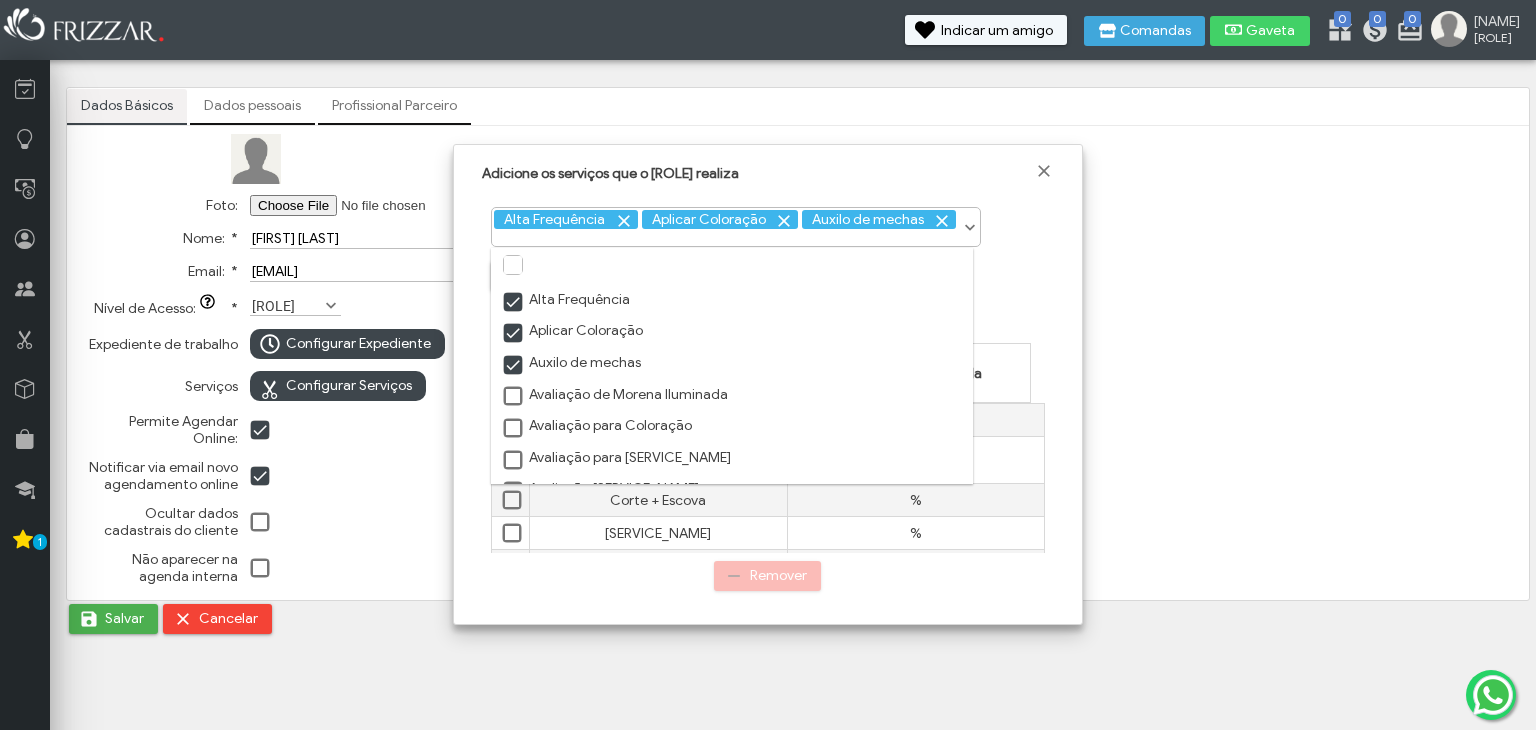 click at bounding box center [514, 397] 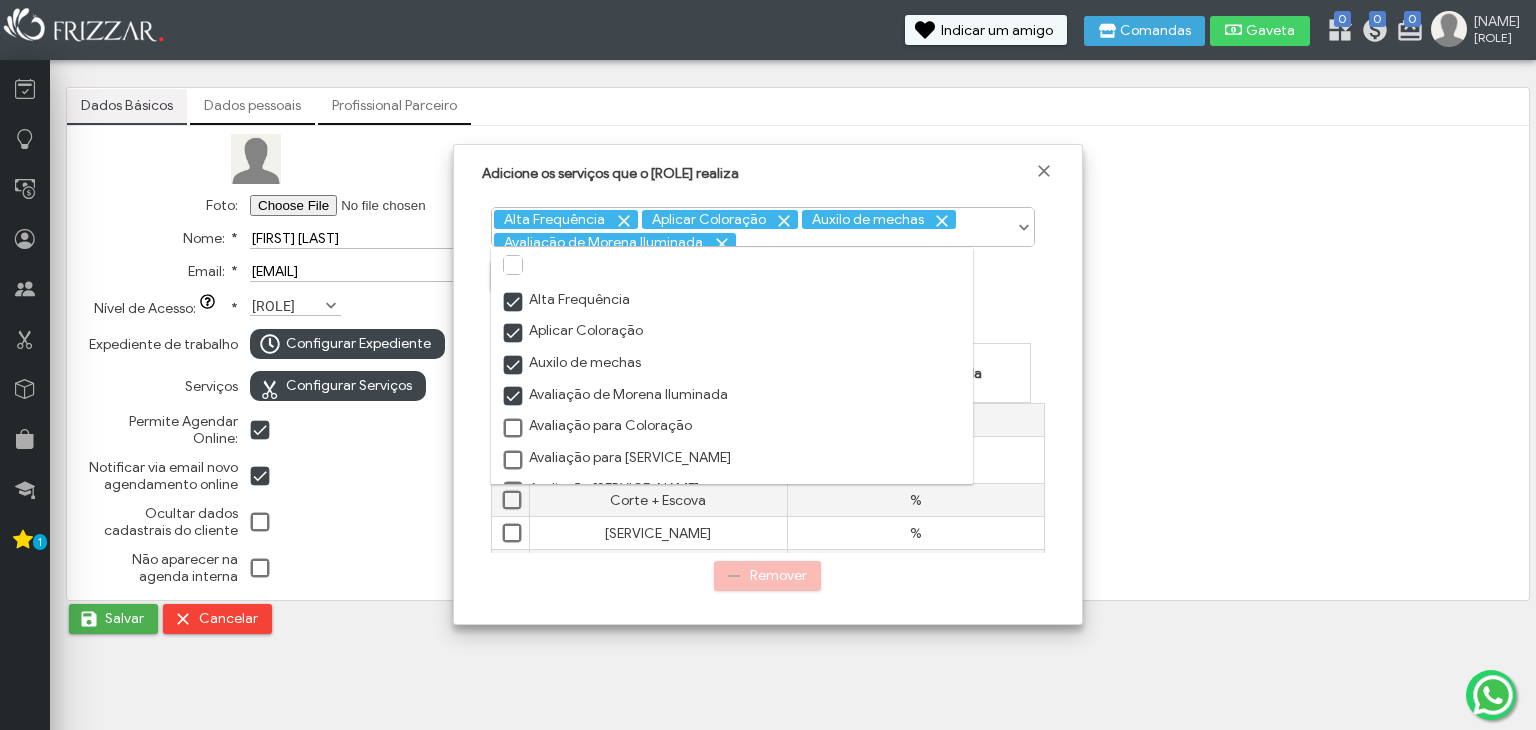 click at bounding box center [514, 429] 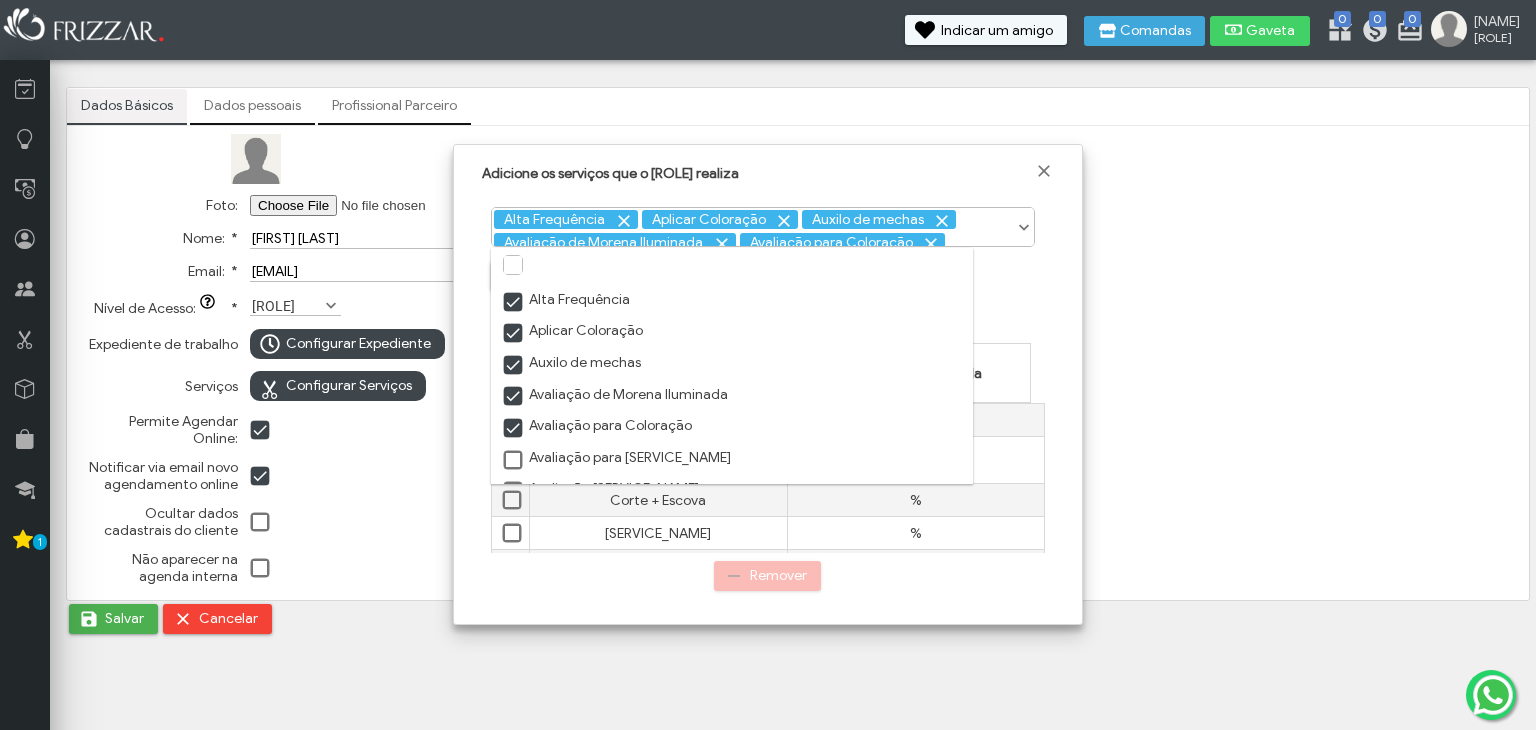 click at bounding box center (514, 461) 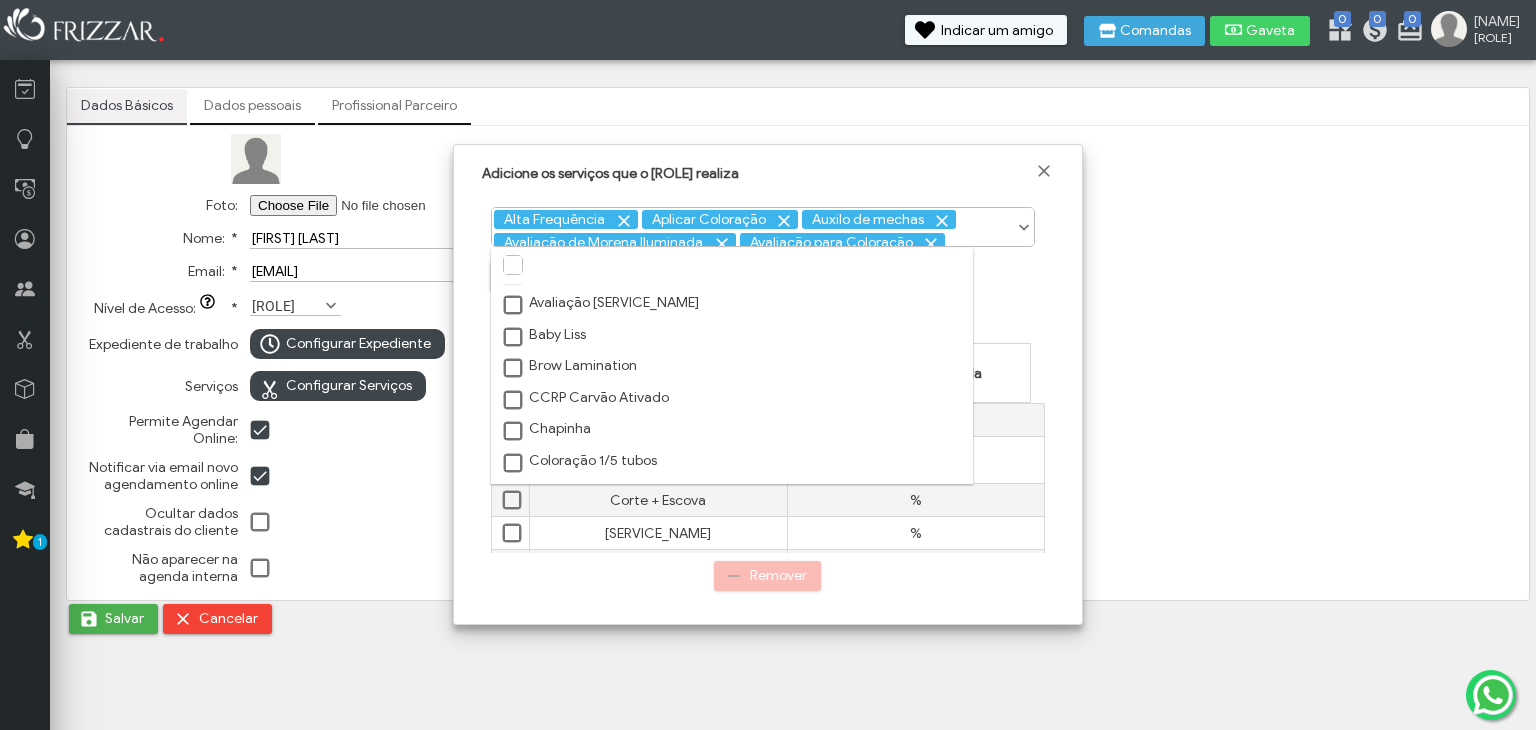 scroll, scrollTop: 200, scrollLeft: 0, axis: vertical 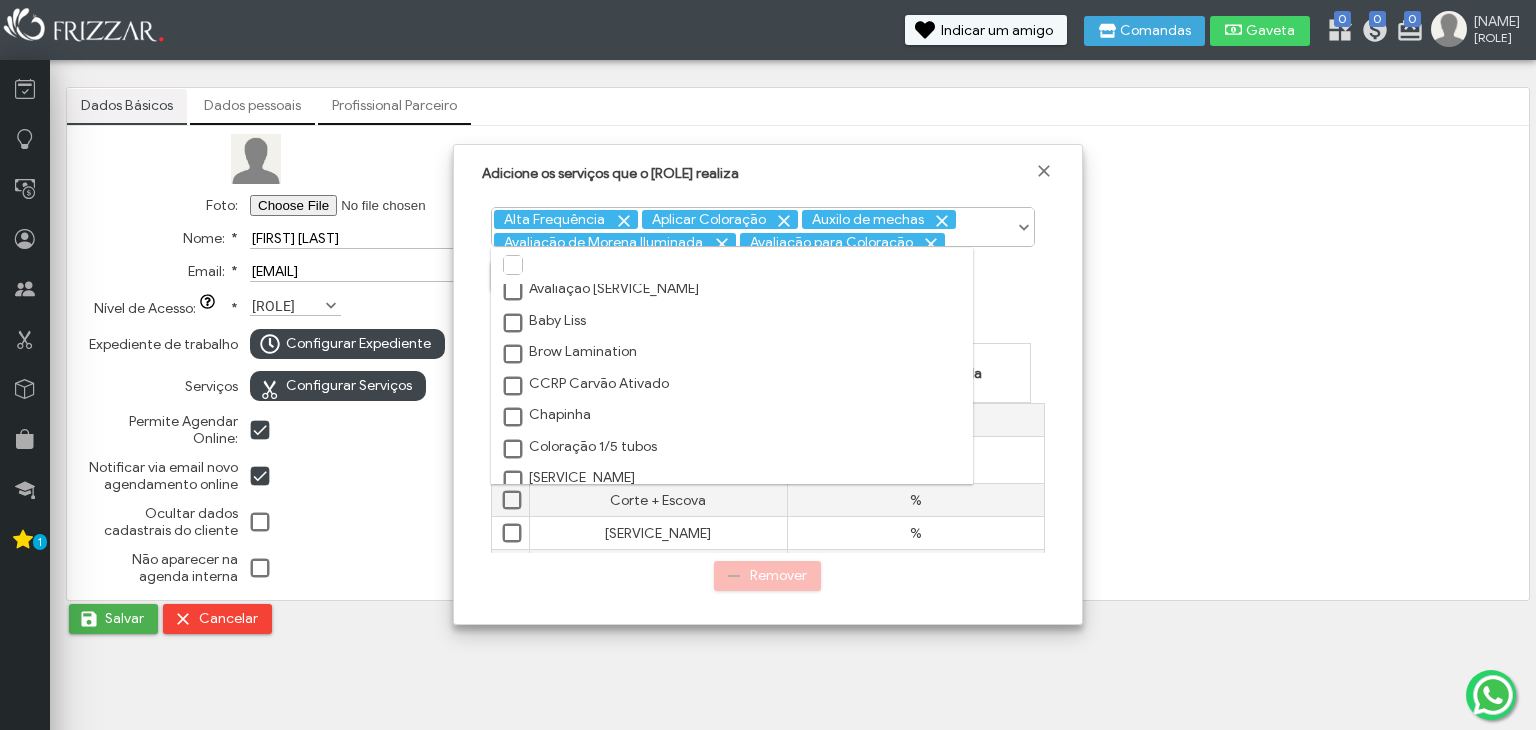 click at bounding box center [514, 292] 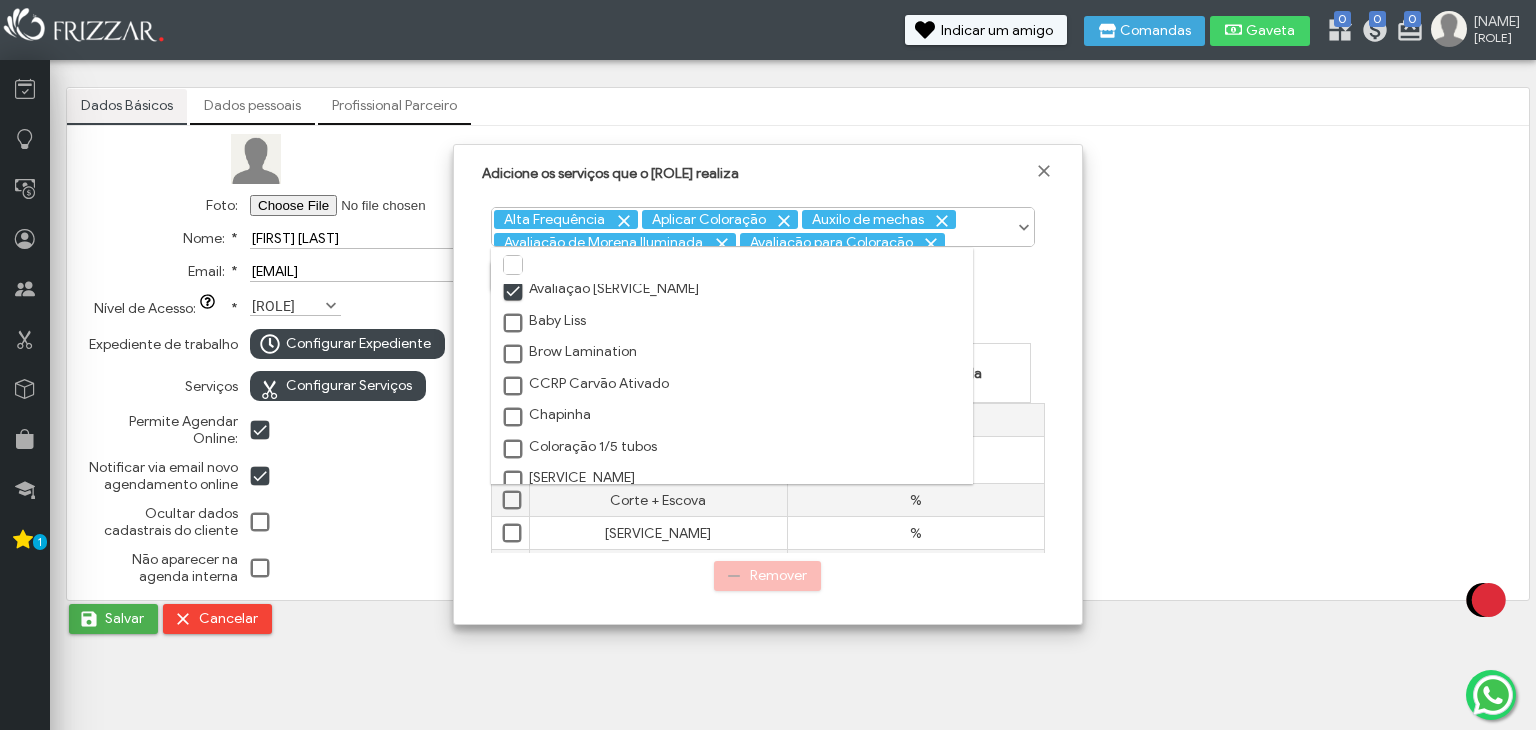 scroll, scrollTop: 9, scrollLeft: 10, axis: both 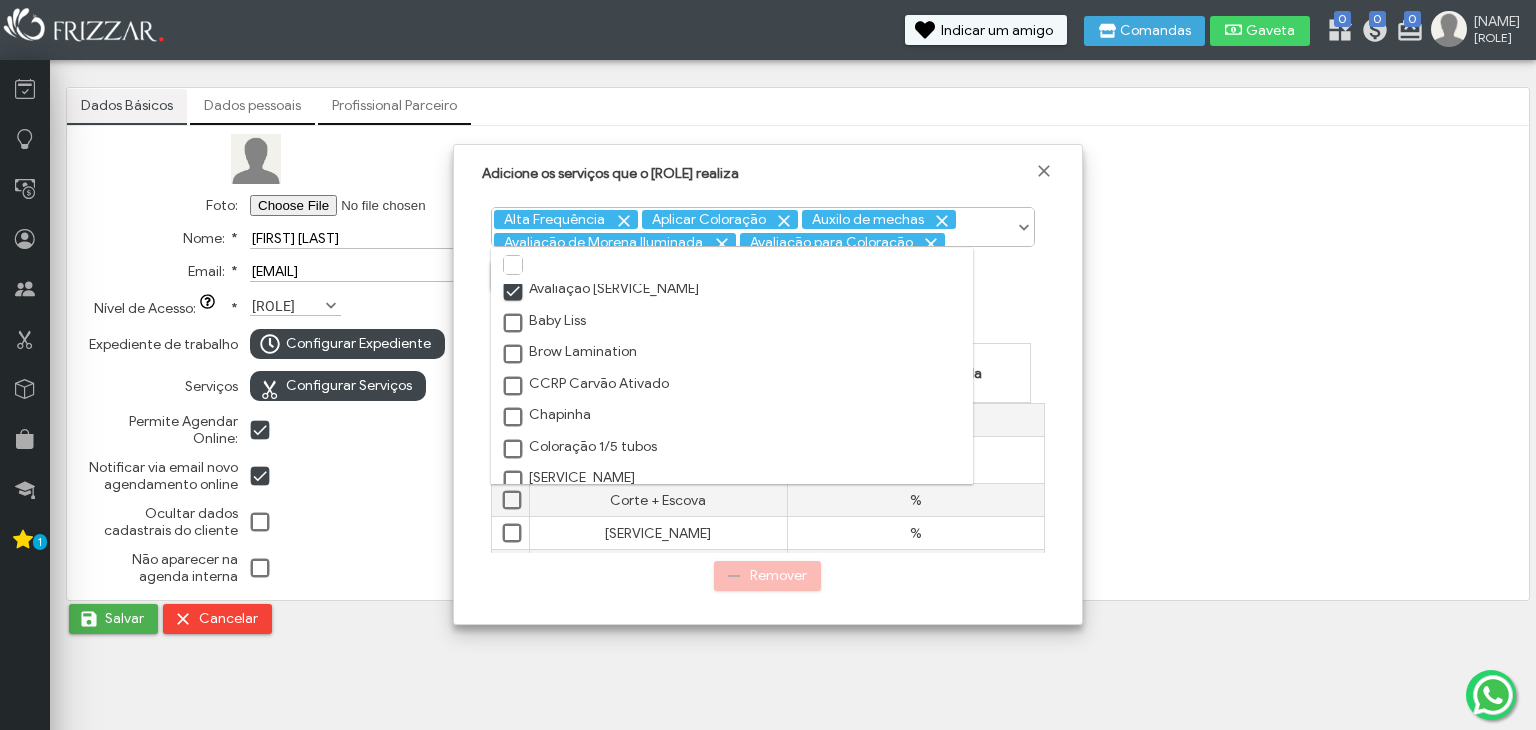 click at bounding box center [514, 324] 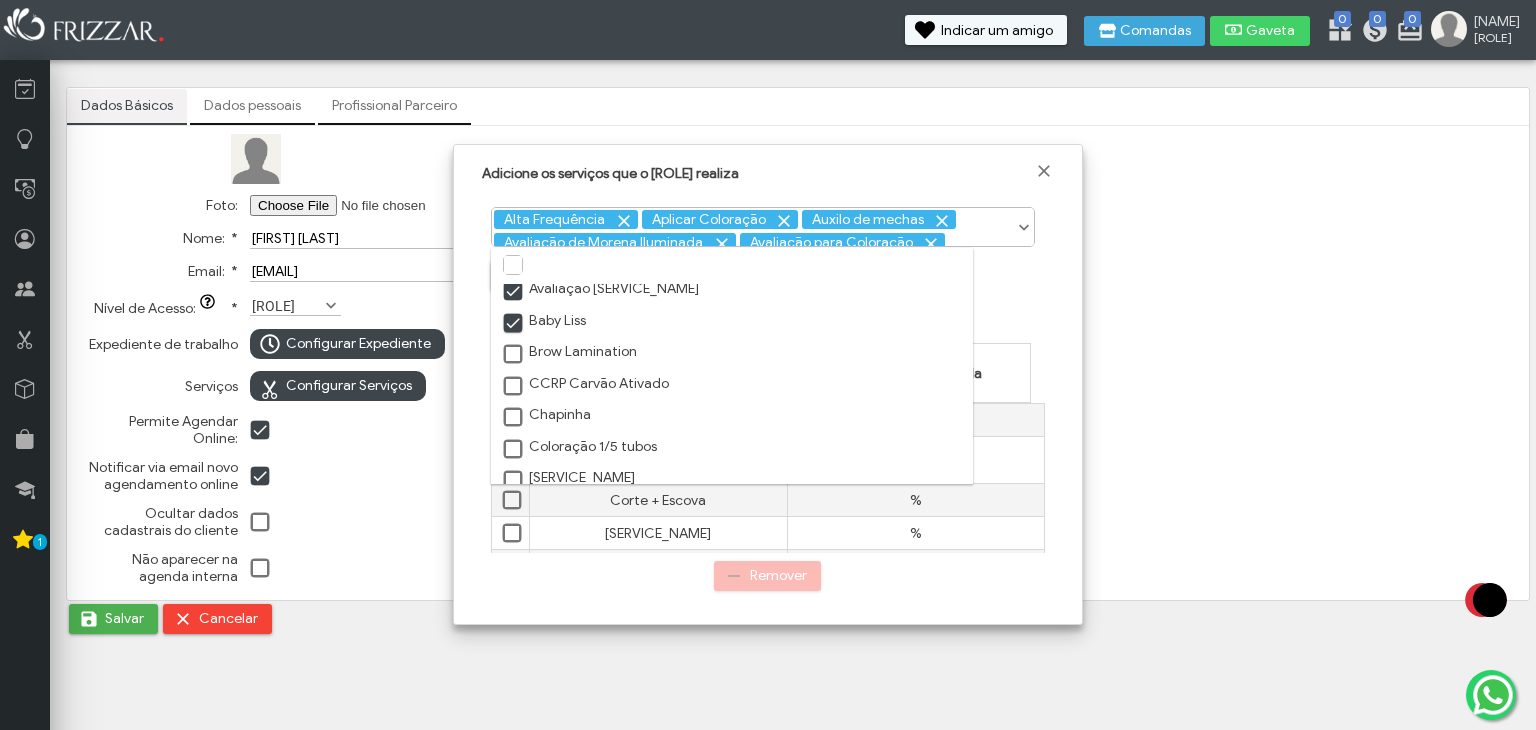 scroll, scrollTop: 9, scrollLeft: 10, axis: both 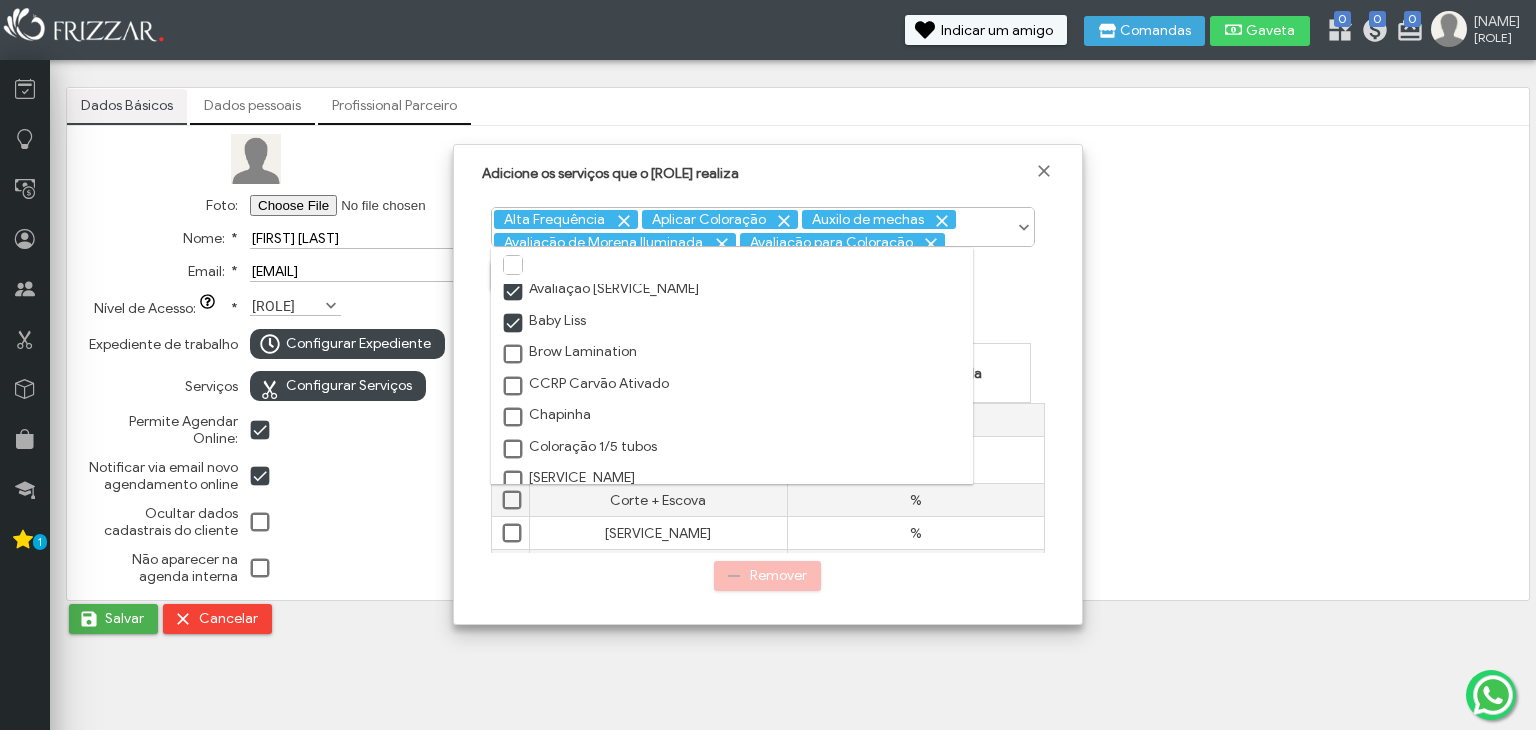 click on "Brow Lamination" at bounding box center (732, 352) 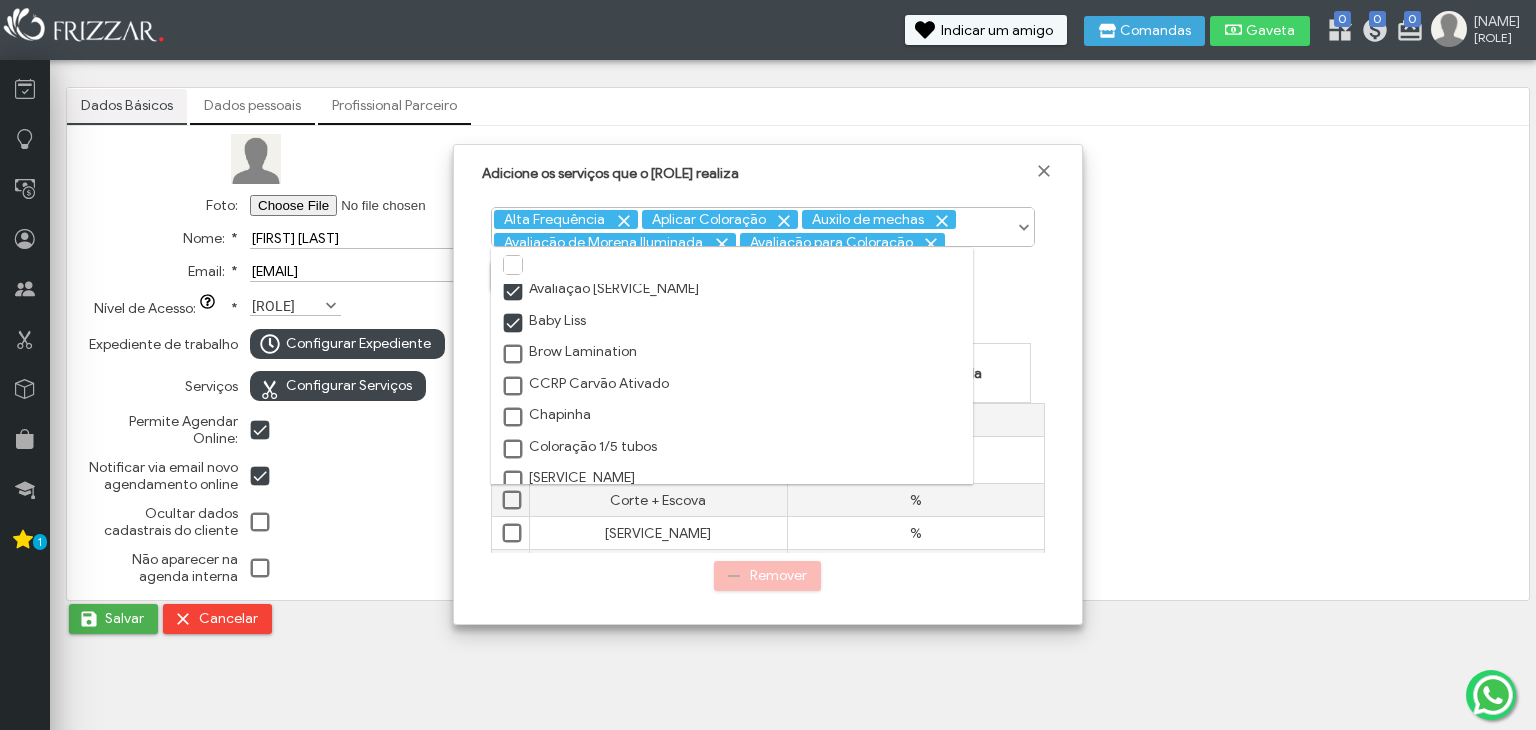 click at bounding box center [514, 387] 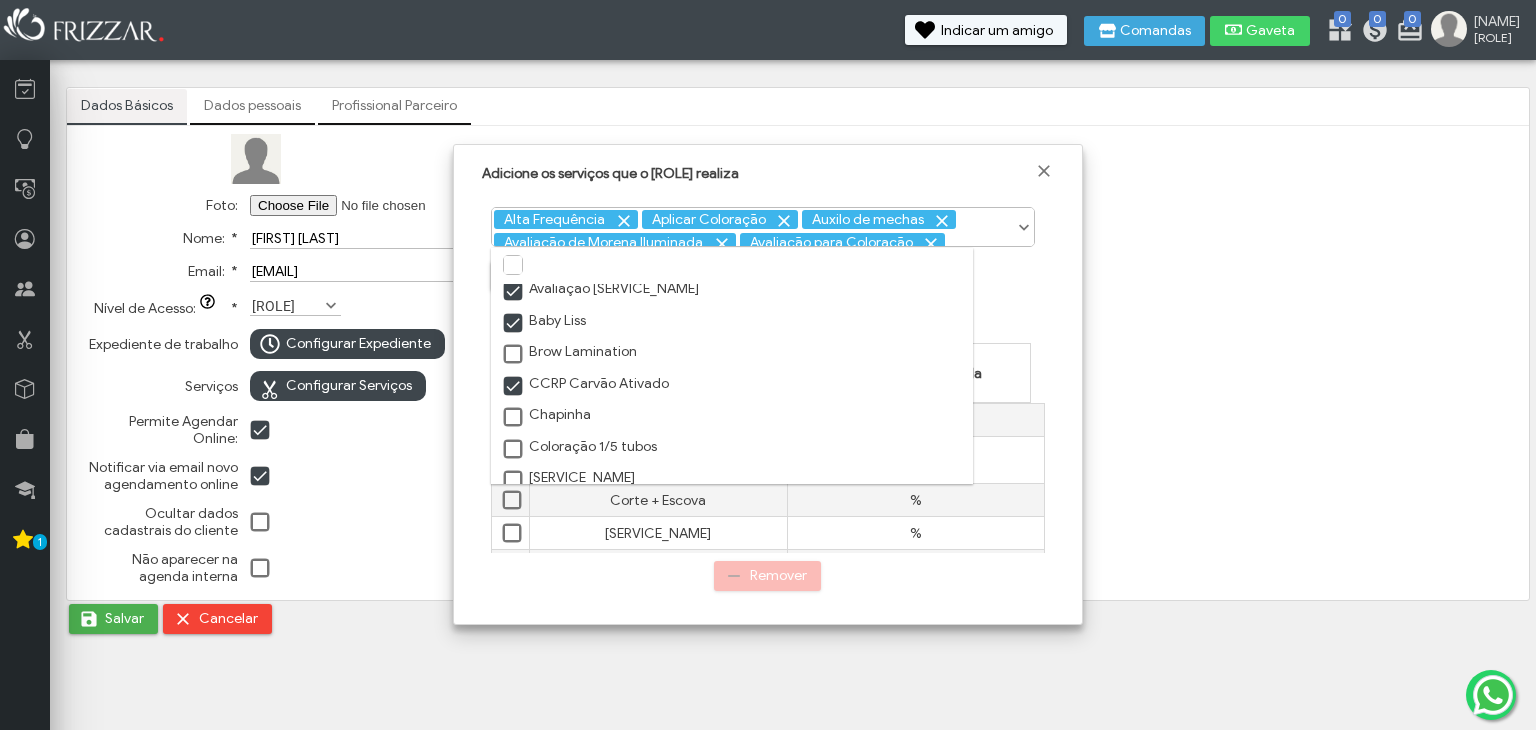 click on "Coloração 1/5 tubos" at bounding box center (732, 446) 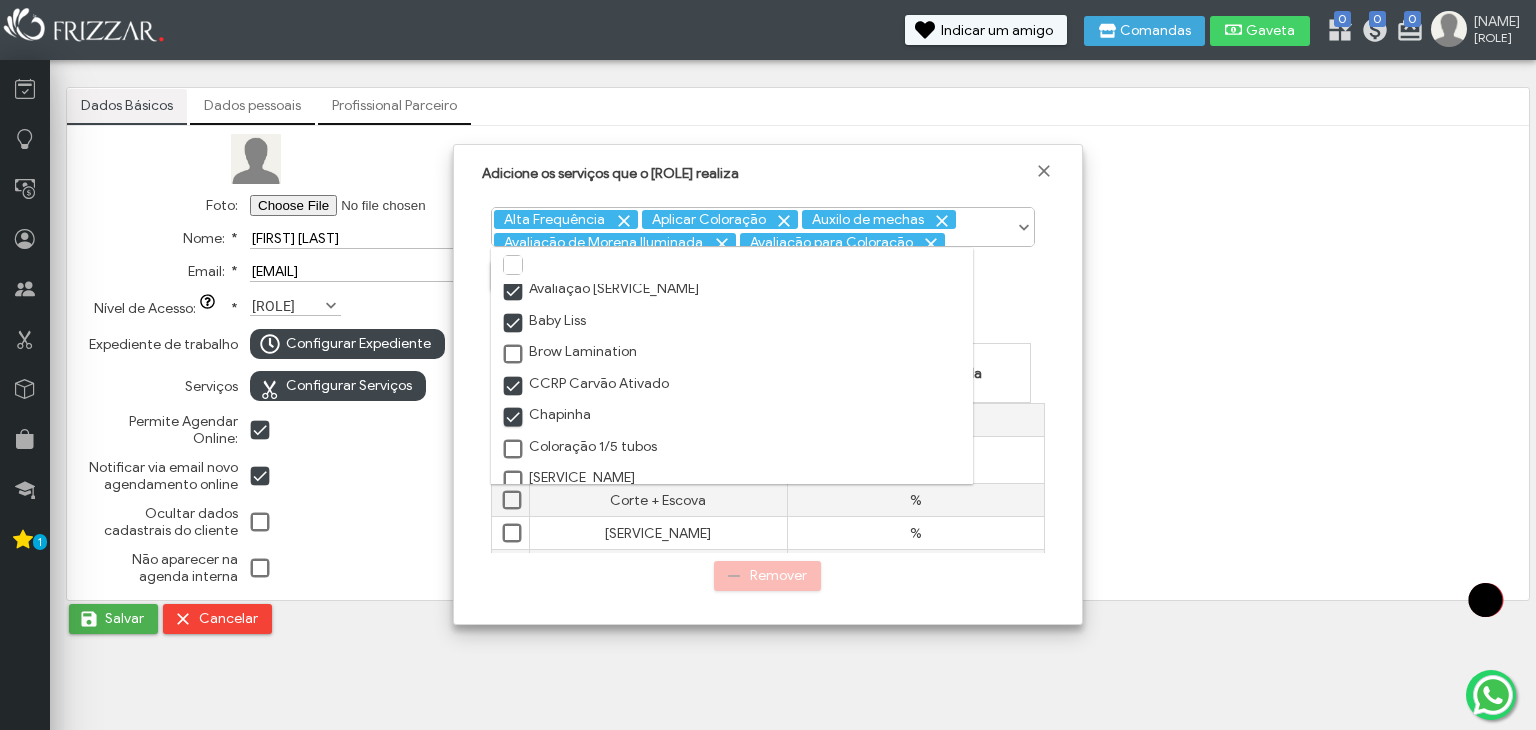 scroll, scrollTop: 9, scrollLeft: 10, axis: both 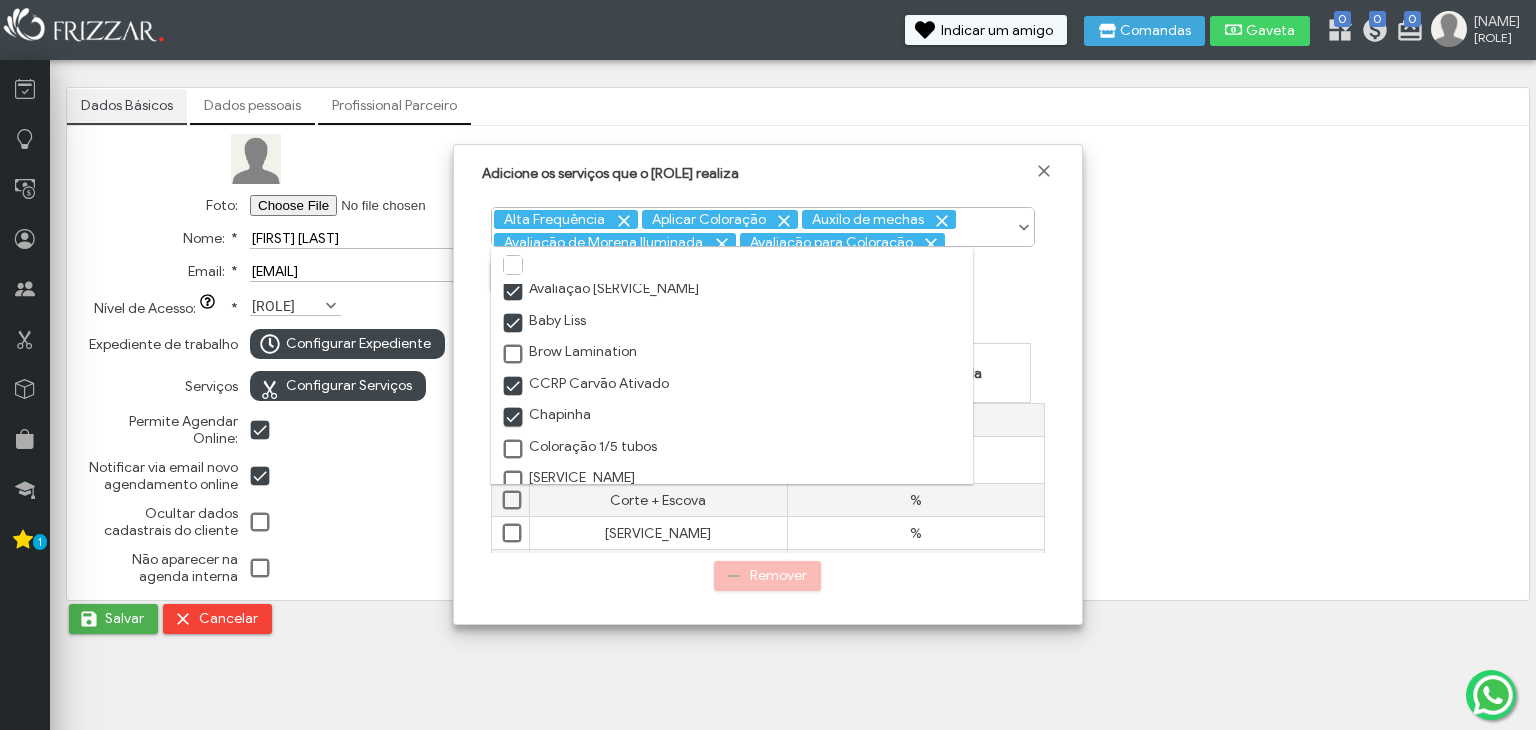 click at bounding box center [514, 450] 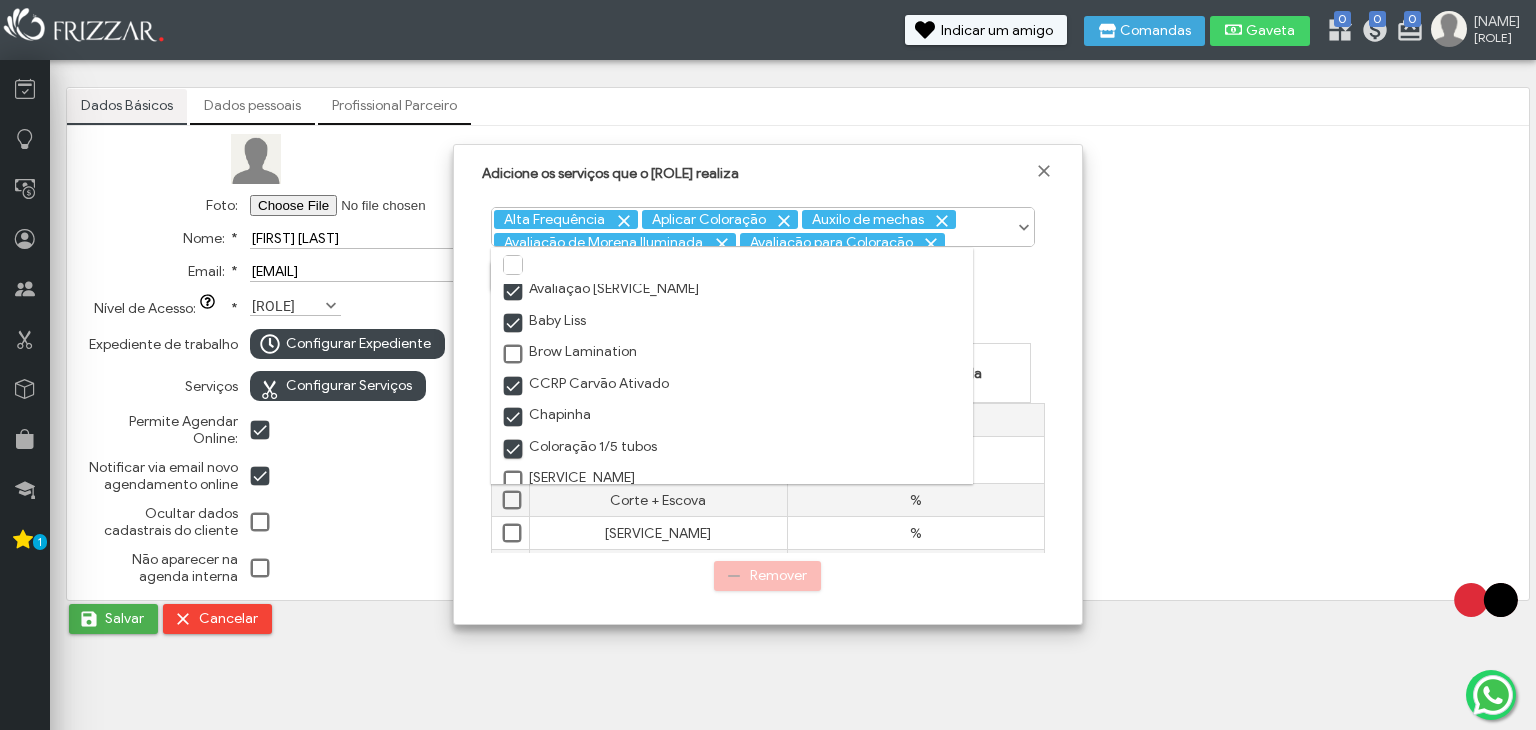scroll, scrollTop: 9, scrollLeft: 10, axis: both 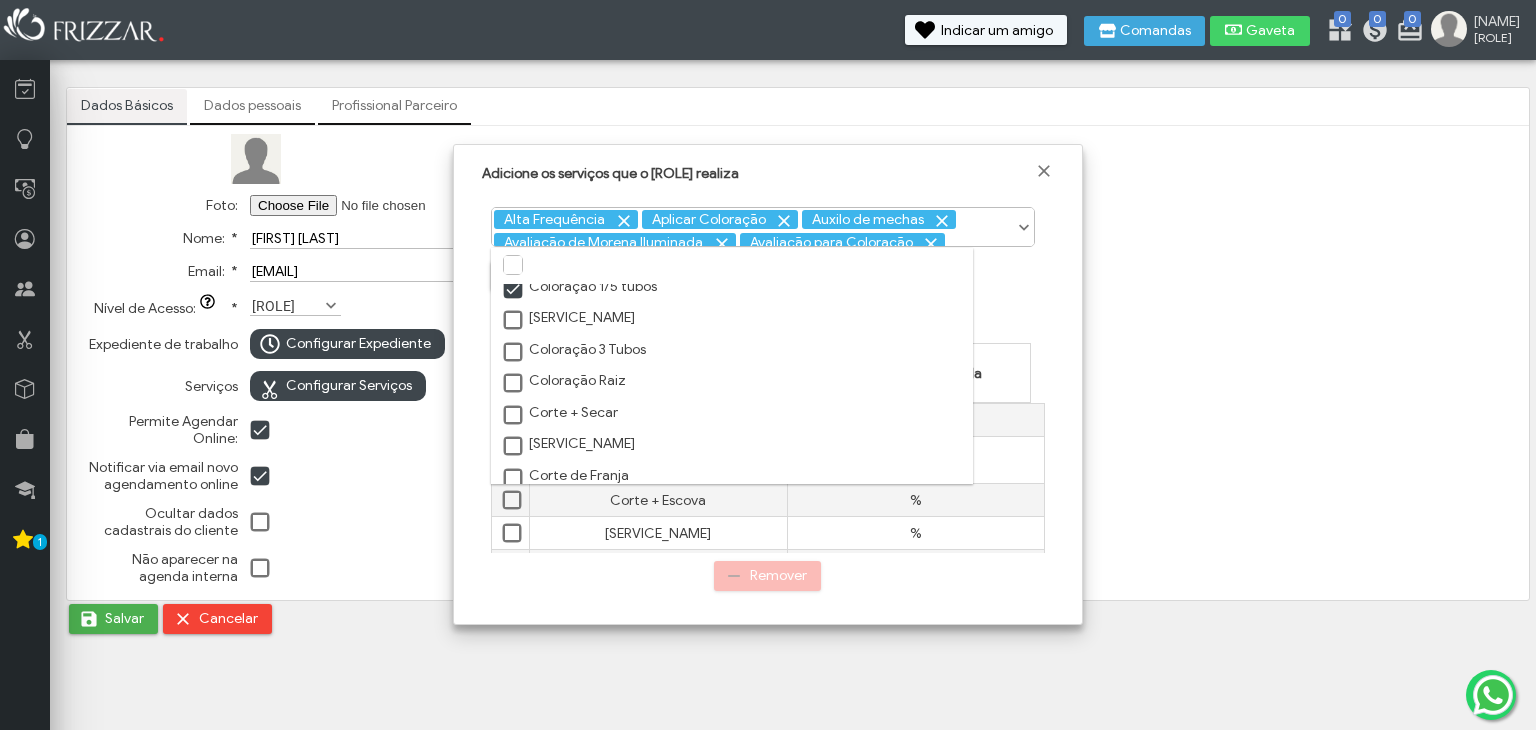 click at bounding box center [514, 321] 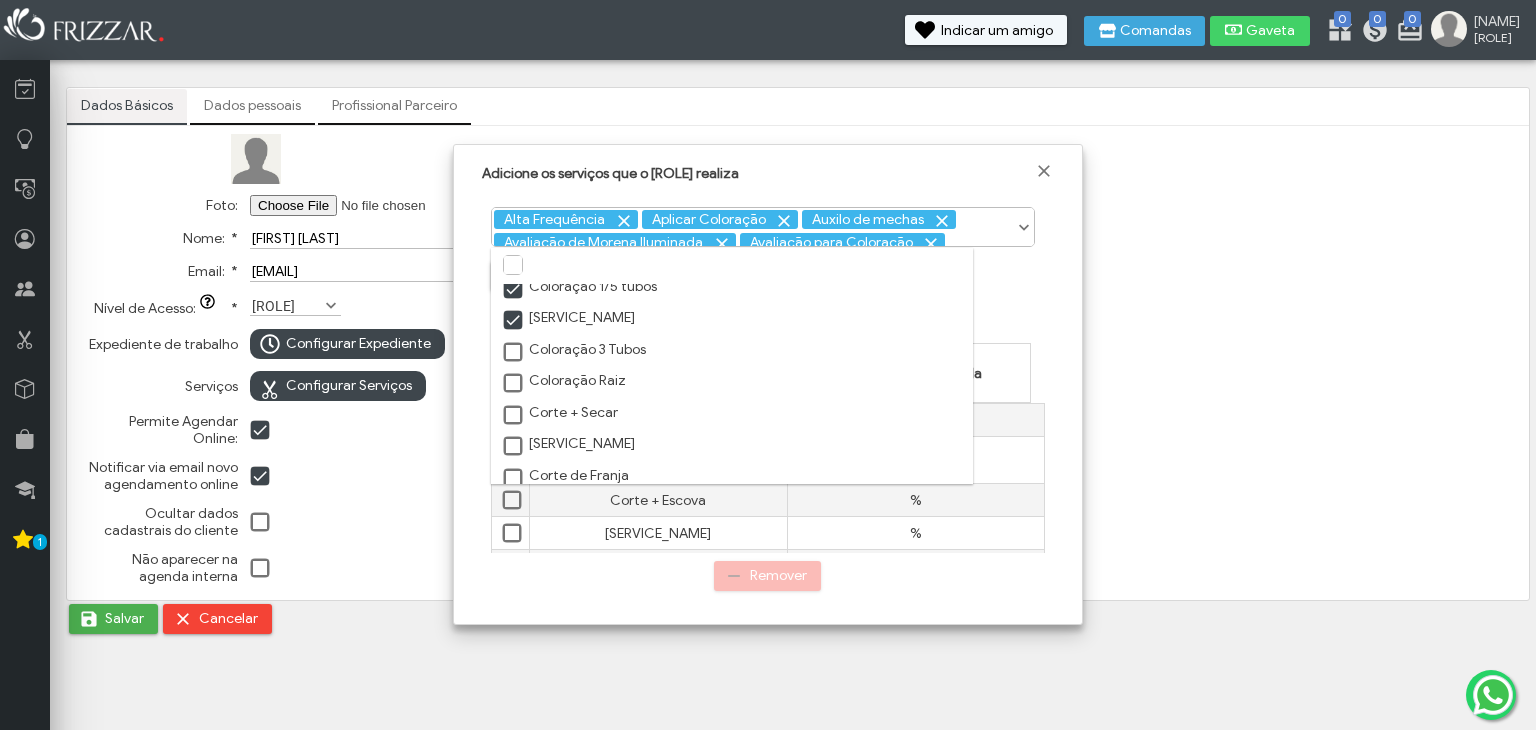 click at bounding box center (514, 353) 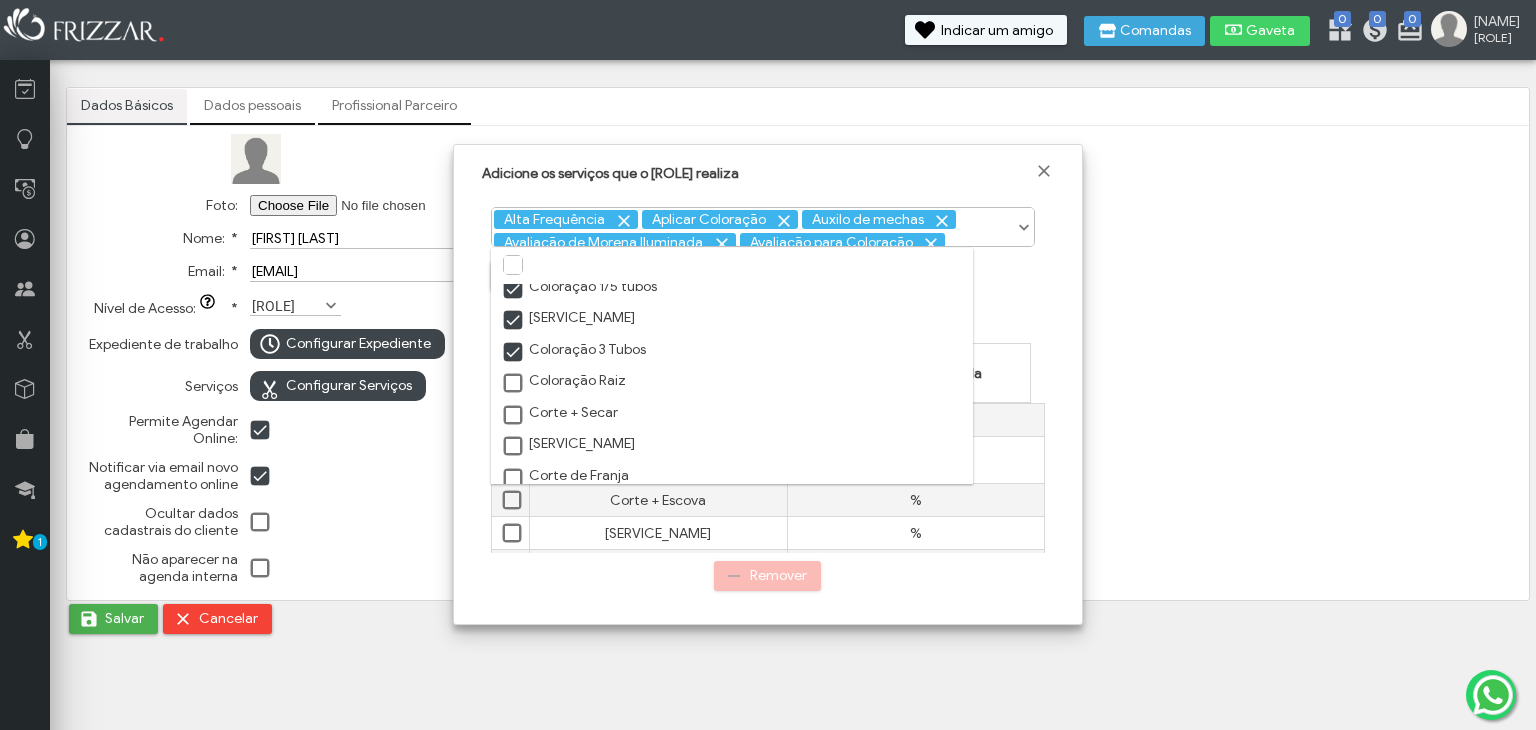 click at bounding box center [514, 384] 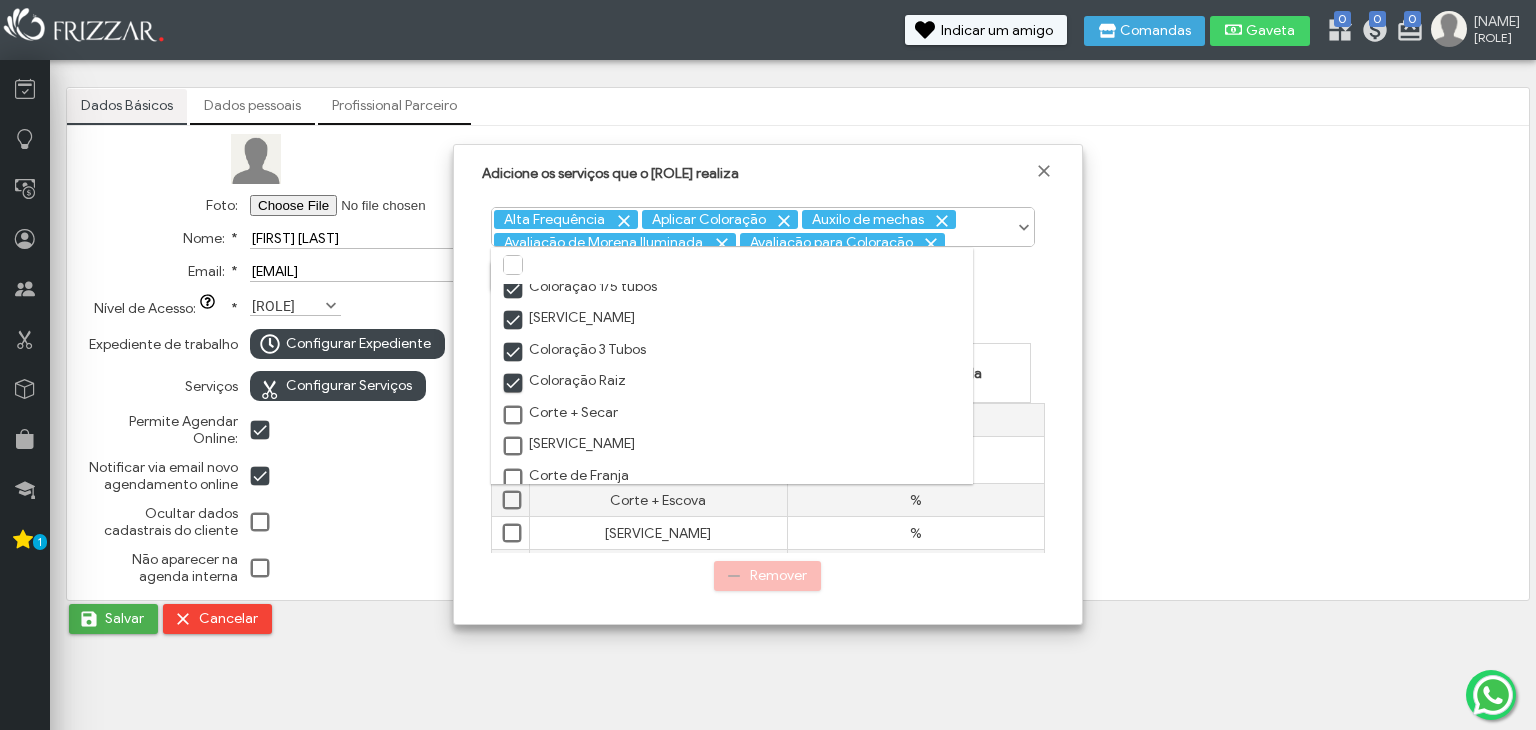 click at bounding box center (514, 416) 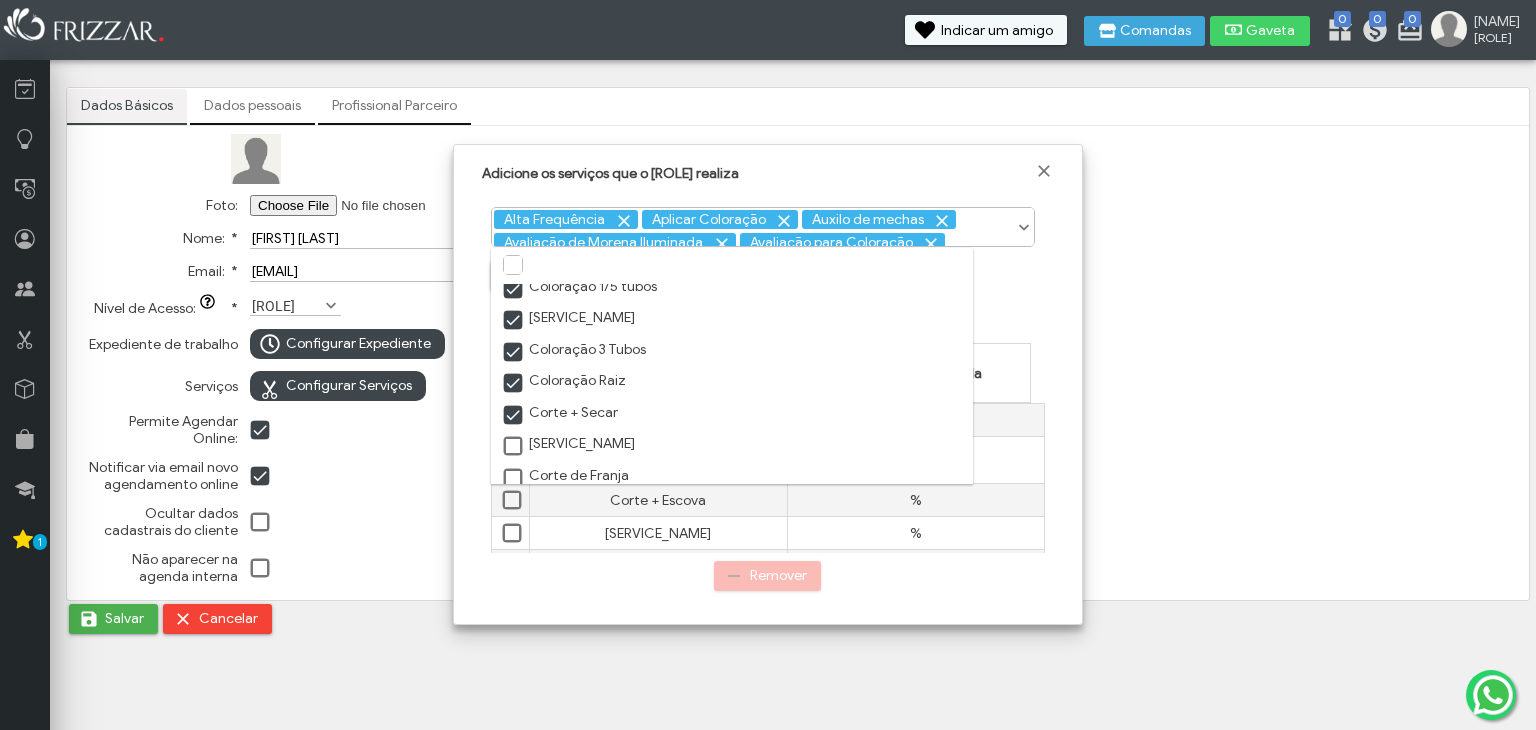 click at bounding box center [514, 447] 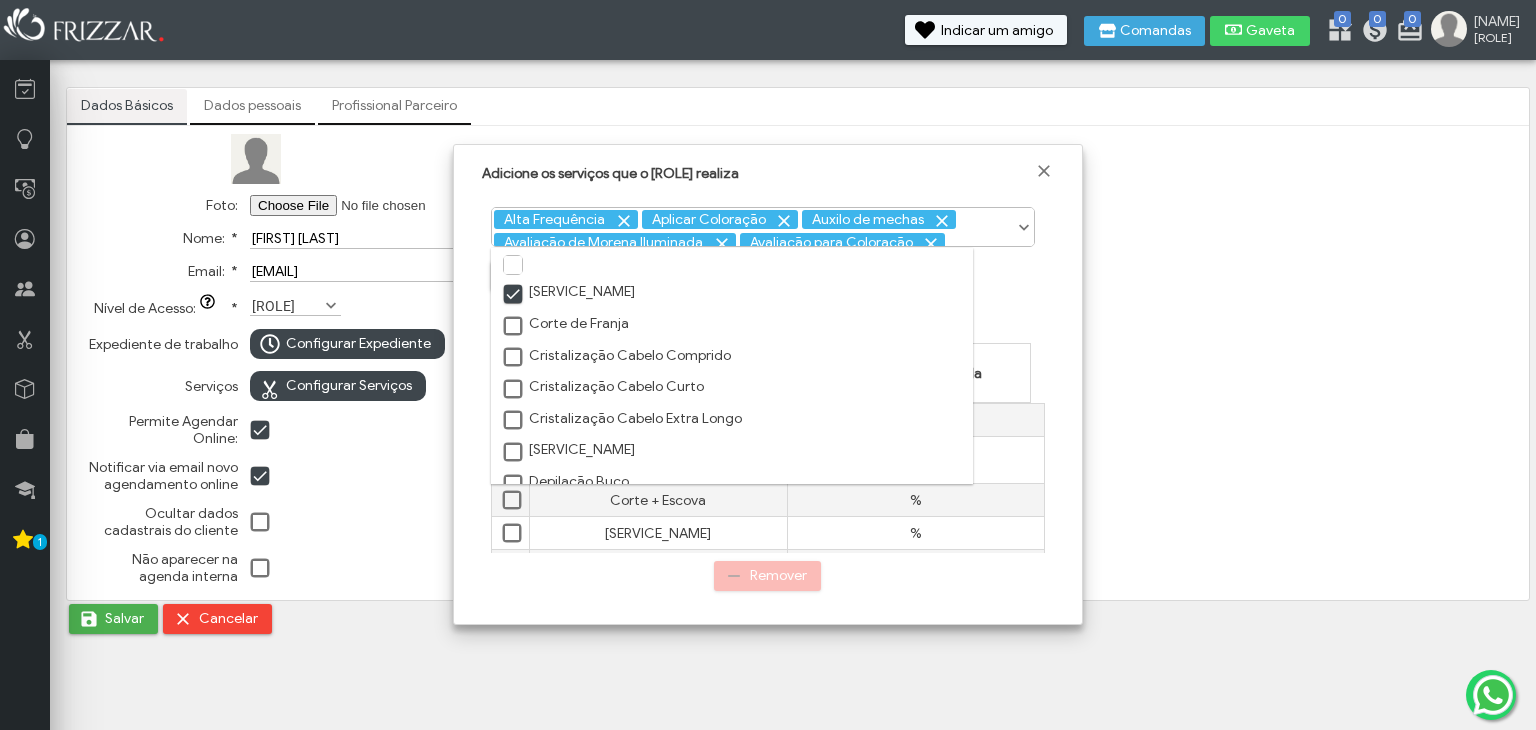 scroll, scrollTop: 520, scrollLeft: 0, axis: vertical 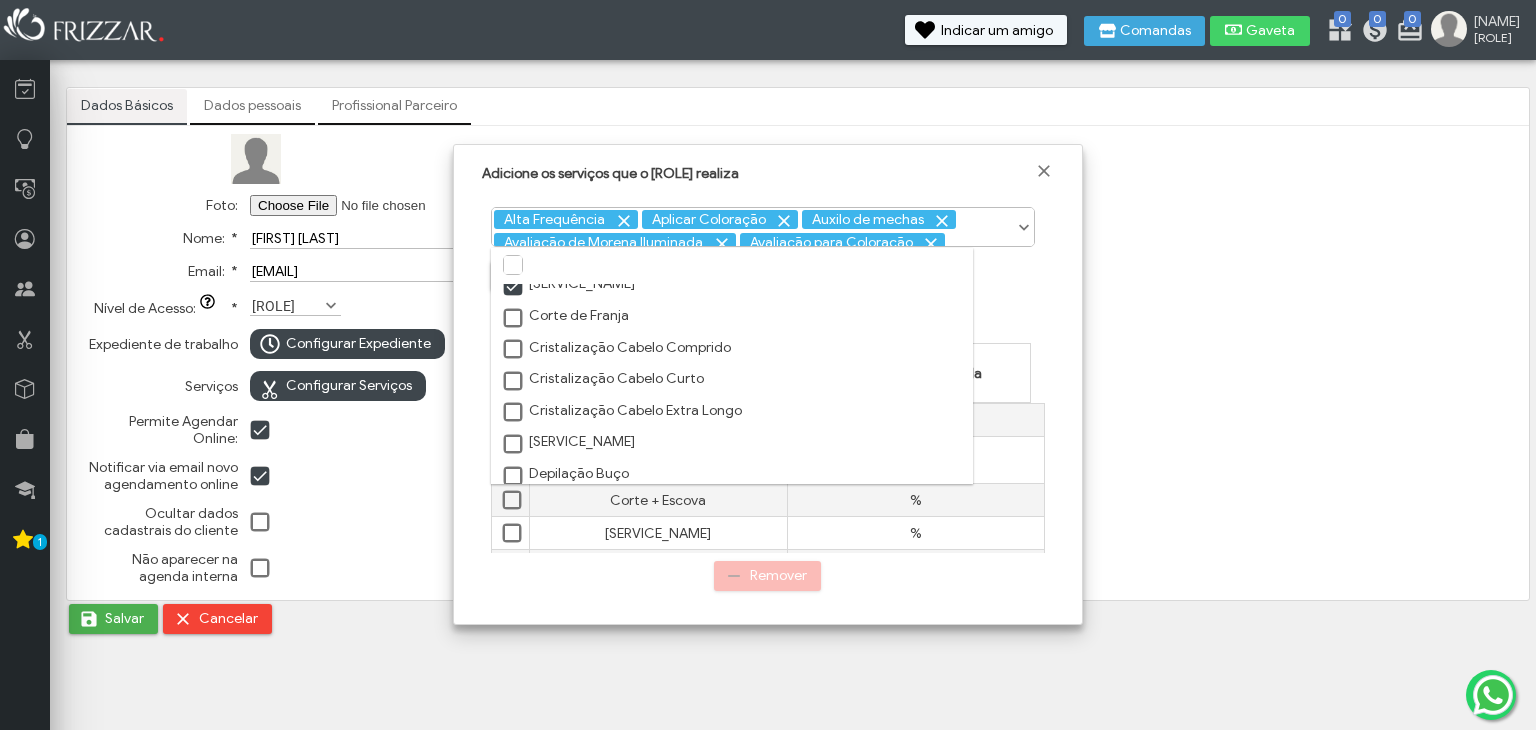 click at bounding box center [514, 319] 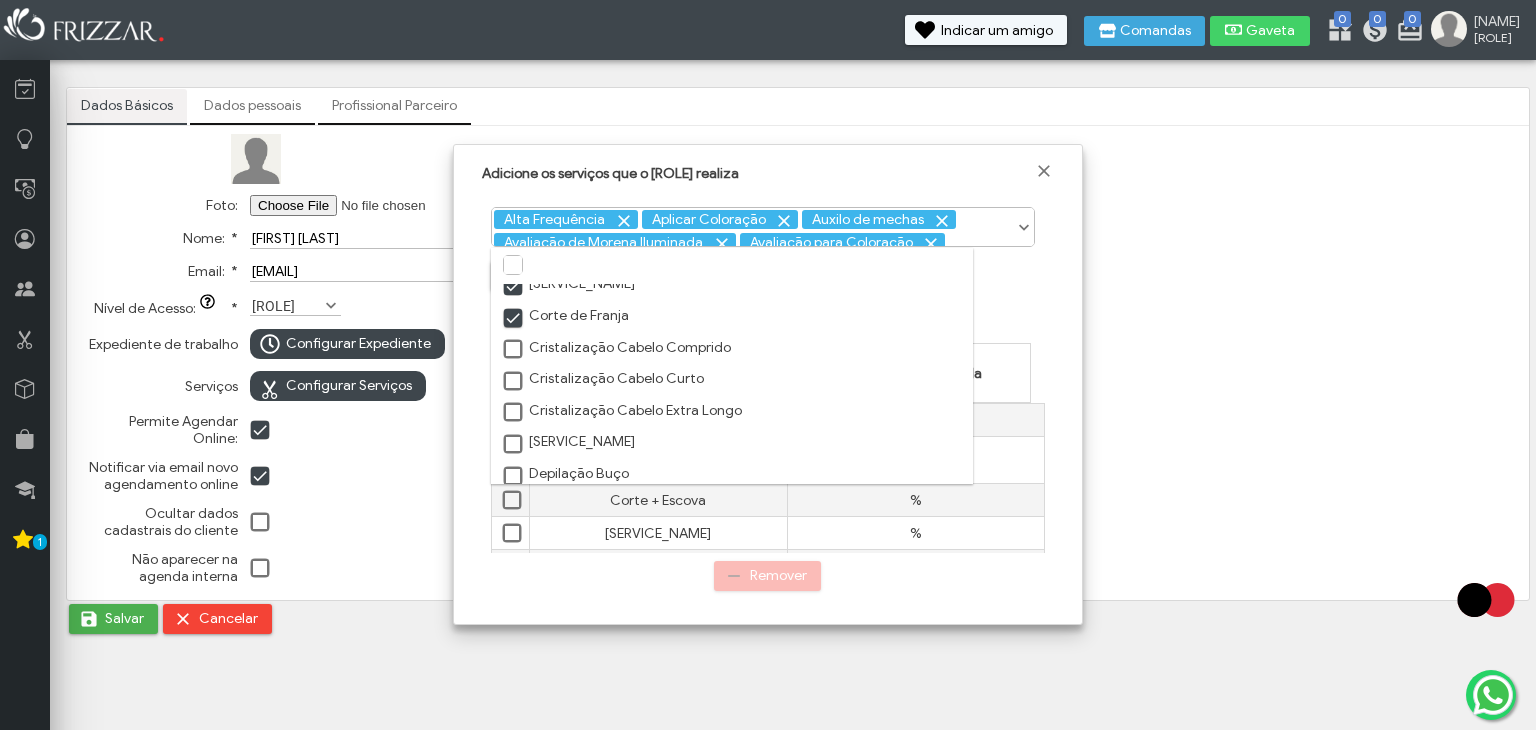 scroll, scrollTop: 9, scrollLeft: 10, axis: both 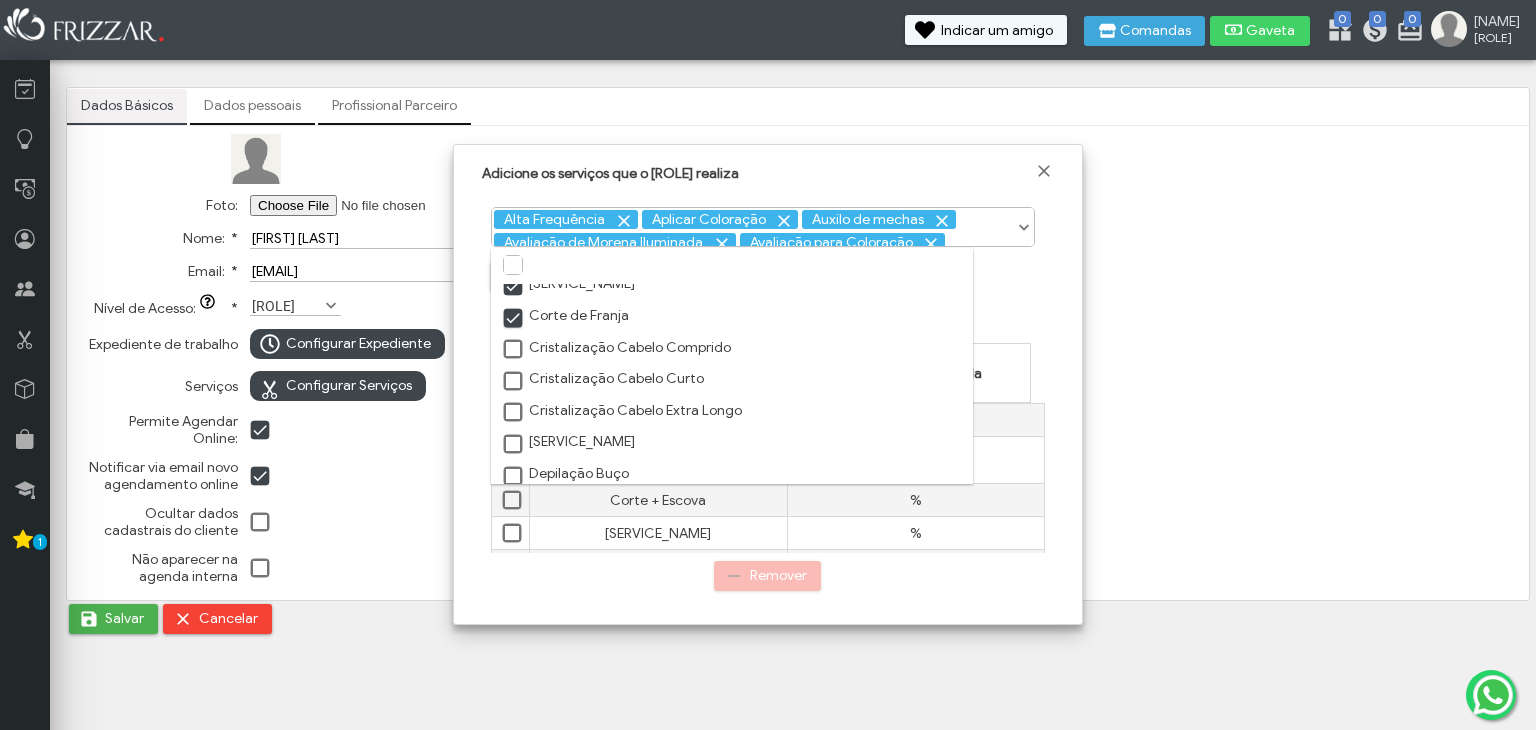 click at bounding box center (514, 350) 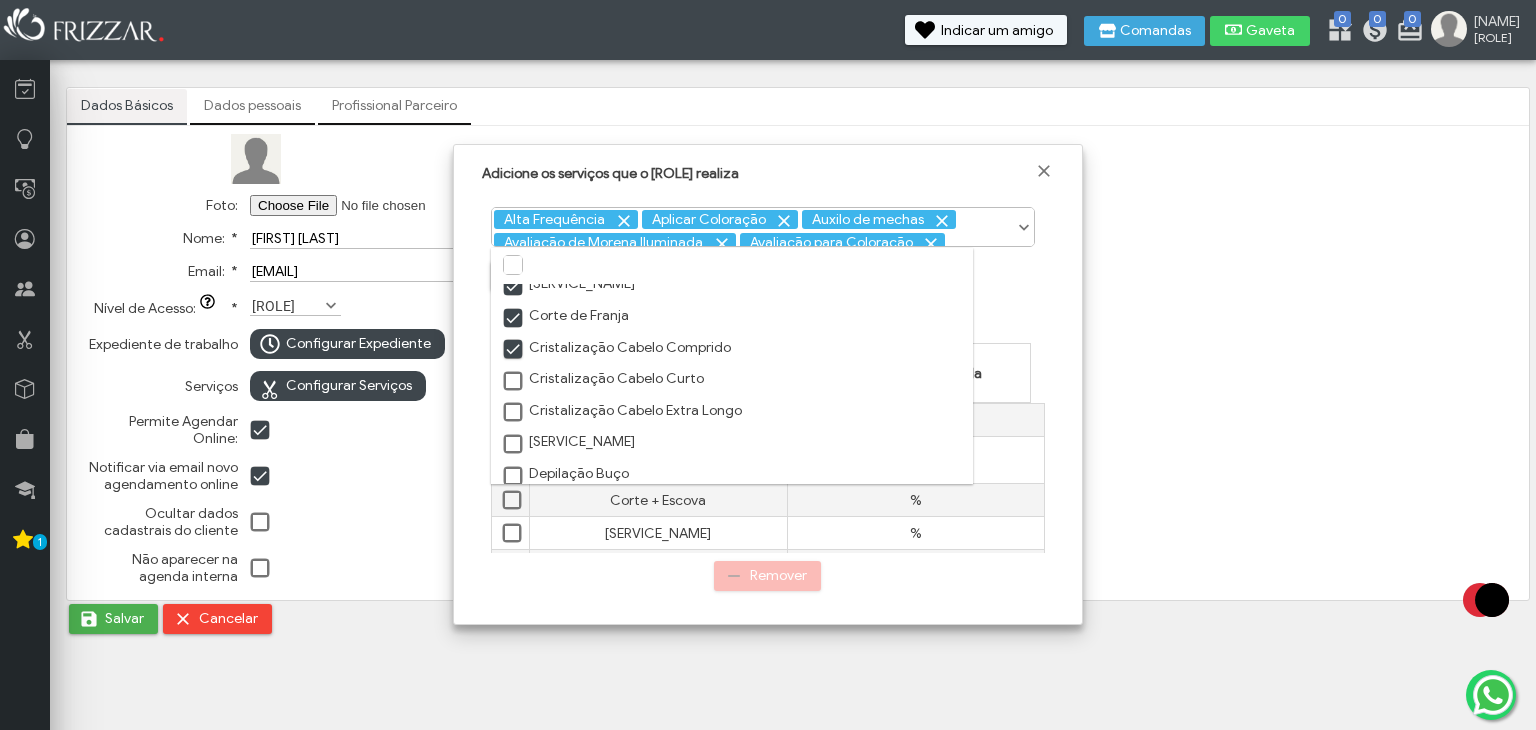 scroll, scrollTop: 9, scrollLeft: 10, axis: both 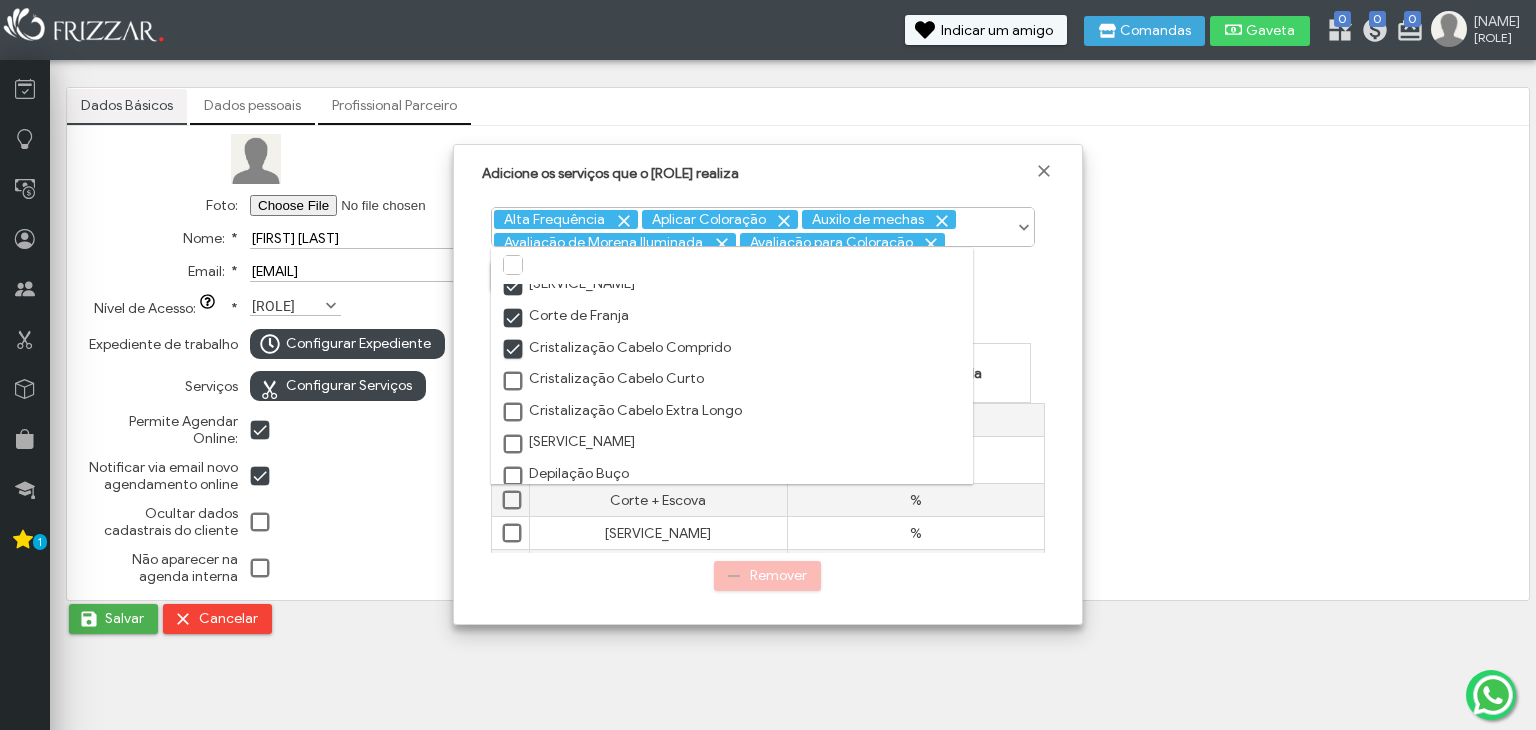 click at bounding box center (514, 382) 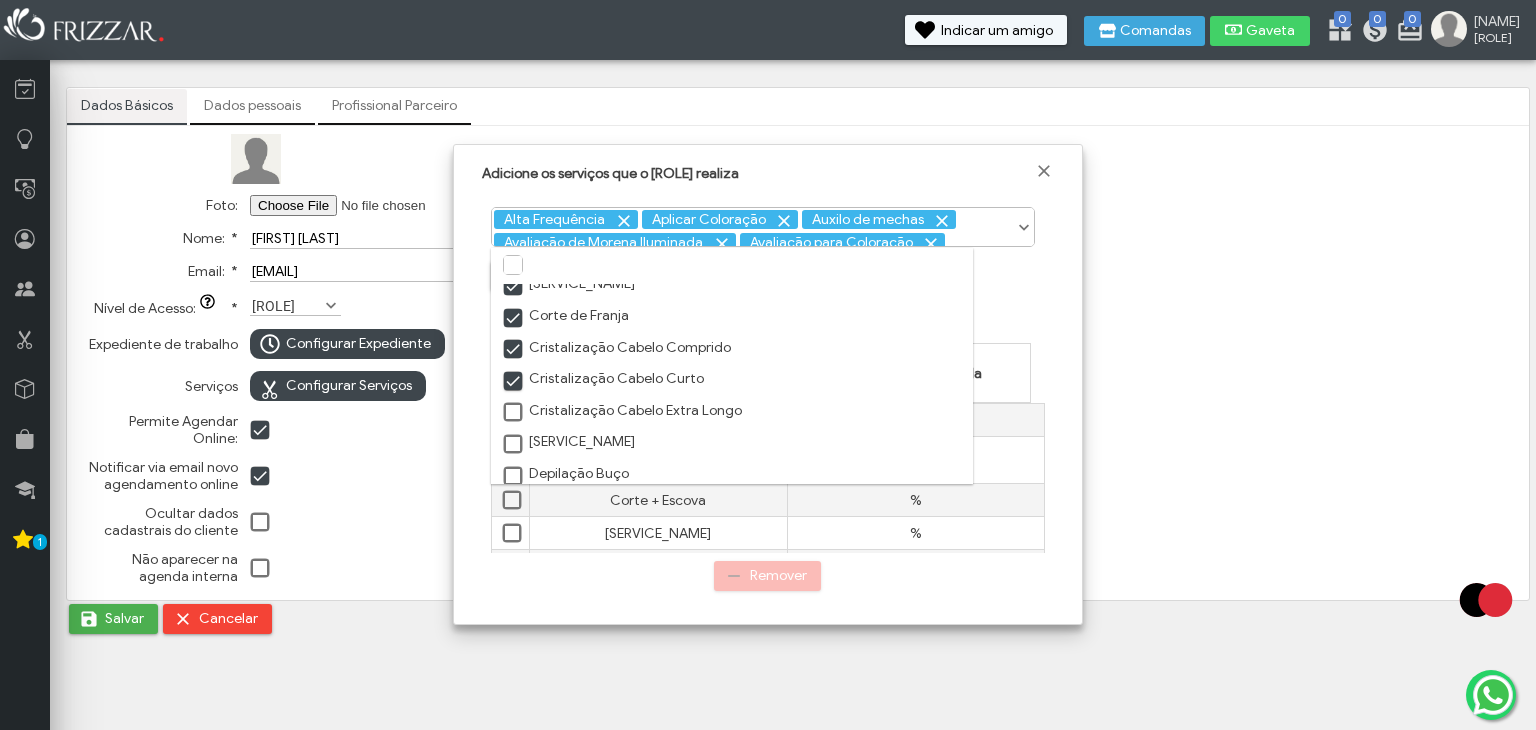 scroll, scrollTop: 9, scrollLeft: 10, axis: both 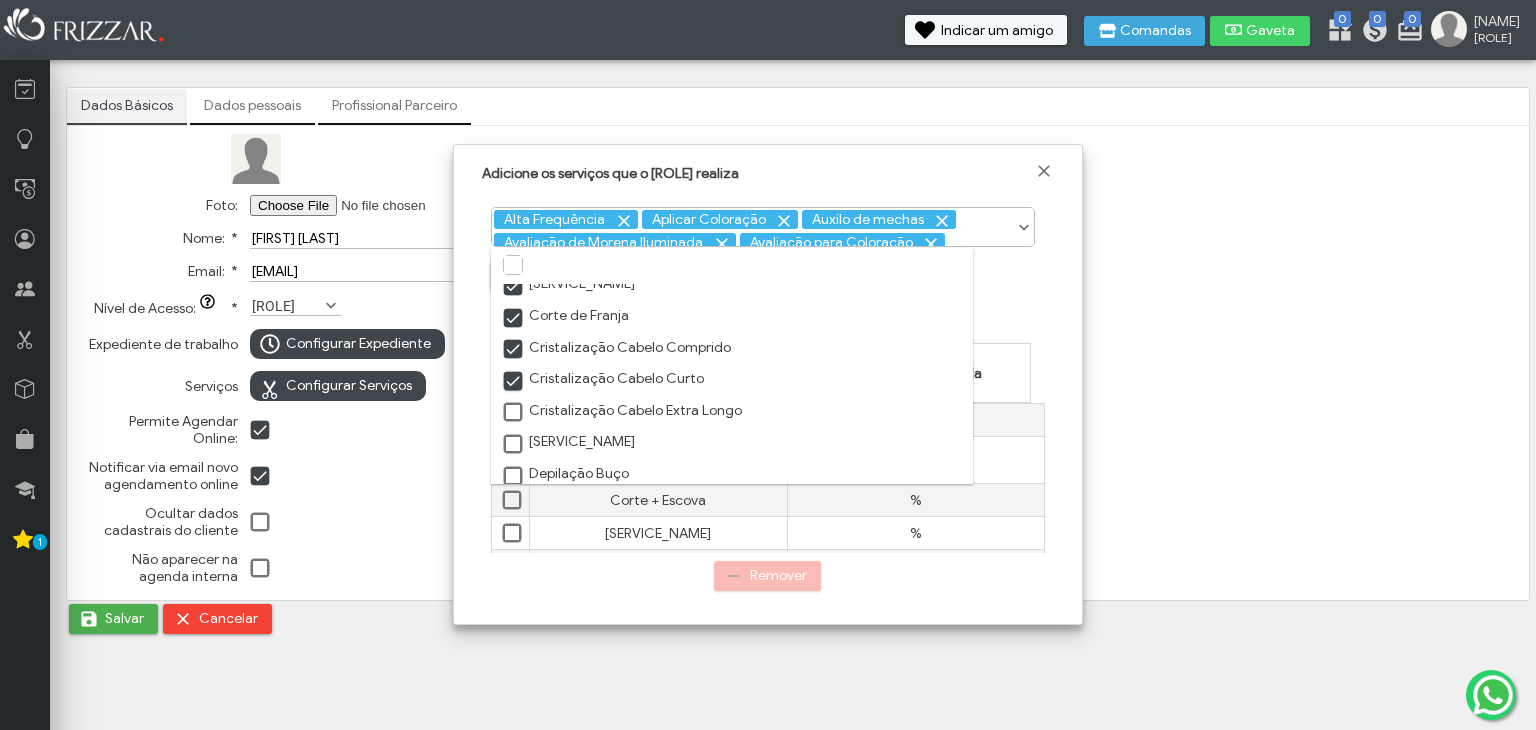 click at bounding box center [514, 413] 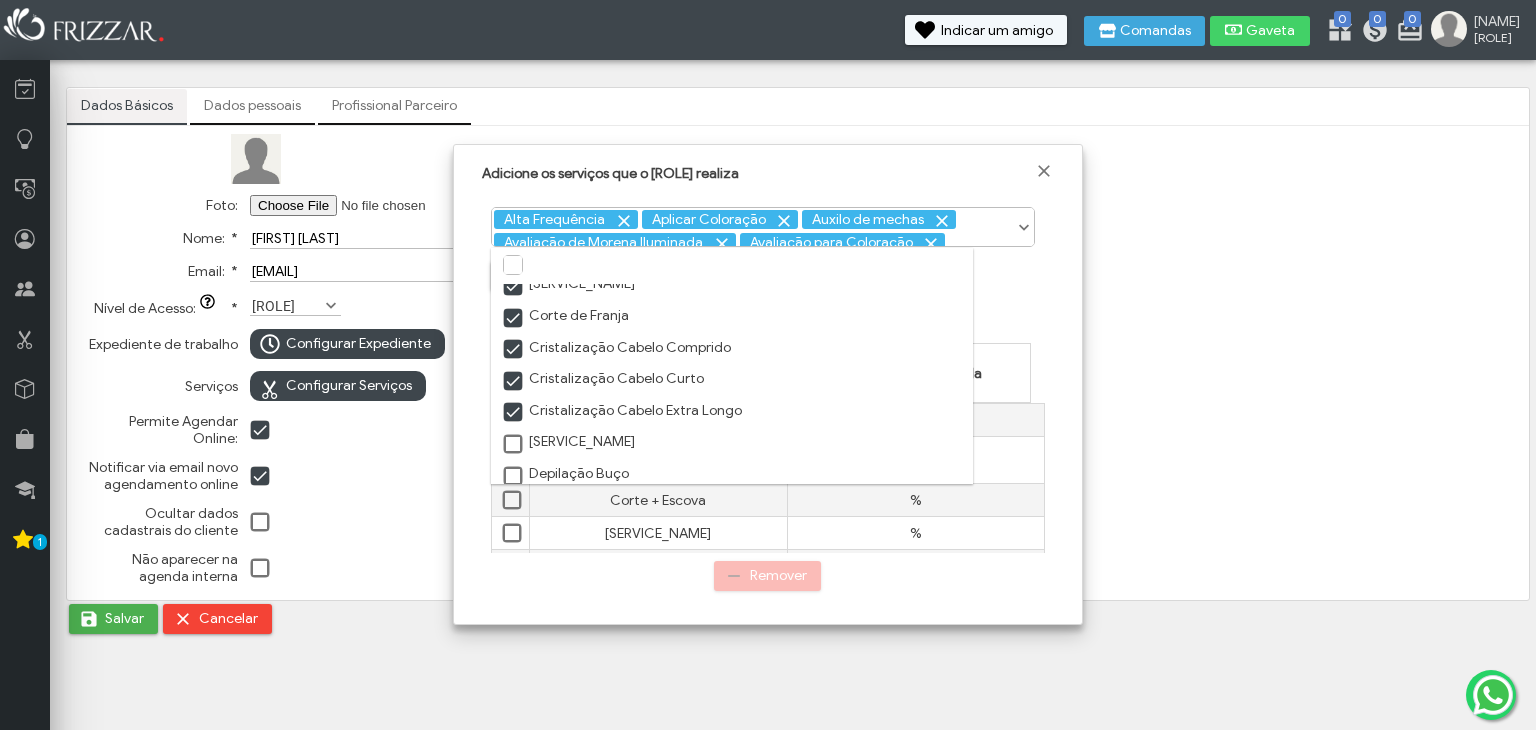 click at bounding box center [514, 445] 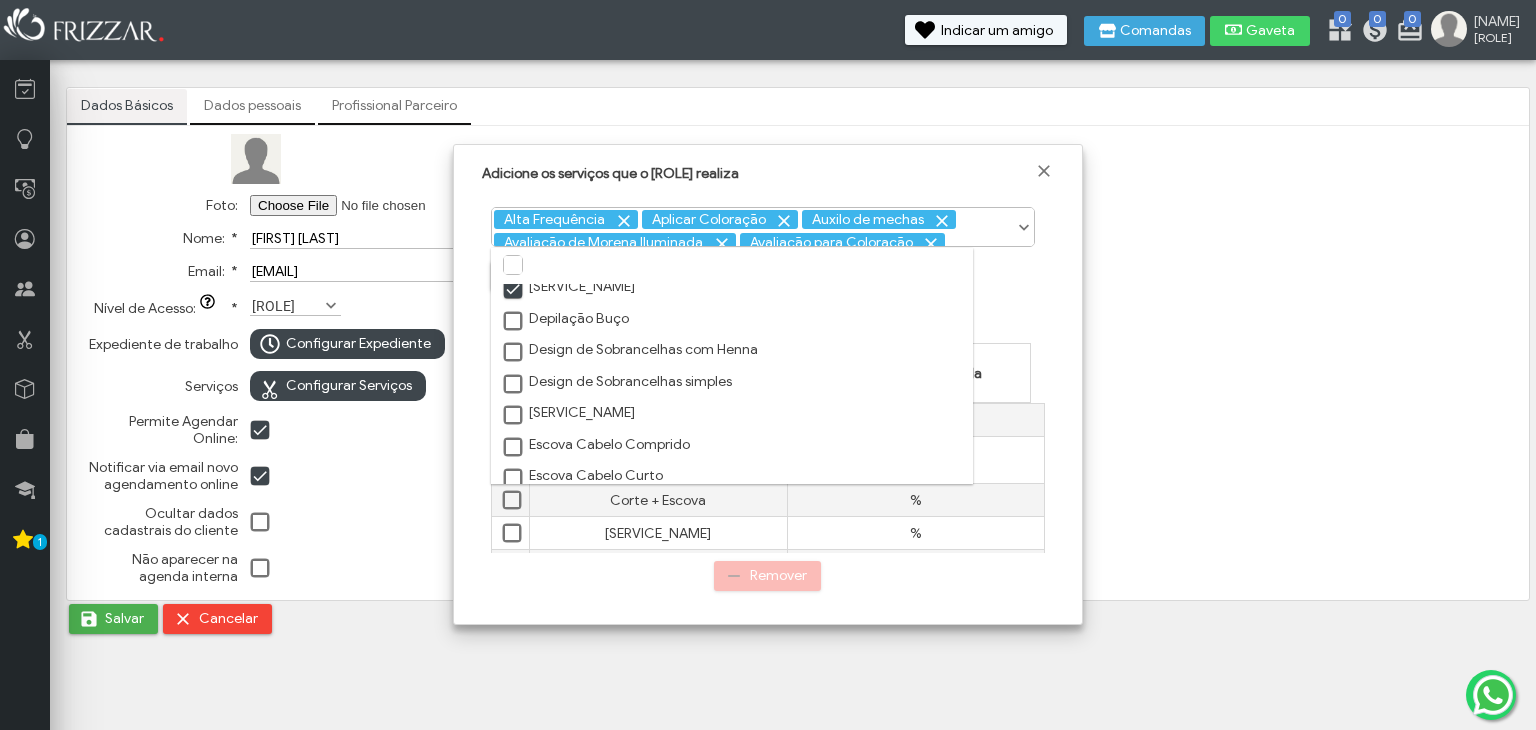 scroll, scrollTop: 680, scrollLeft: 0, axis: vertical 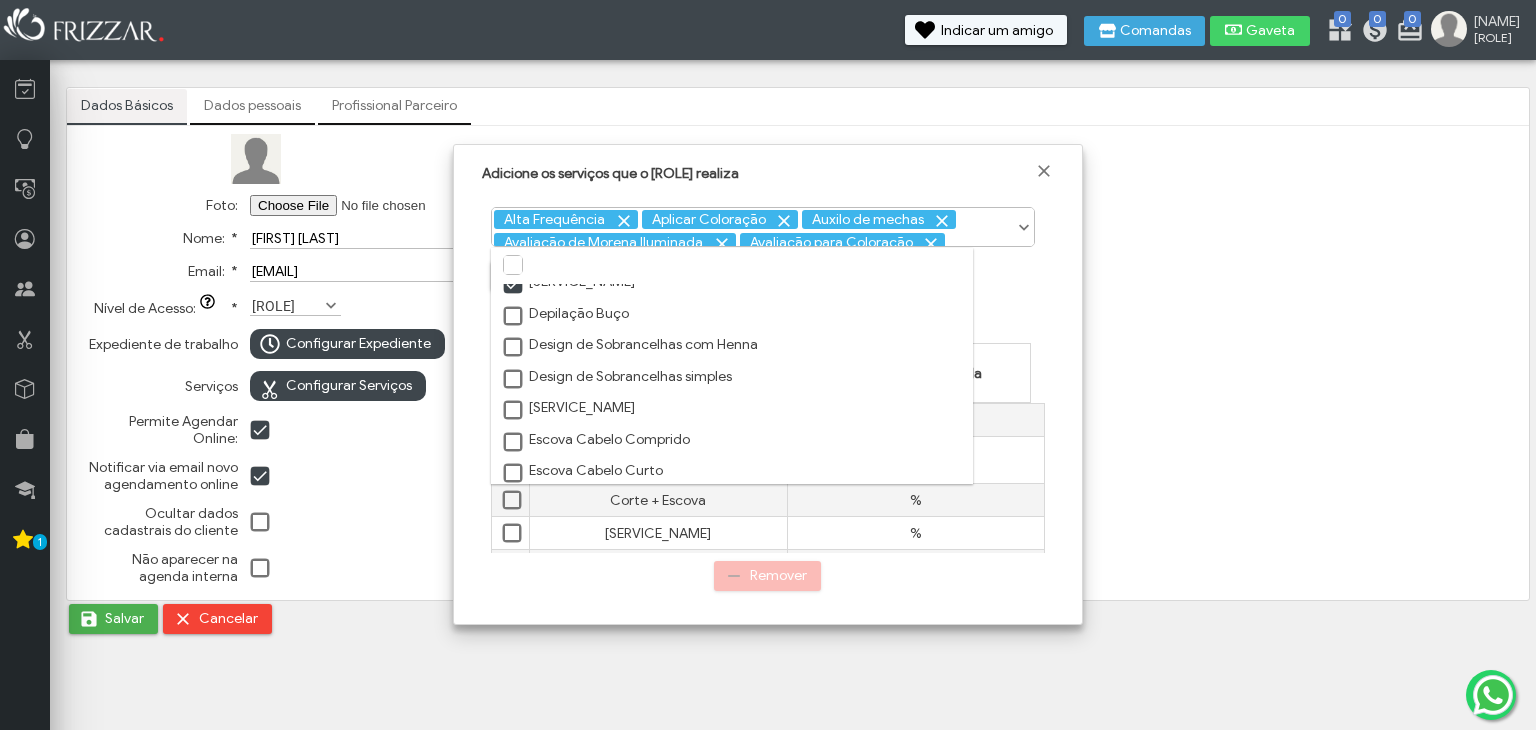 click at bounding box center (514, 411) 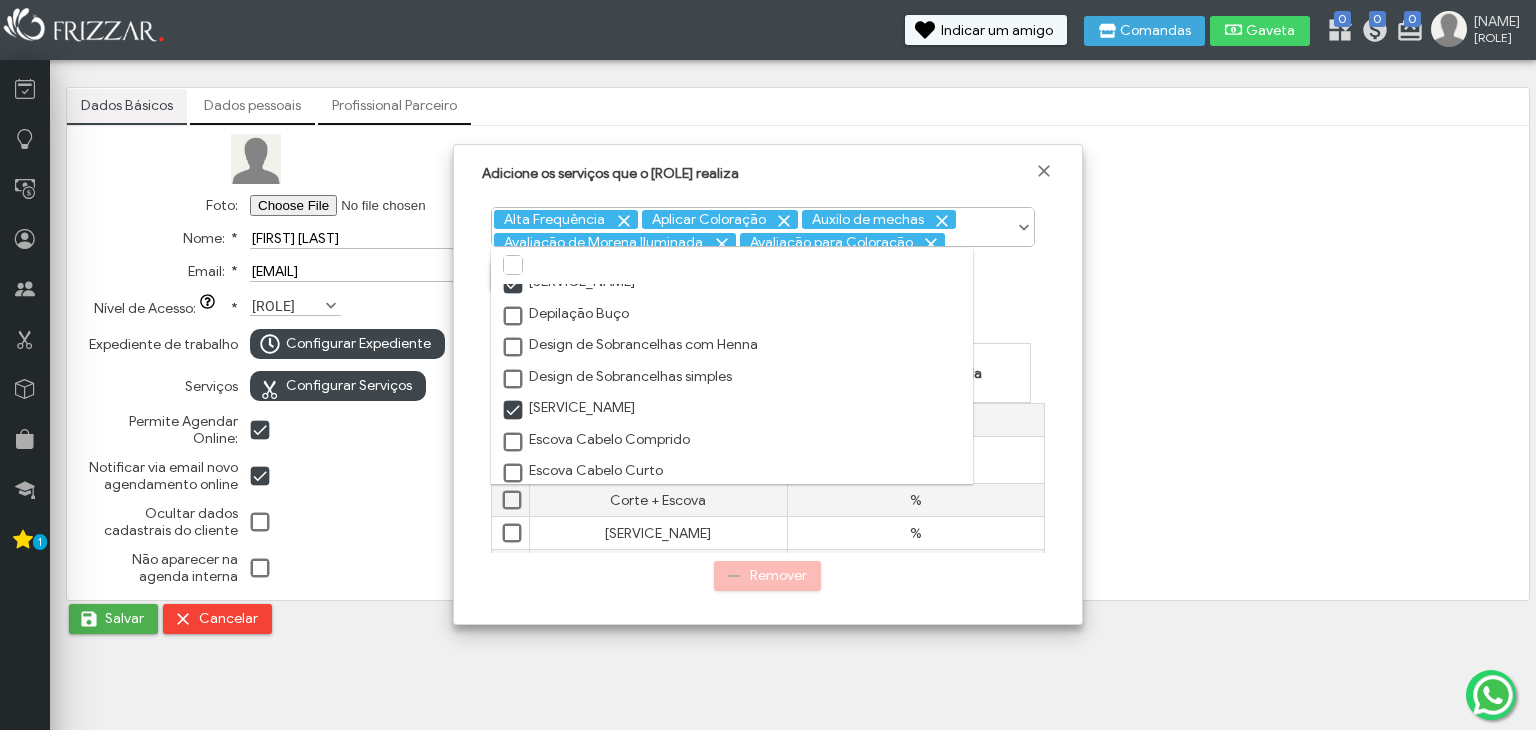 click on "Escova Cabelo Curto" at bounding box center (732, 471) 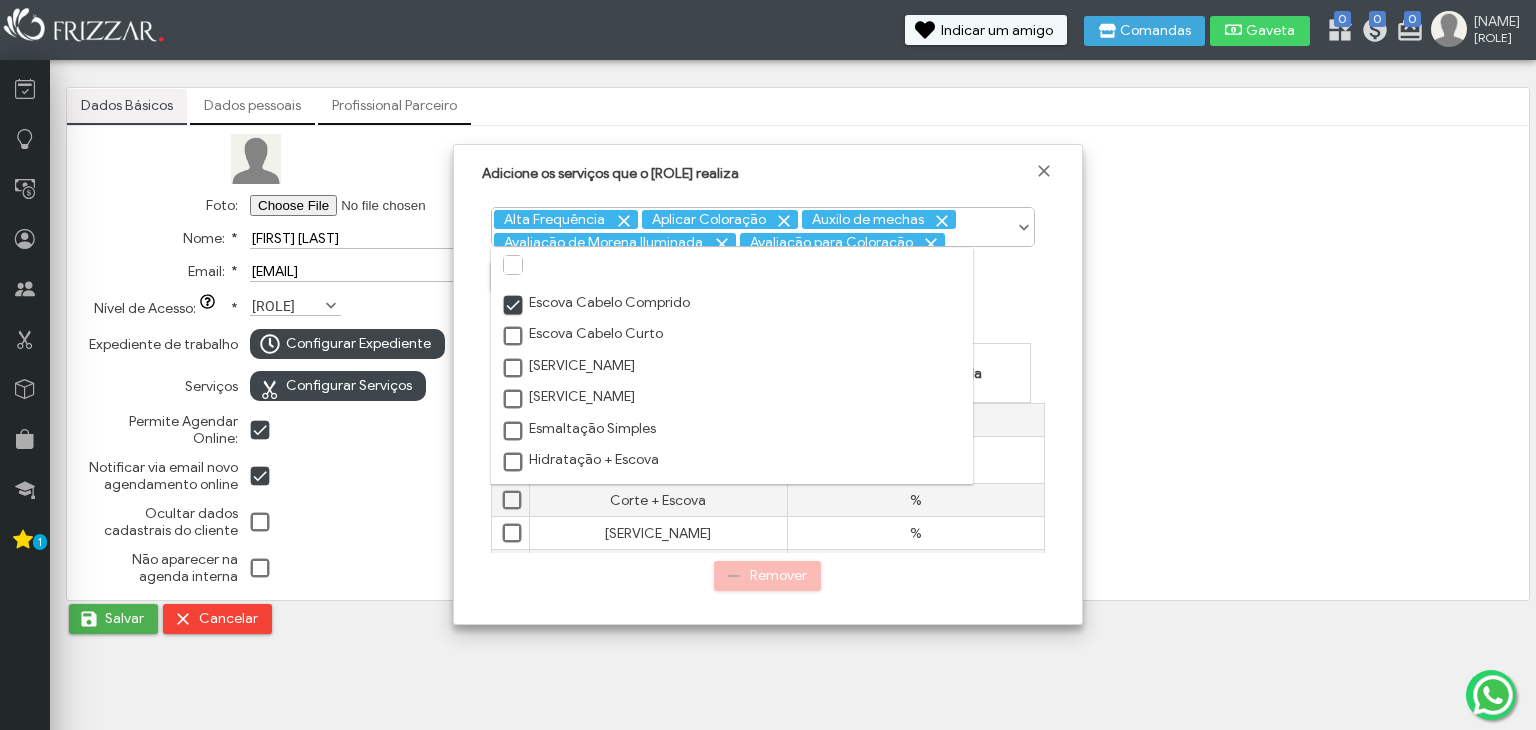 scroll 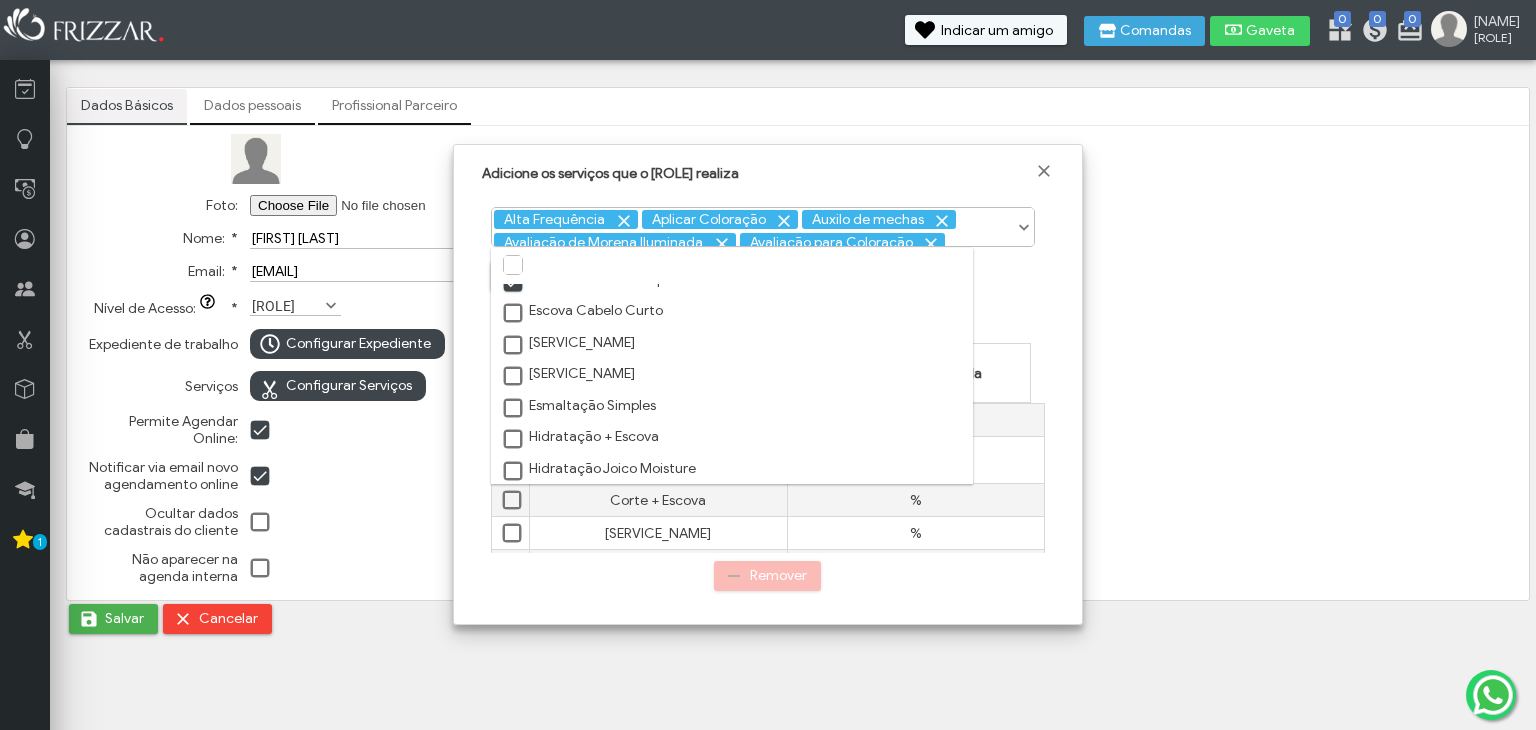 click at bounding box center [514, 314] 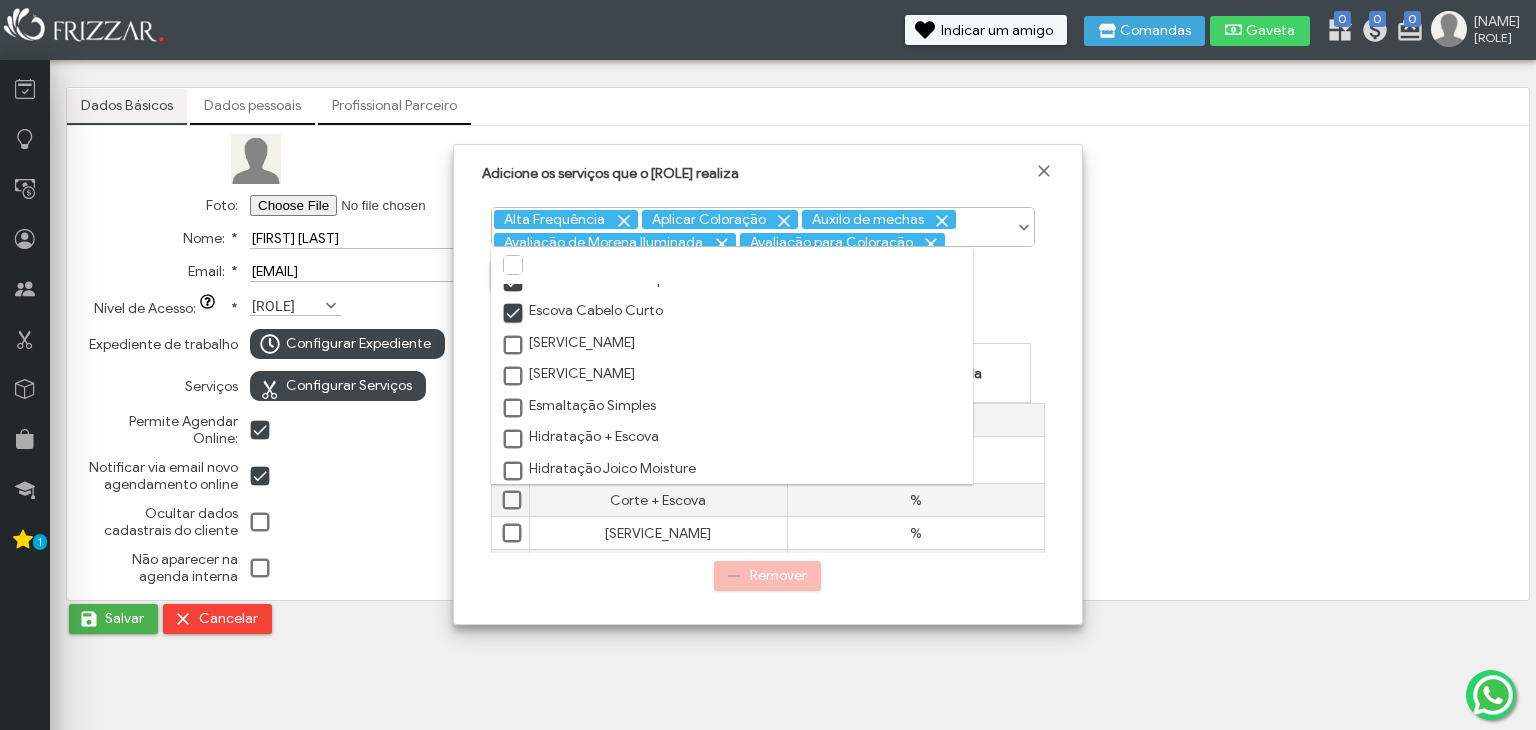 click at bounding box center (514, 346) 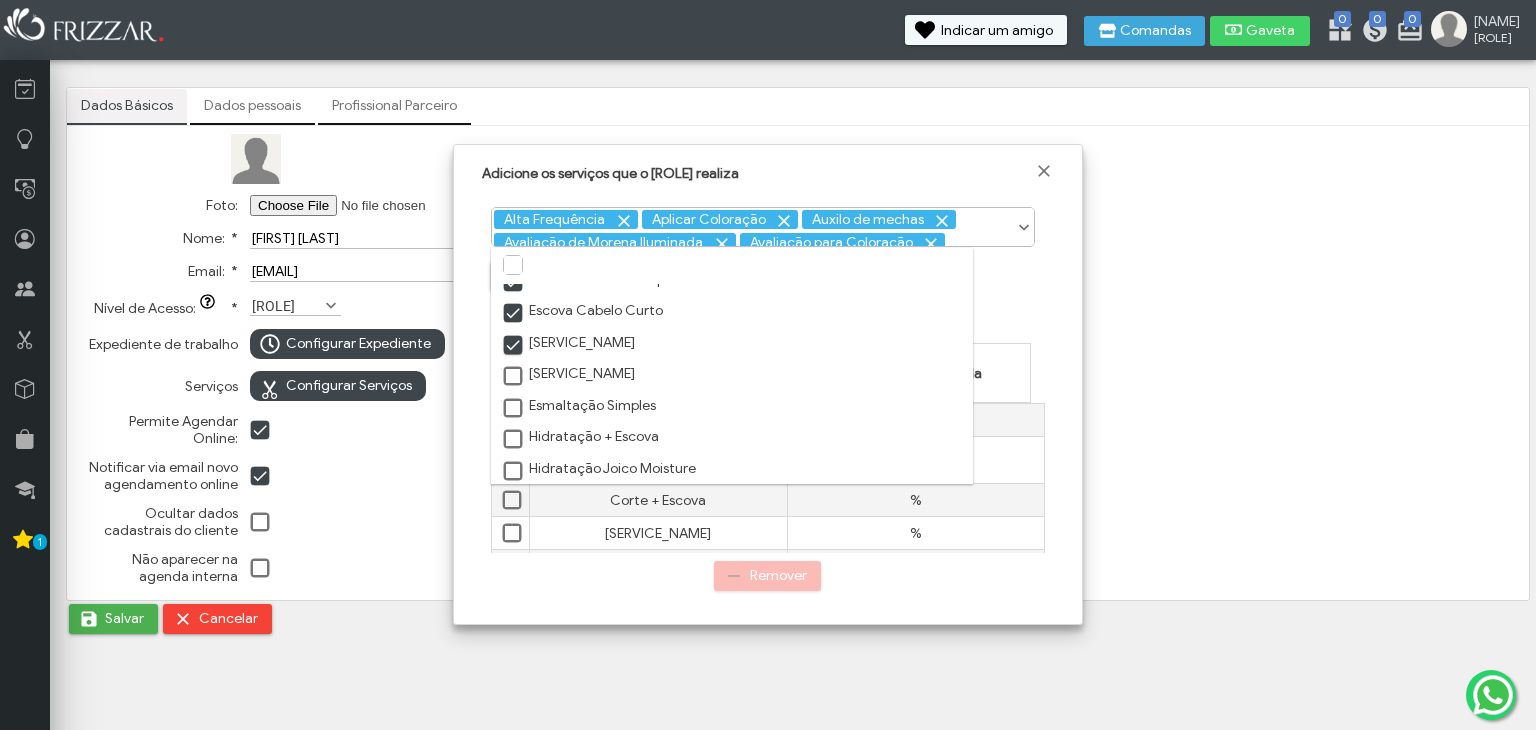 click on "[SERVICE_NAME]" at bounding box center [732, 374] 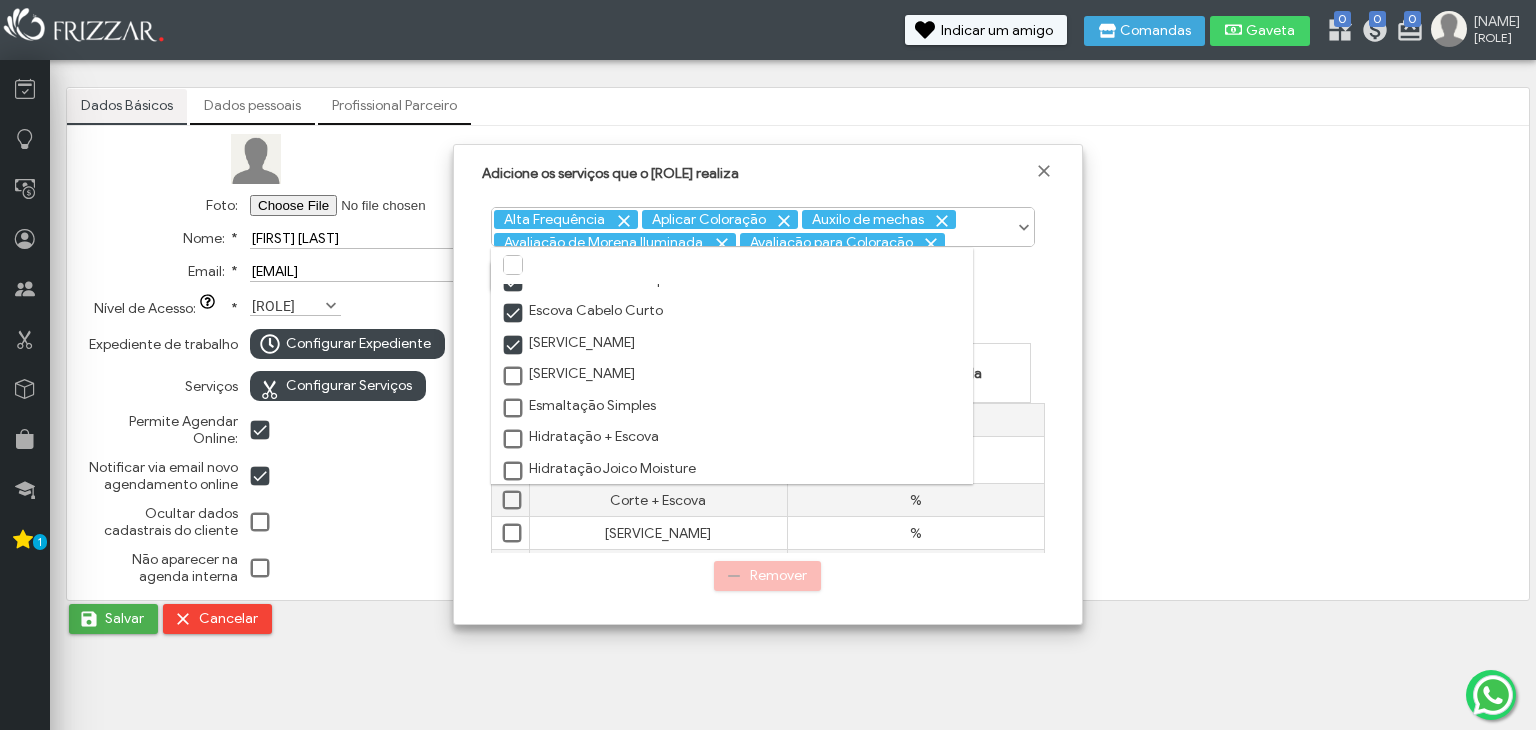 click at bounding box center (514, 377) 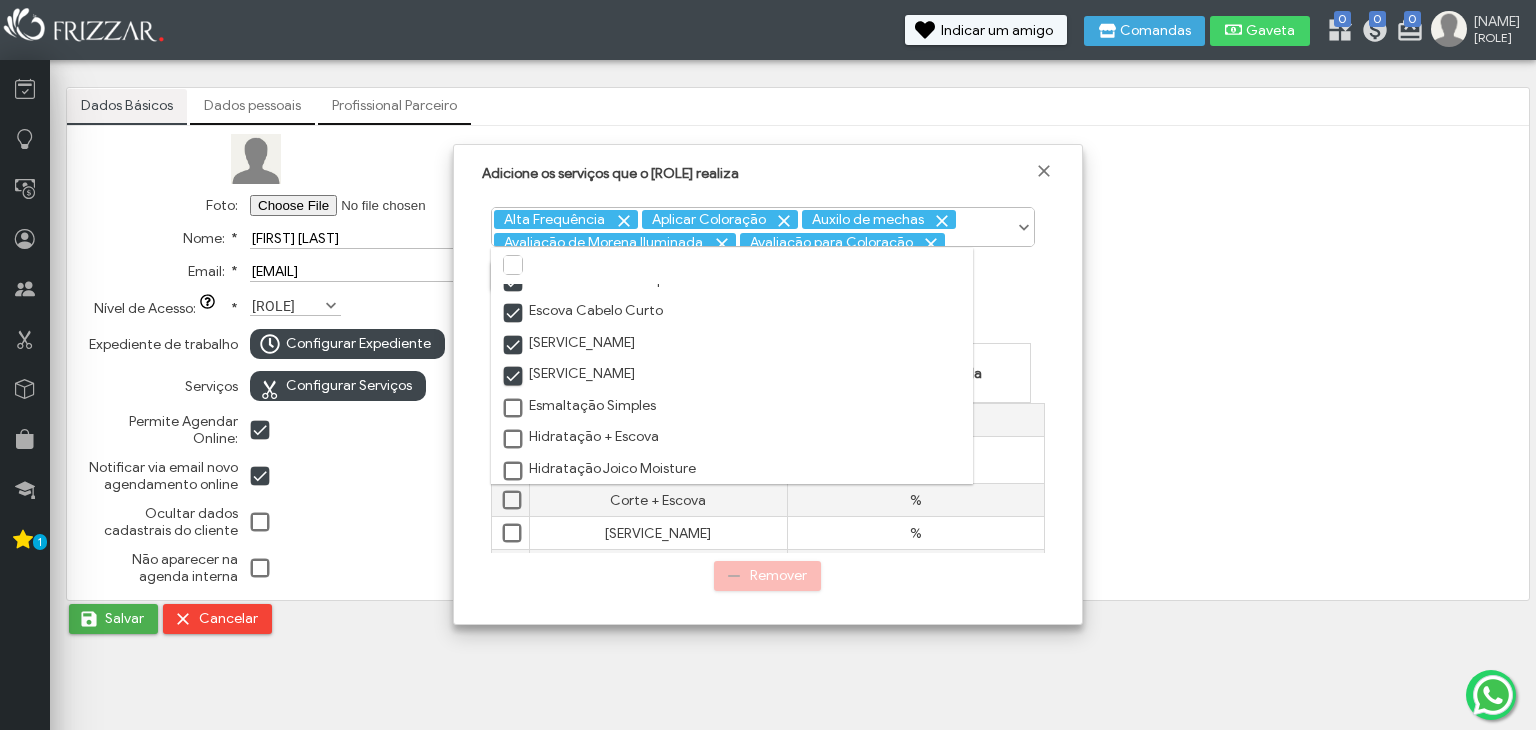 click at bounding box center [514, 409] 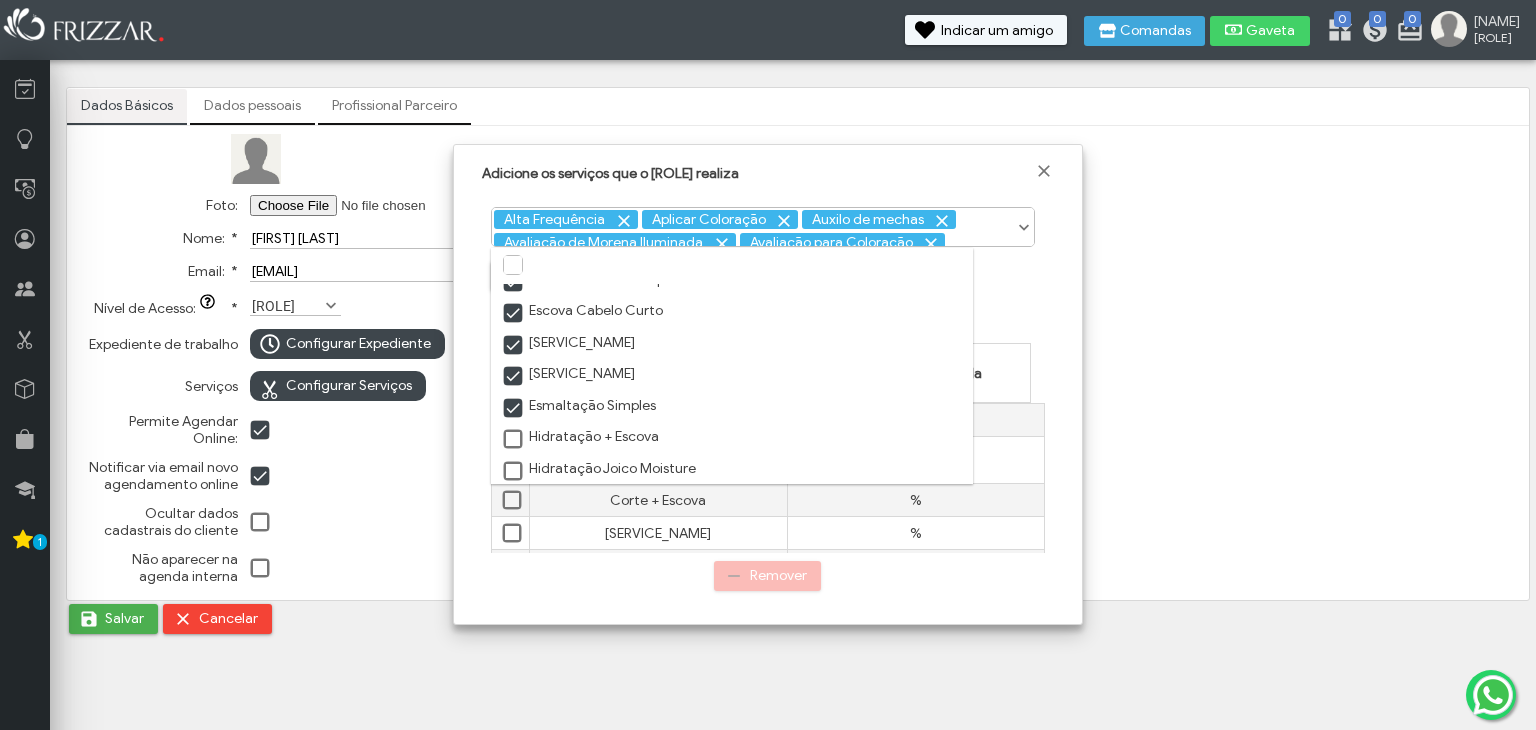 click at bounding box center [514, 440] 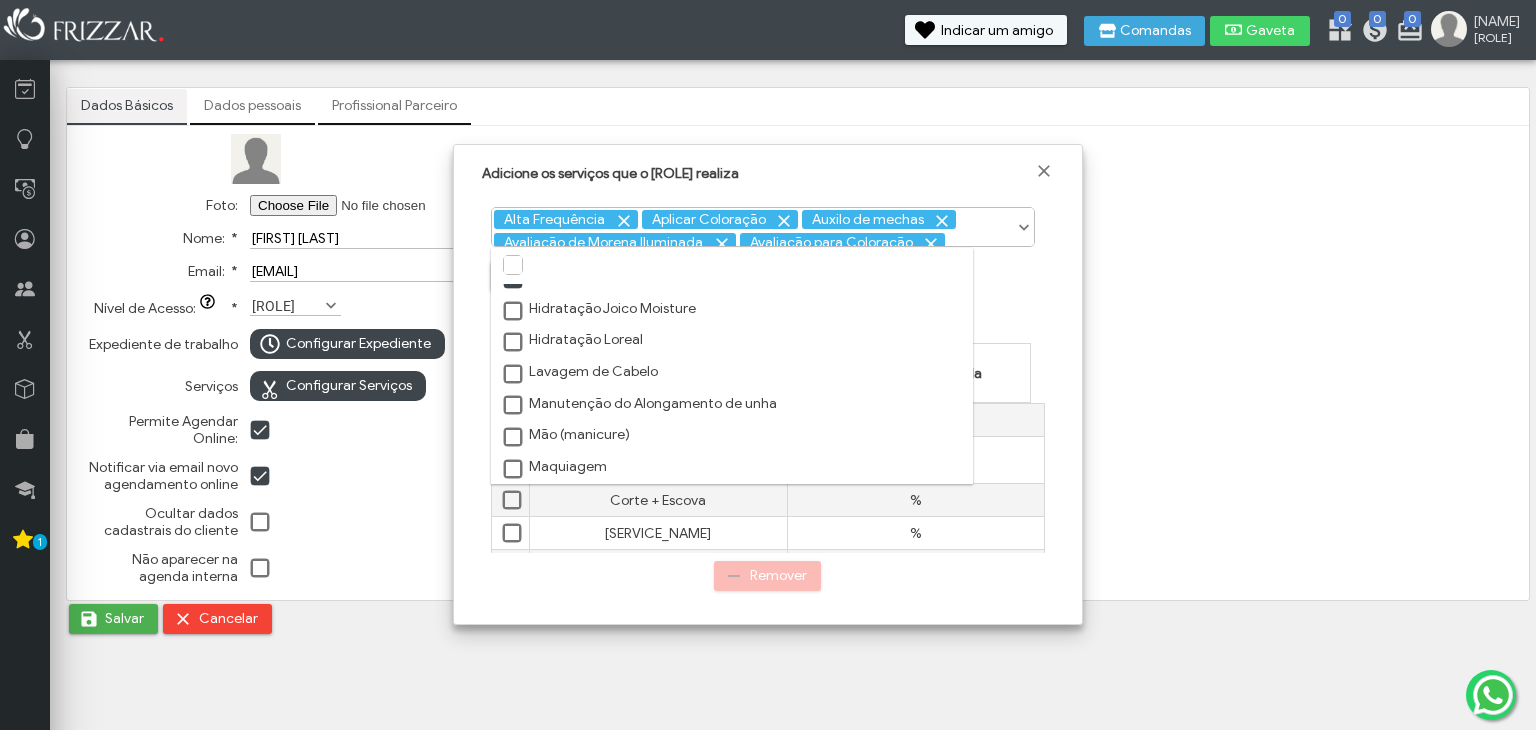 click at bounding box center (514, 312) 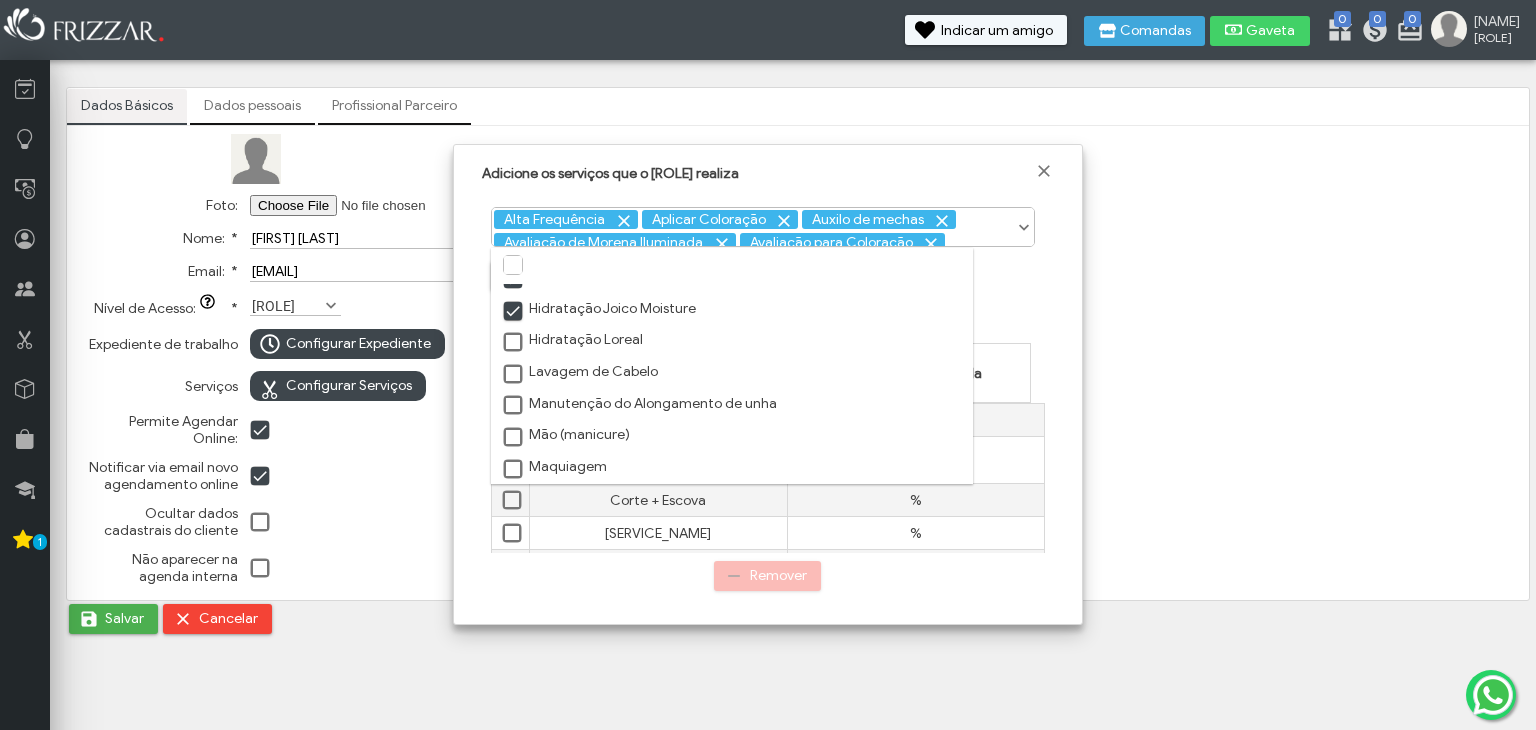 click at bounding box center [514, 343] 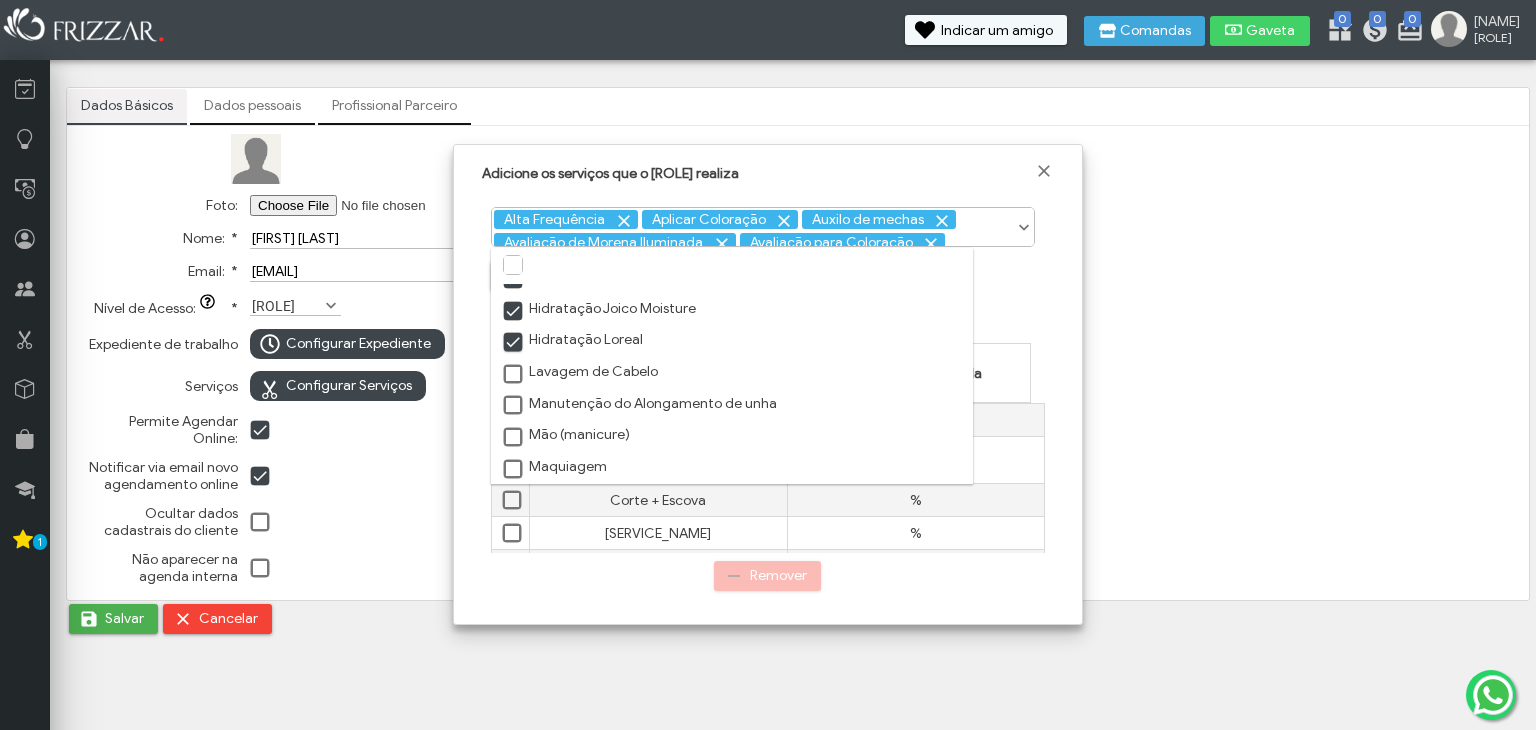 click at bounding box center (514, 375) 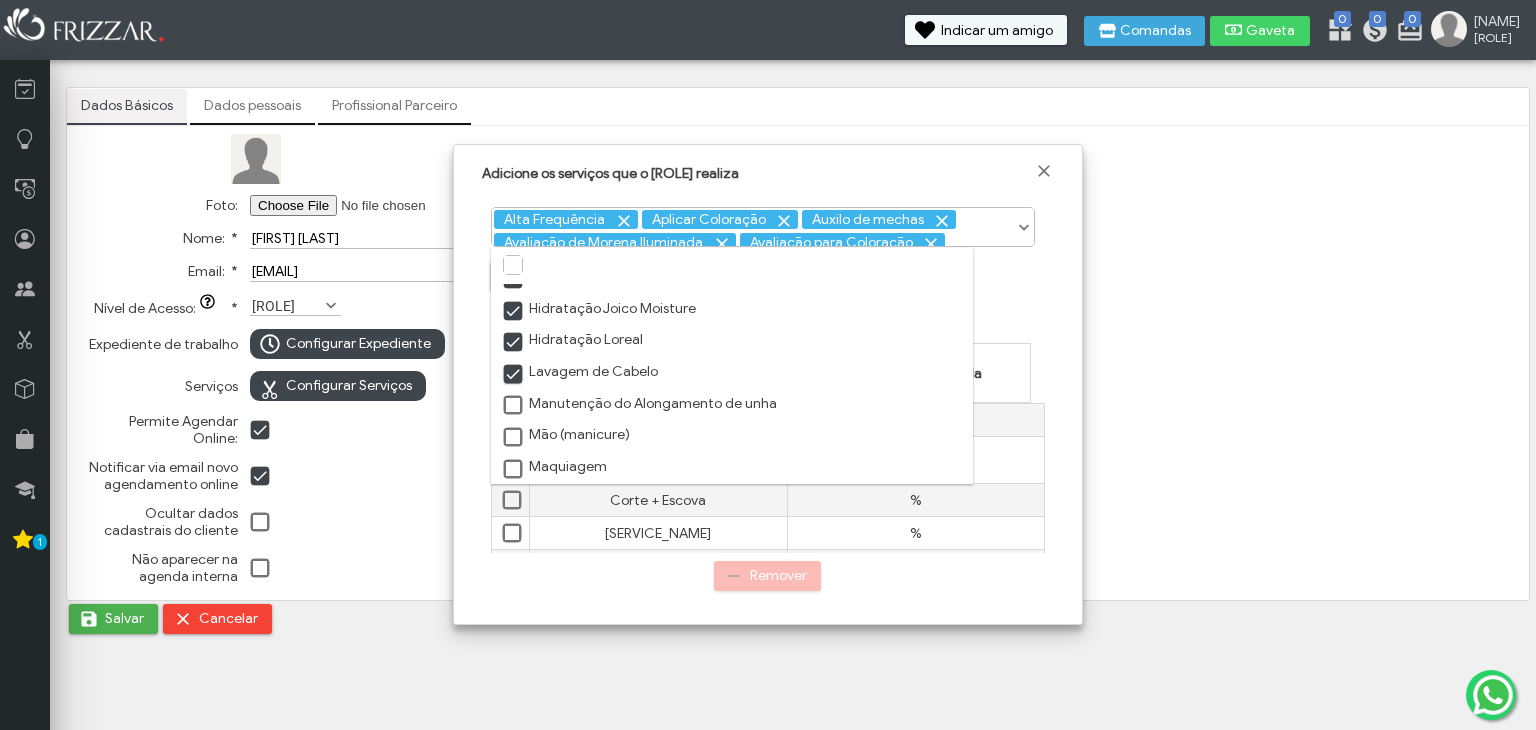 click at bounding box center (514, 406) 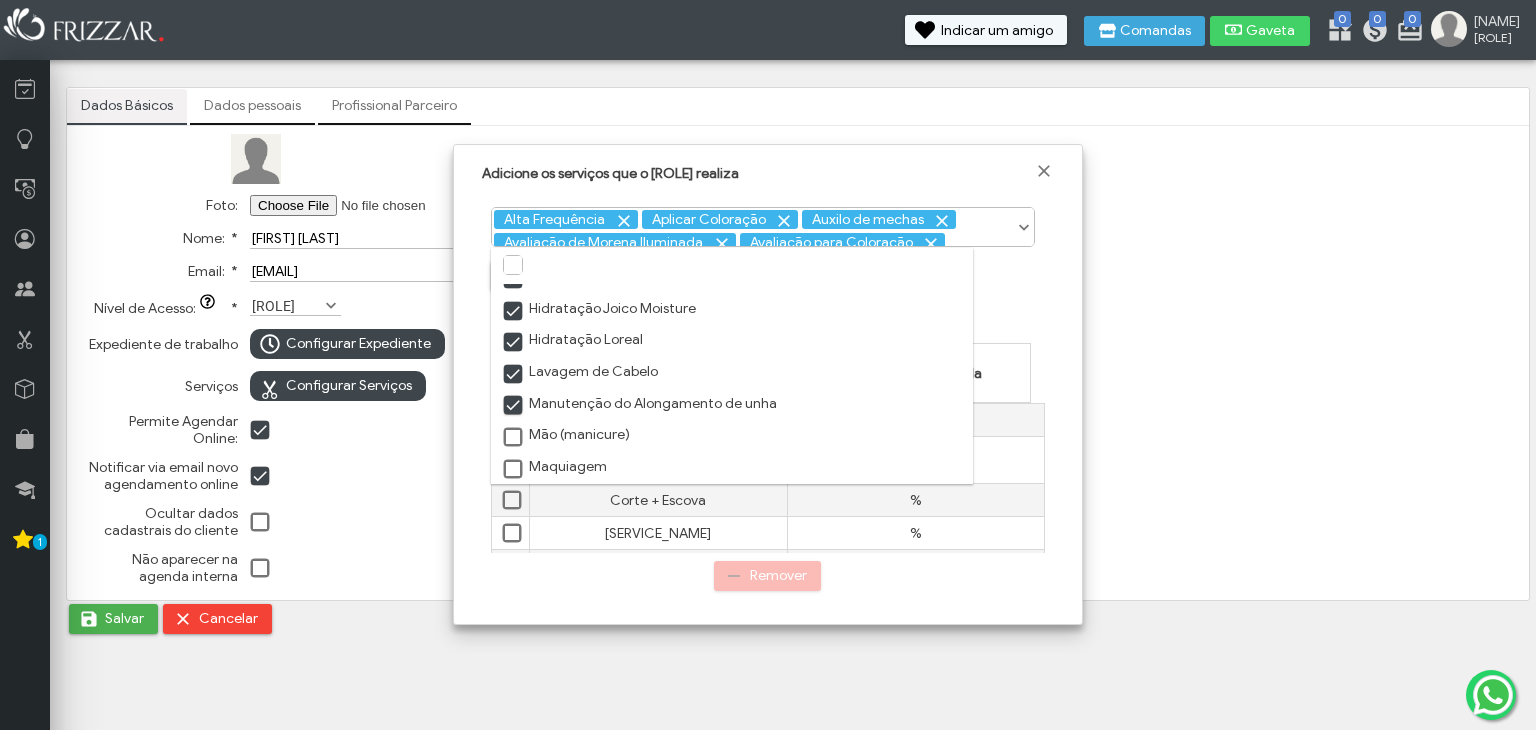 click at bounding box center (514, 438) 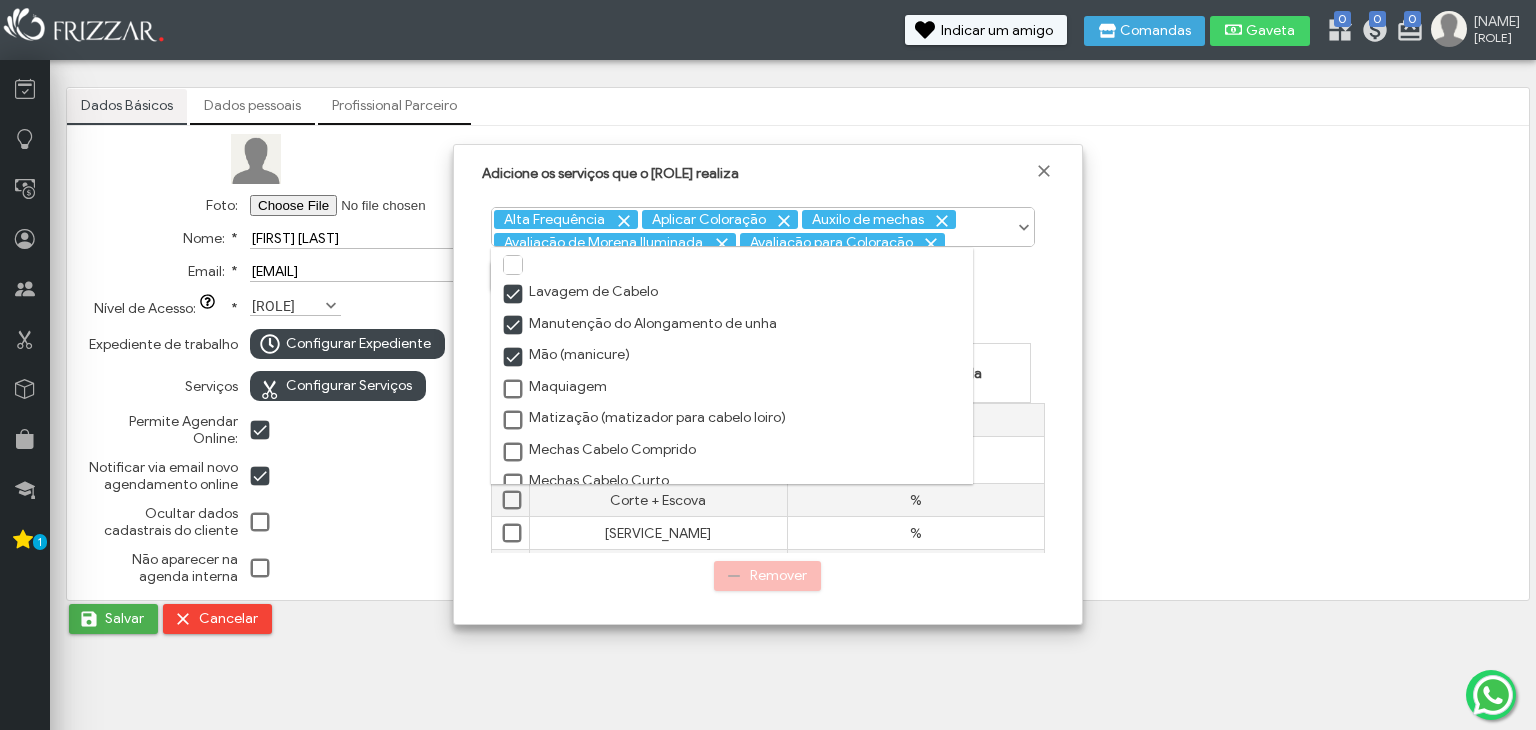 click at bounding box center (514, 326) 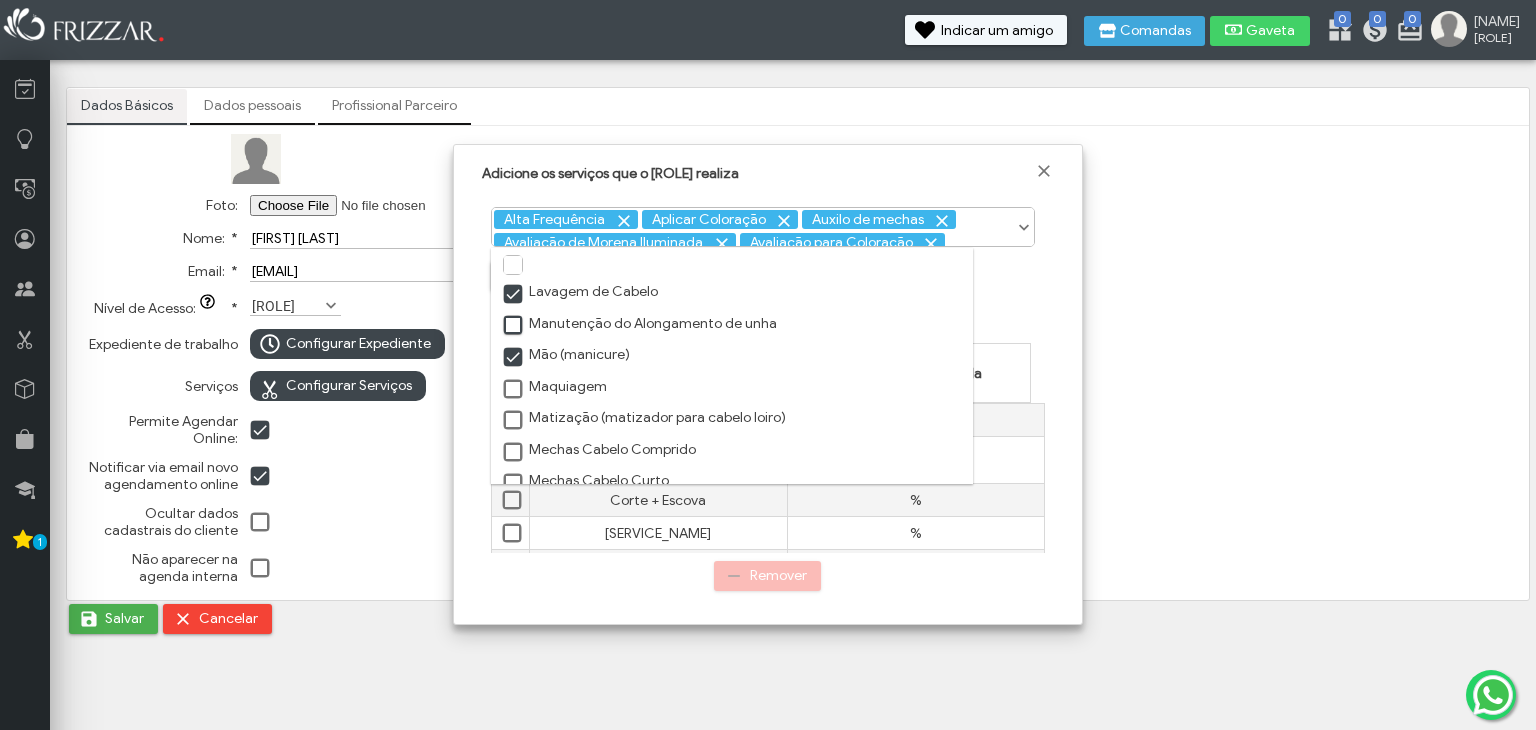 click at bounding box center [514, 358] 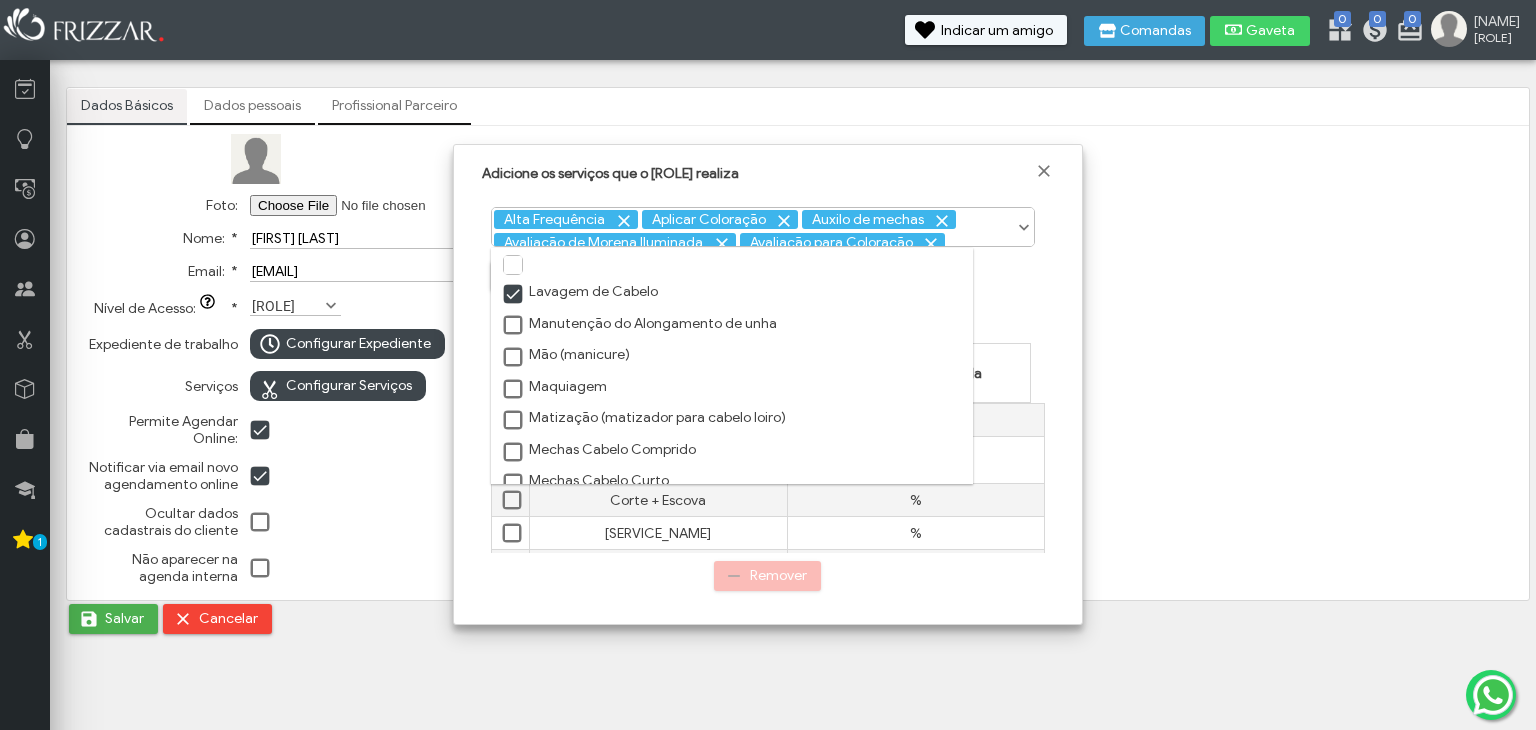 click at bounding box center (514, 421) 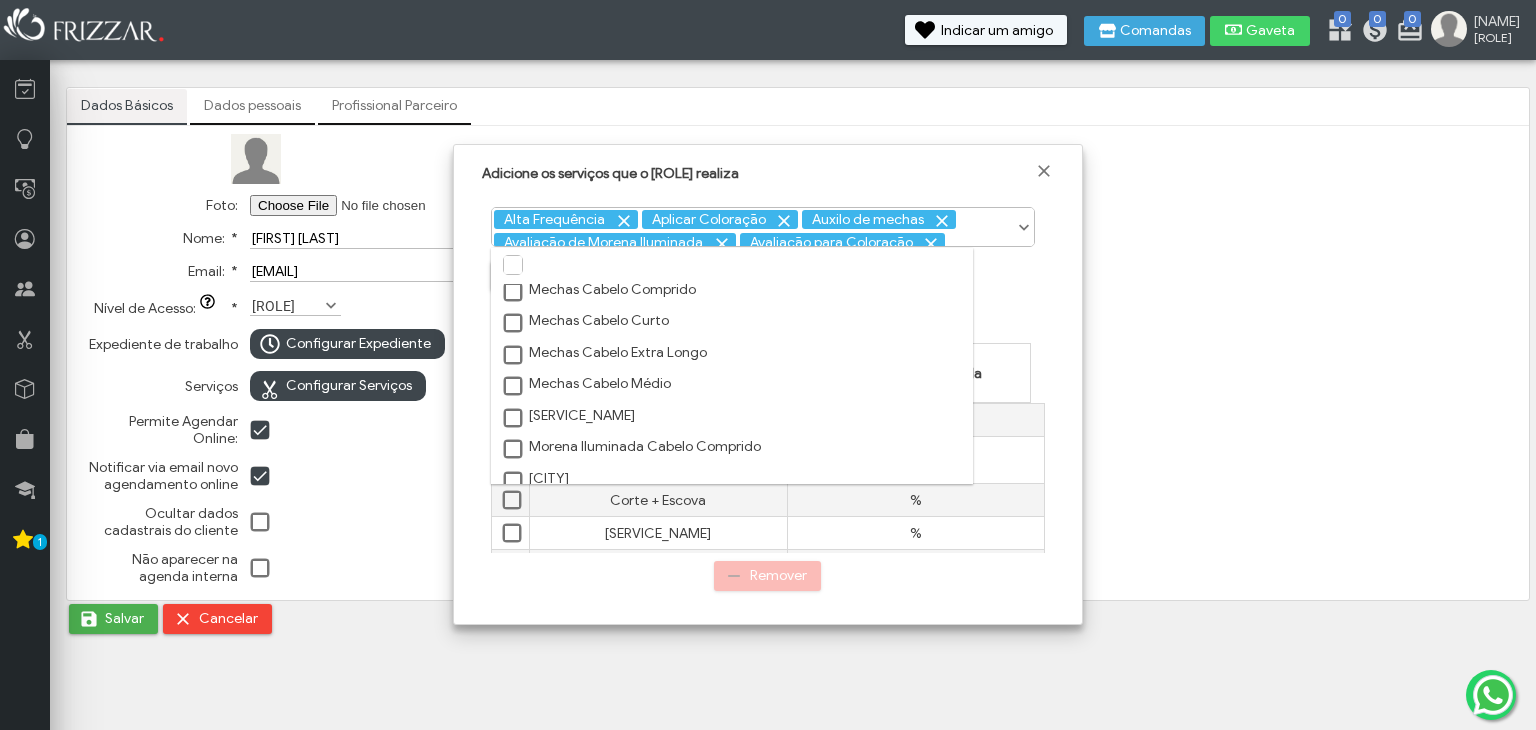 click at bounding box center [514, 293] 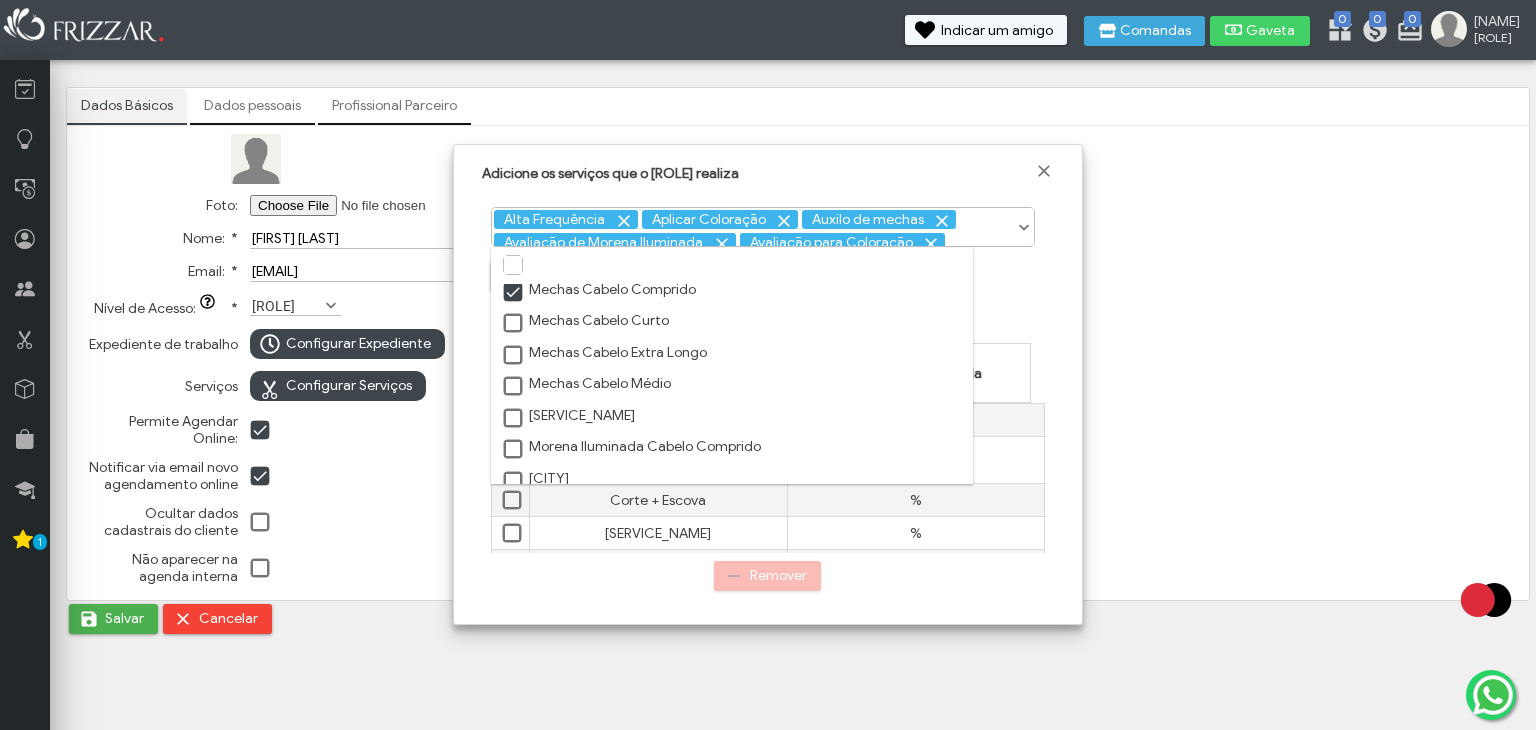 click on "Mechas Cabelo Curto" at bounding box center [585, 321] 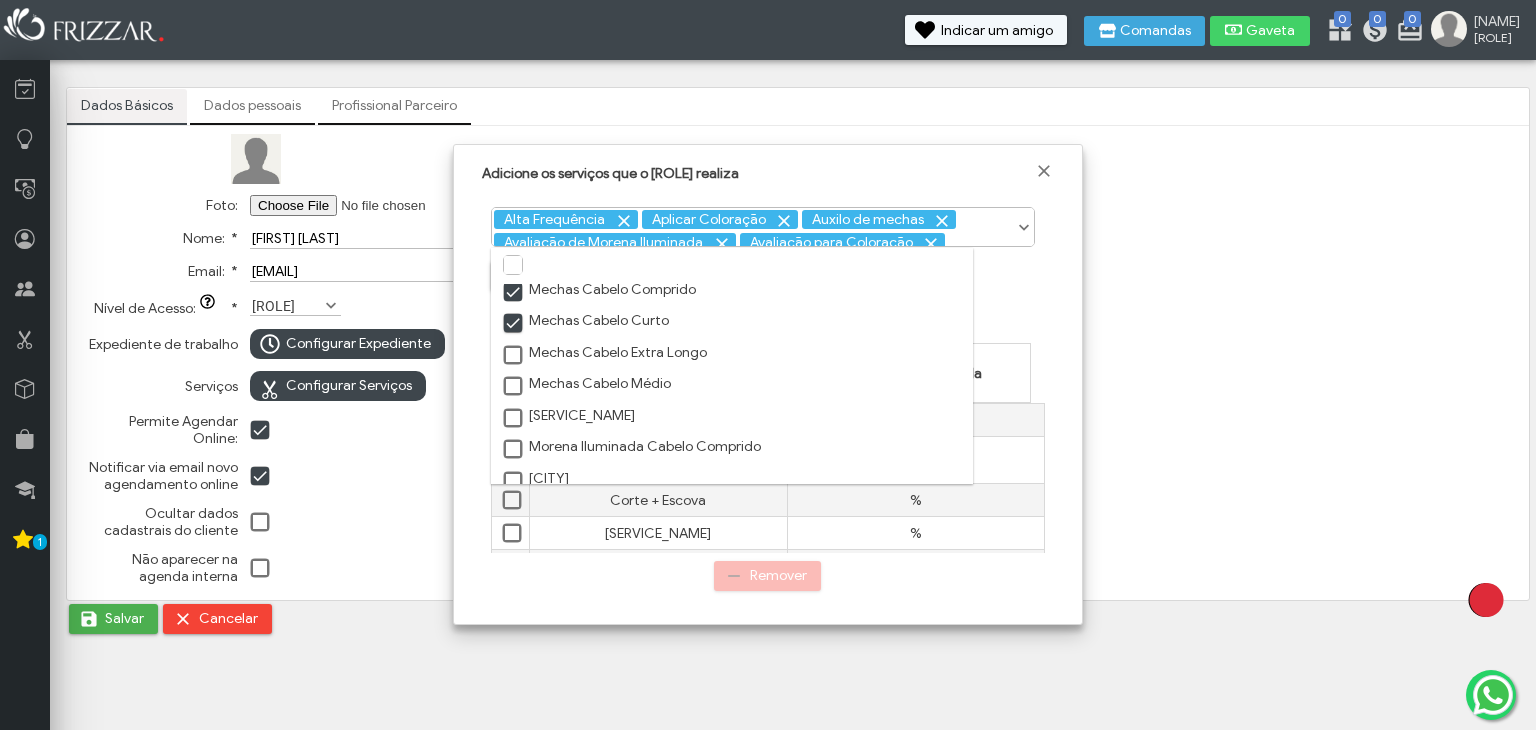 click at bounding box center (514, 356) 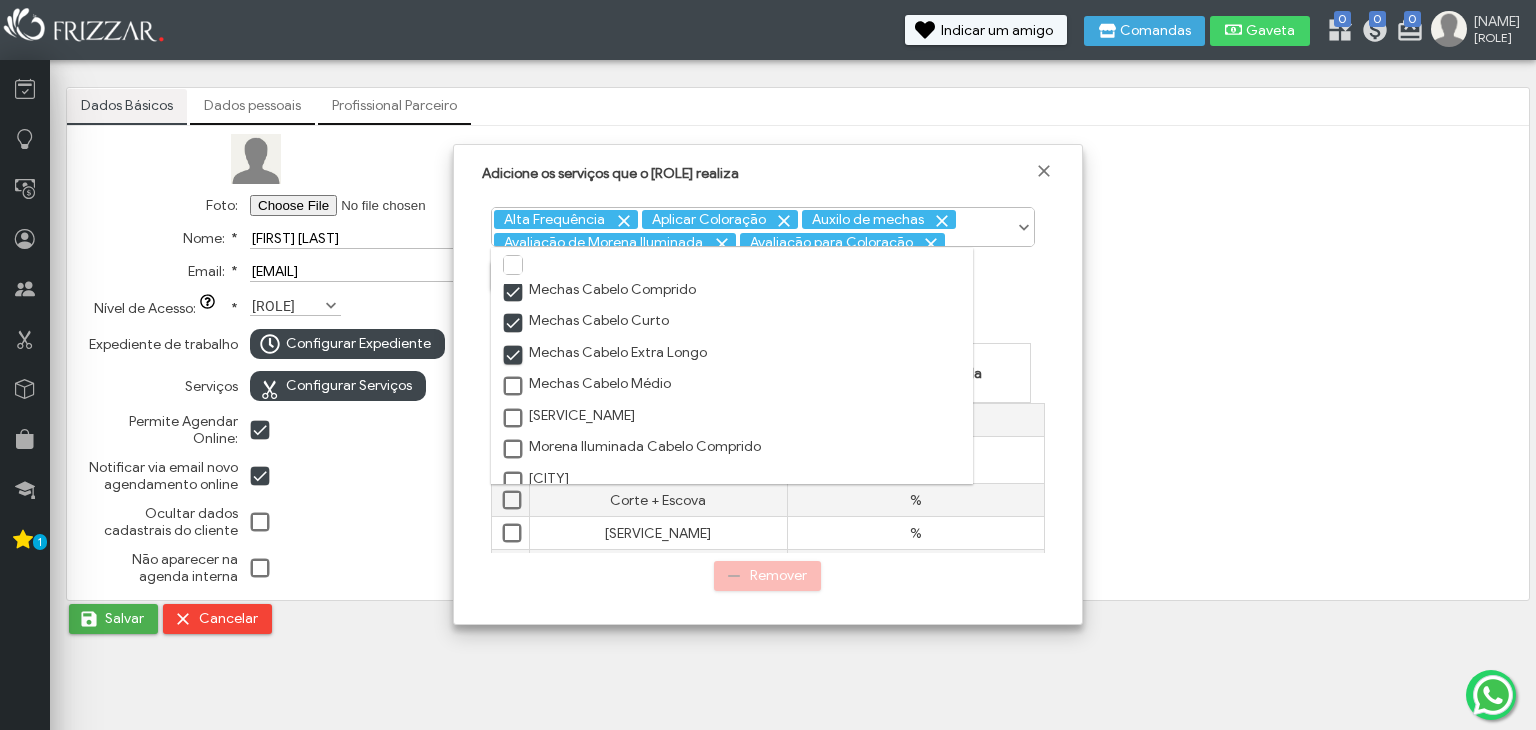 click at bounding box center [514, 387] 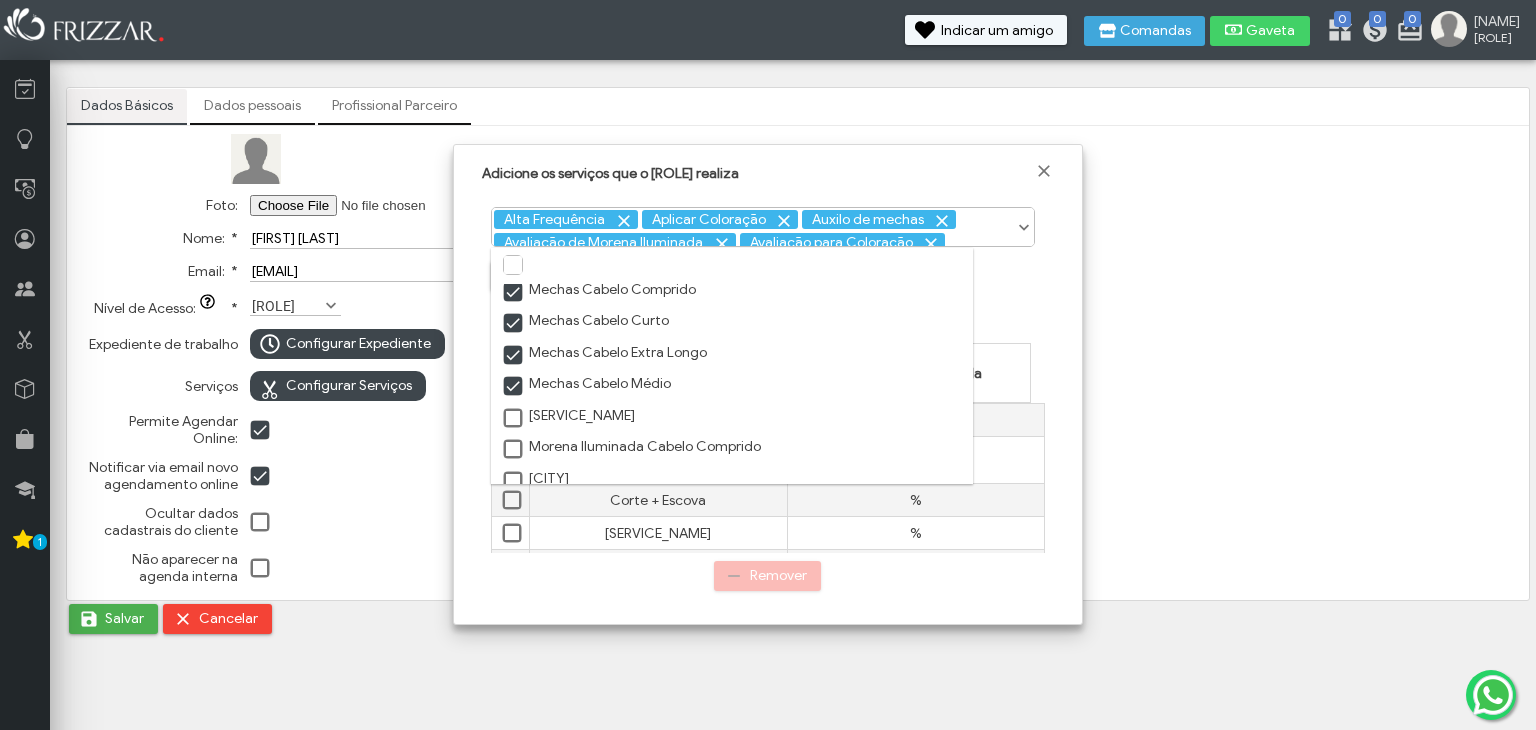 click at bounding box center (514, 419) 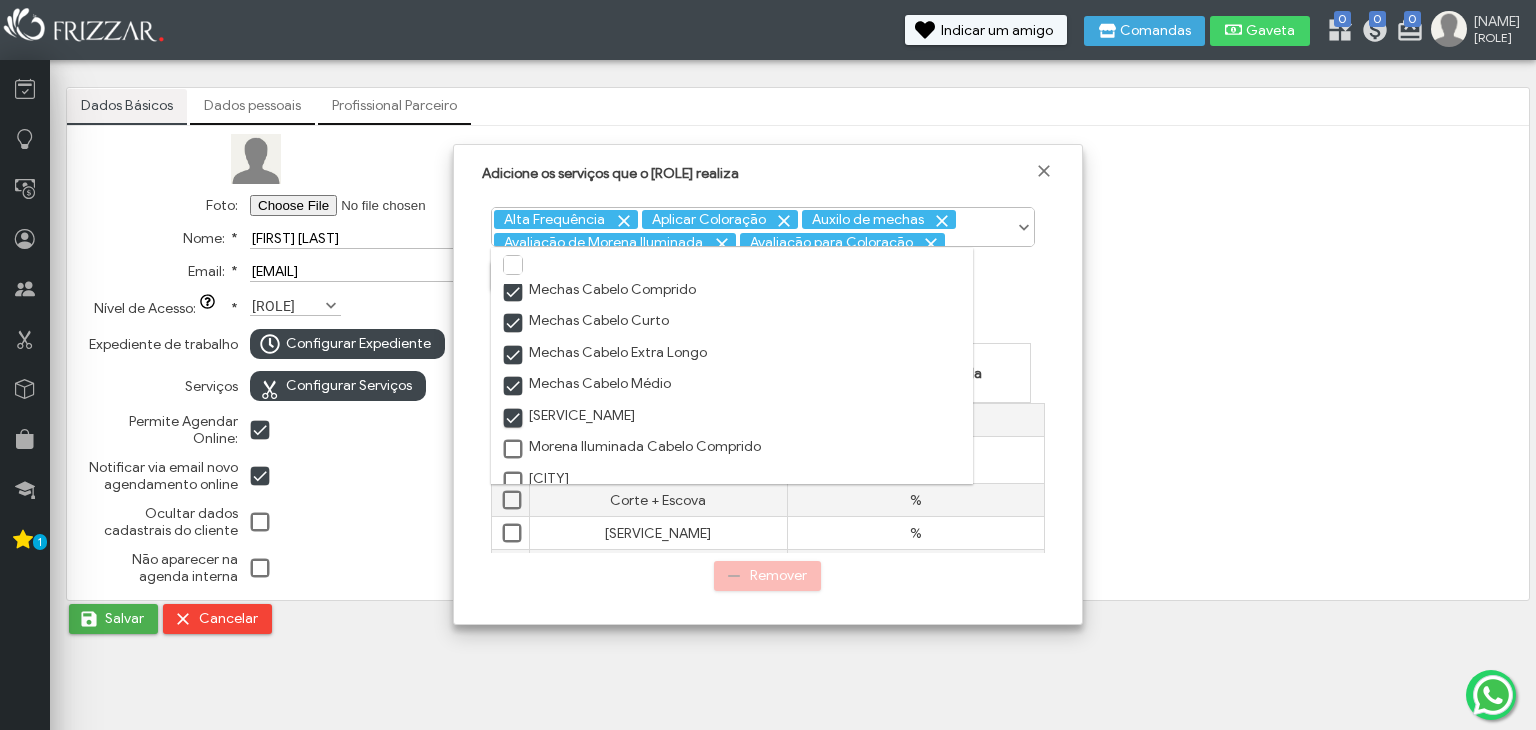 click at bounding box center [514, 450] 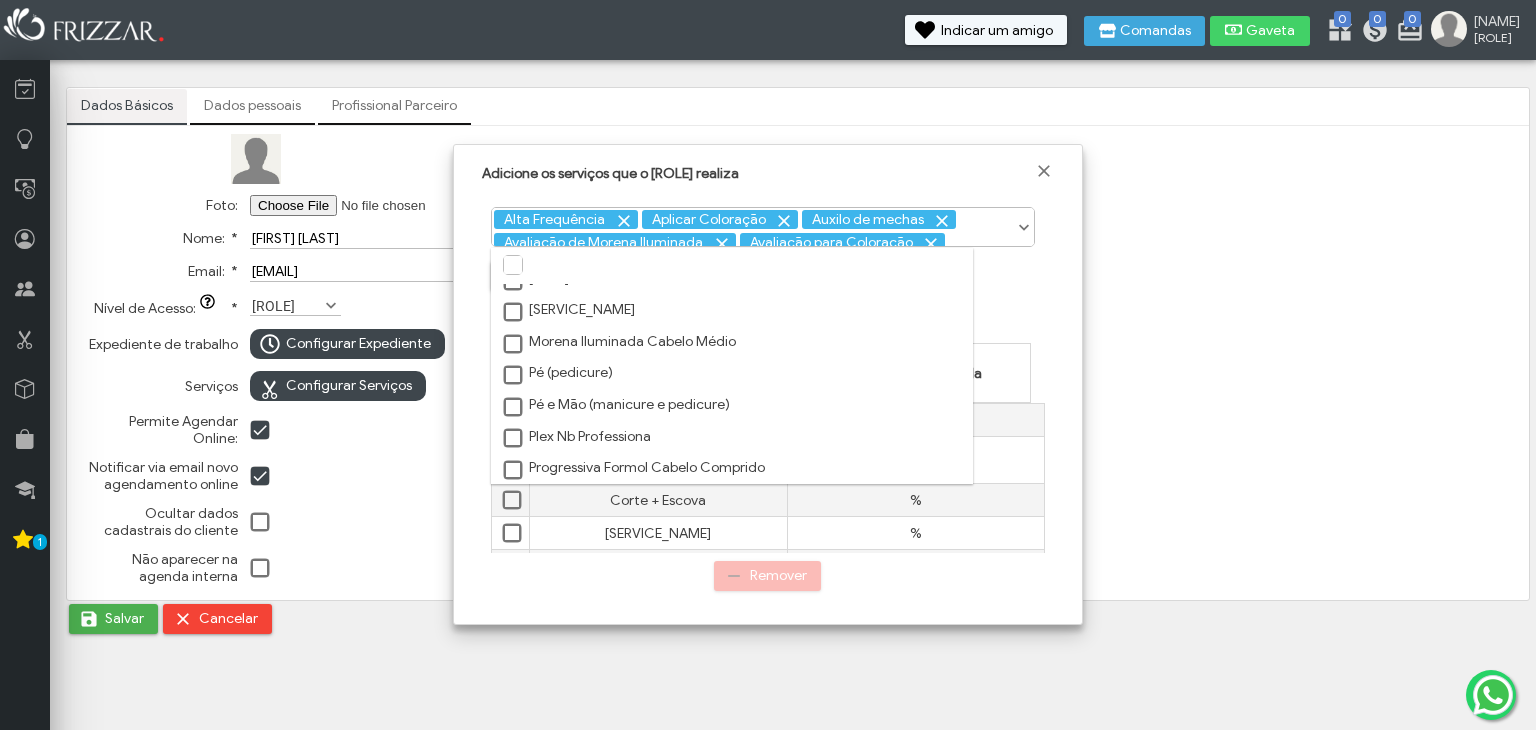 click at bounding box center (514, 282) 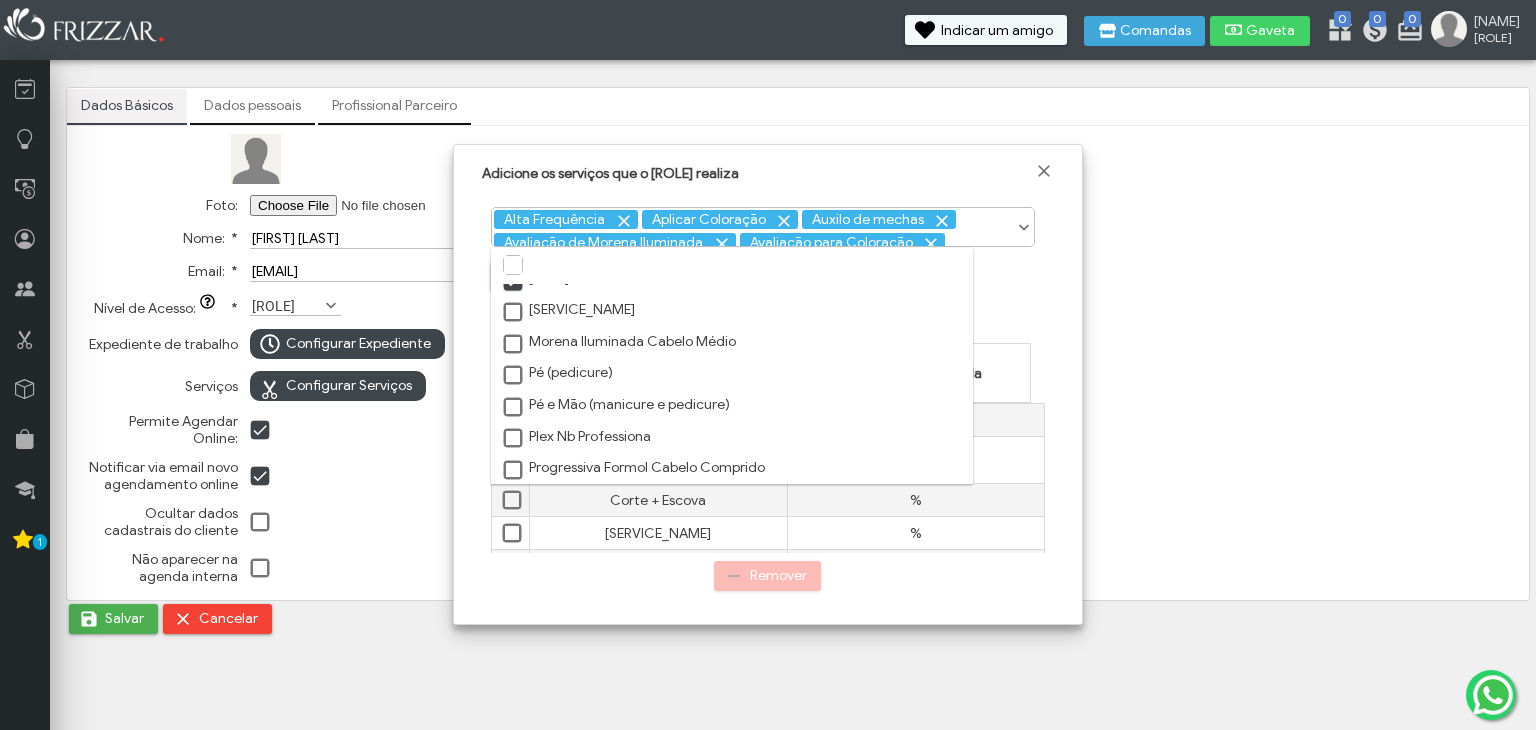 click at bounding box center [514, 313] 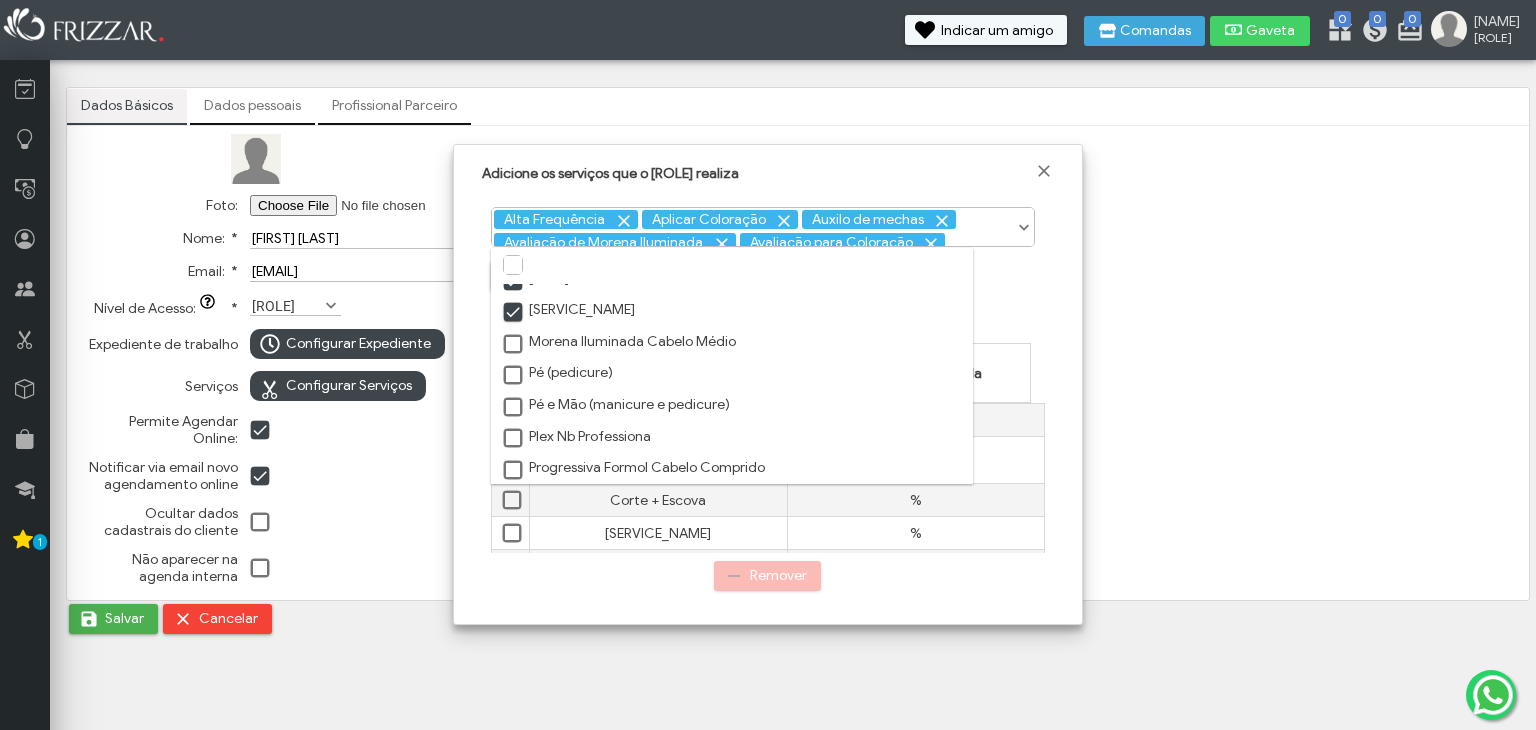 click at bounding box center (514, 345) 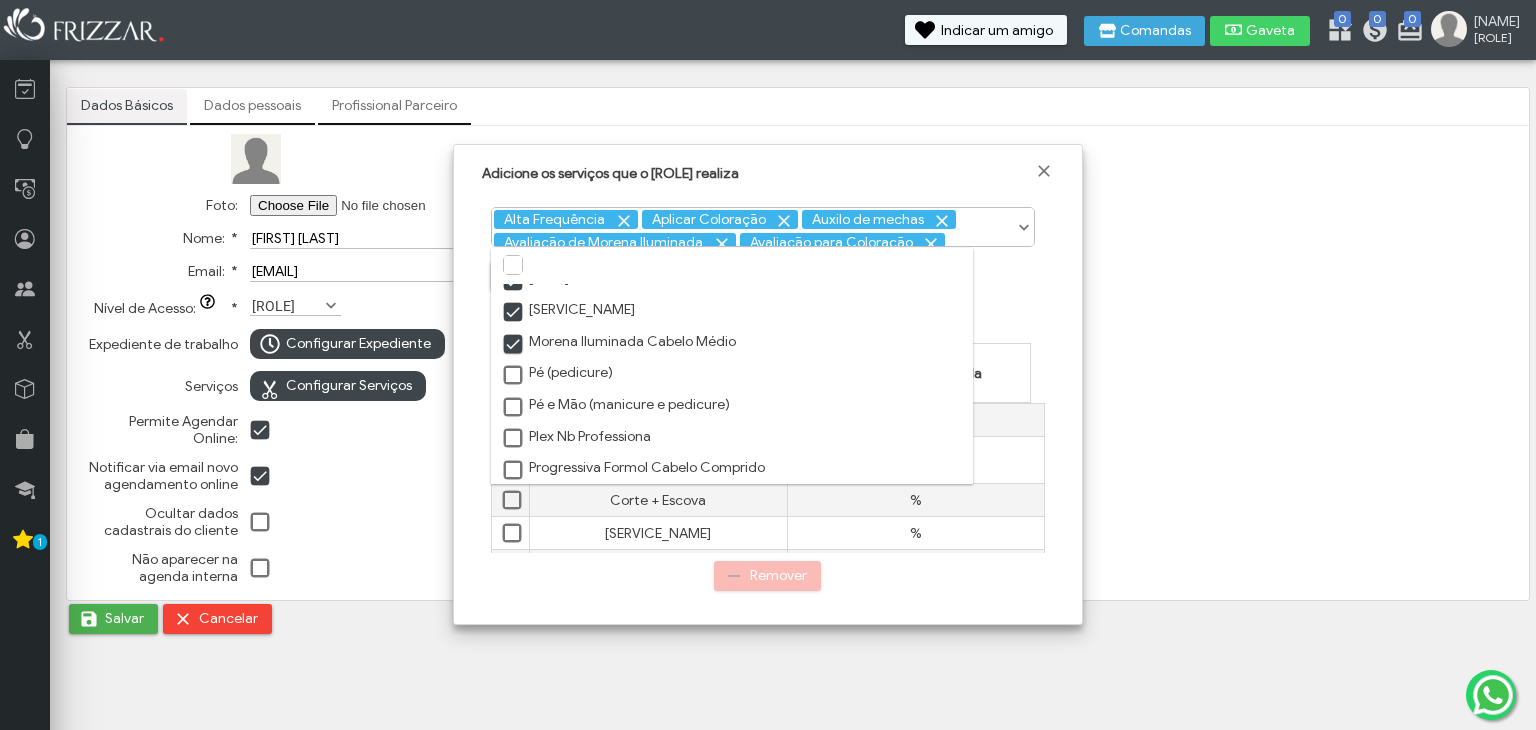 click at bounding box center (514, 439) 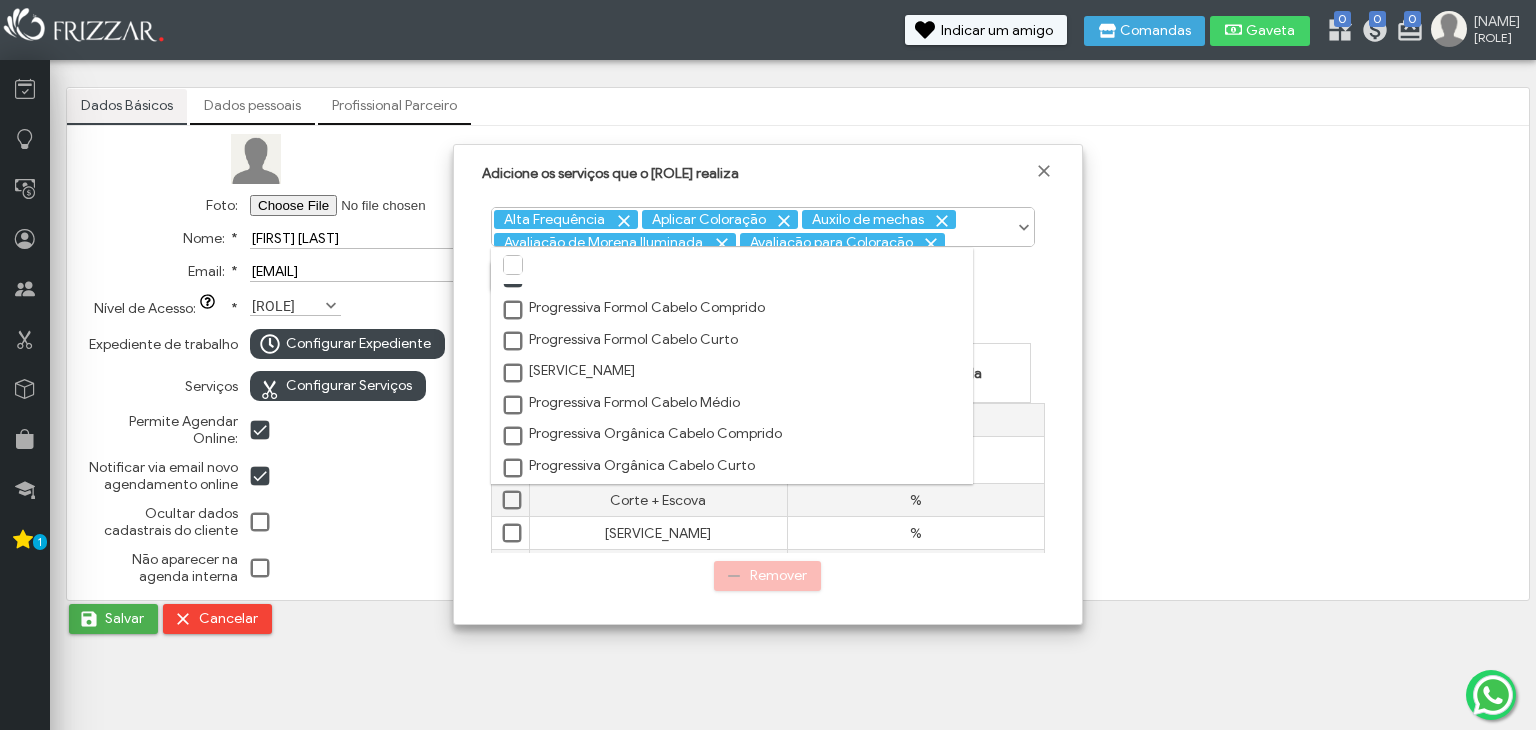 click at bounding box center (514, 311) 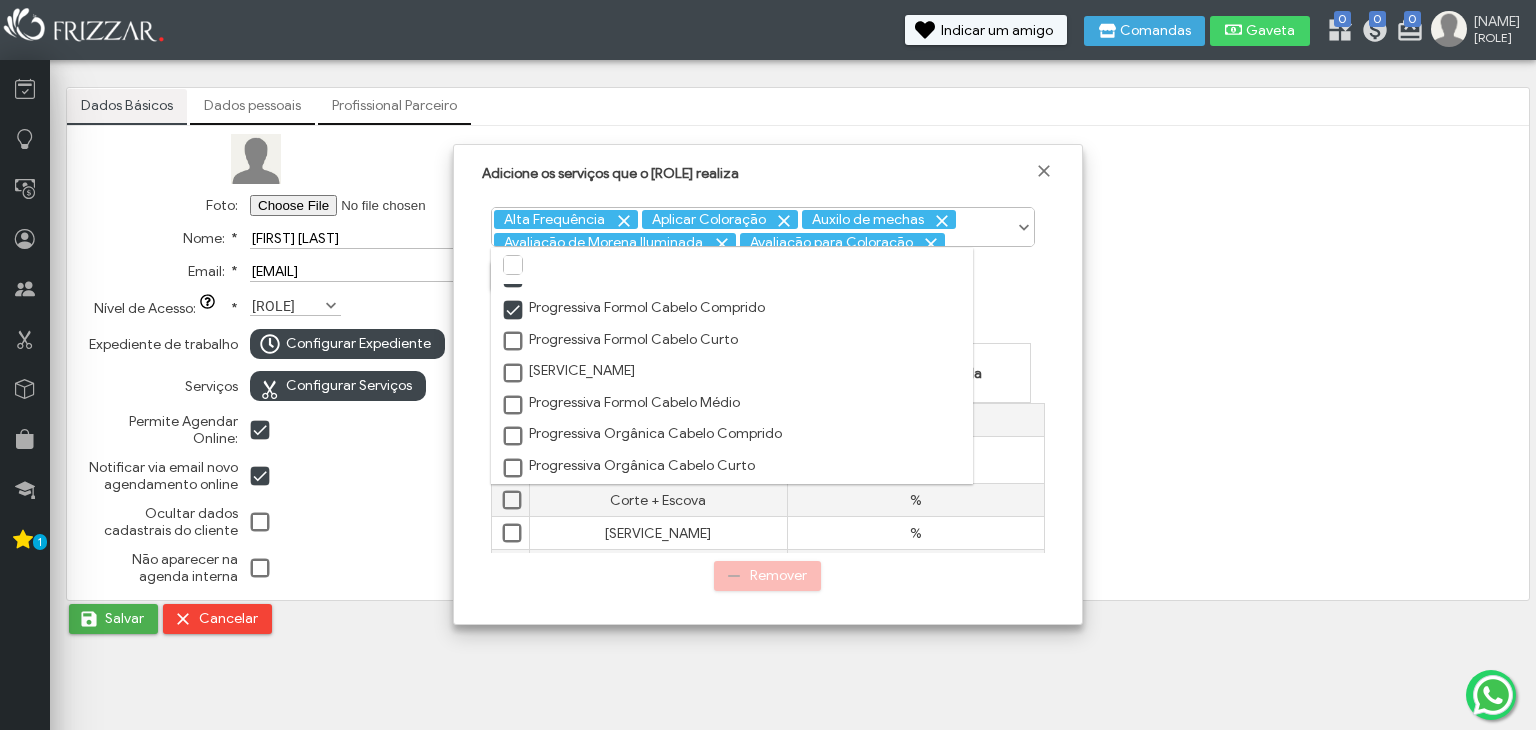 click at bounding box center (514, 342) 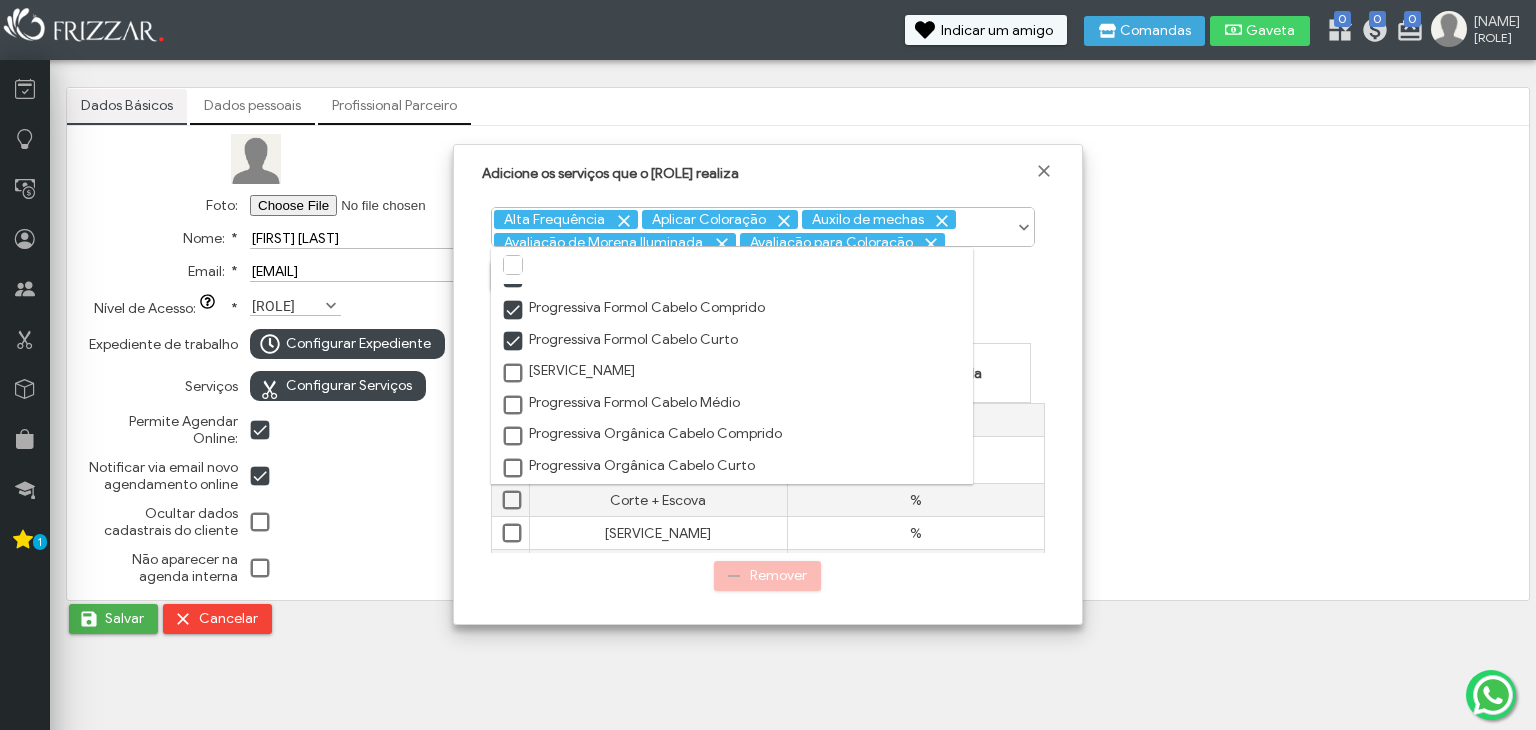 click at bounding box center [514, 374] 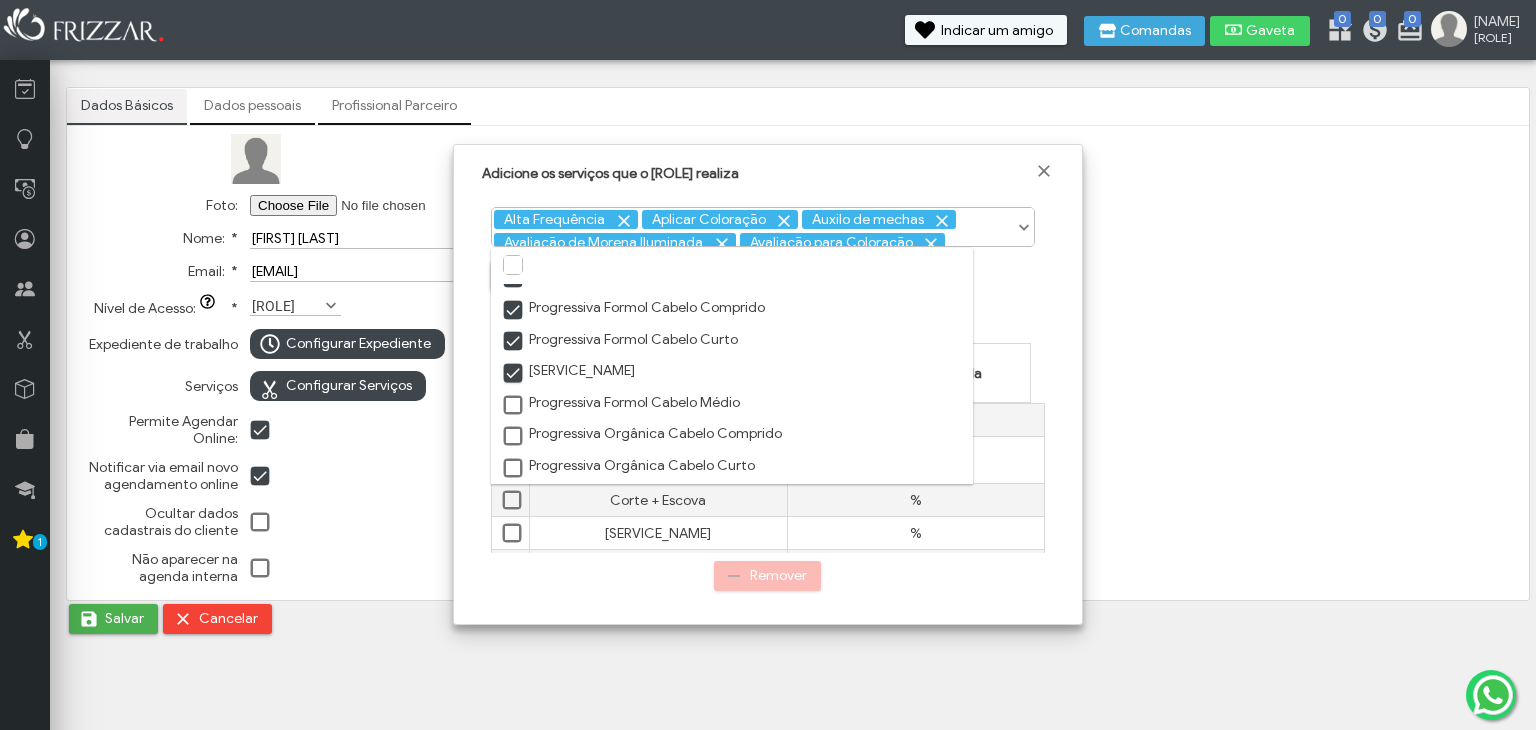 click at bounding box center [514, 406] 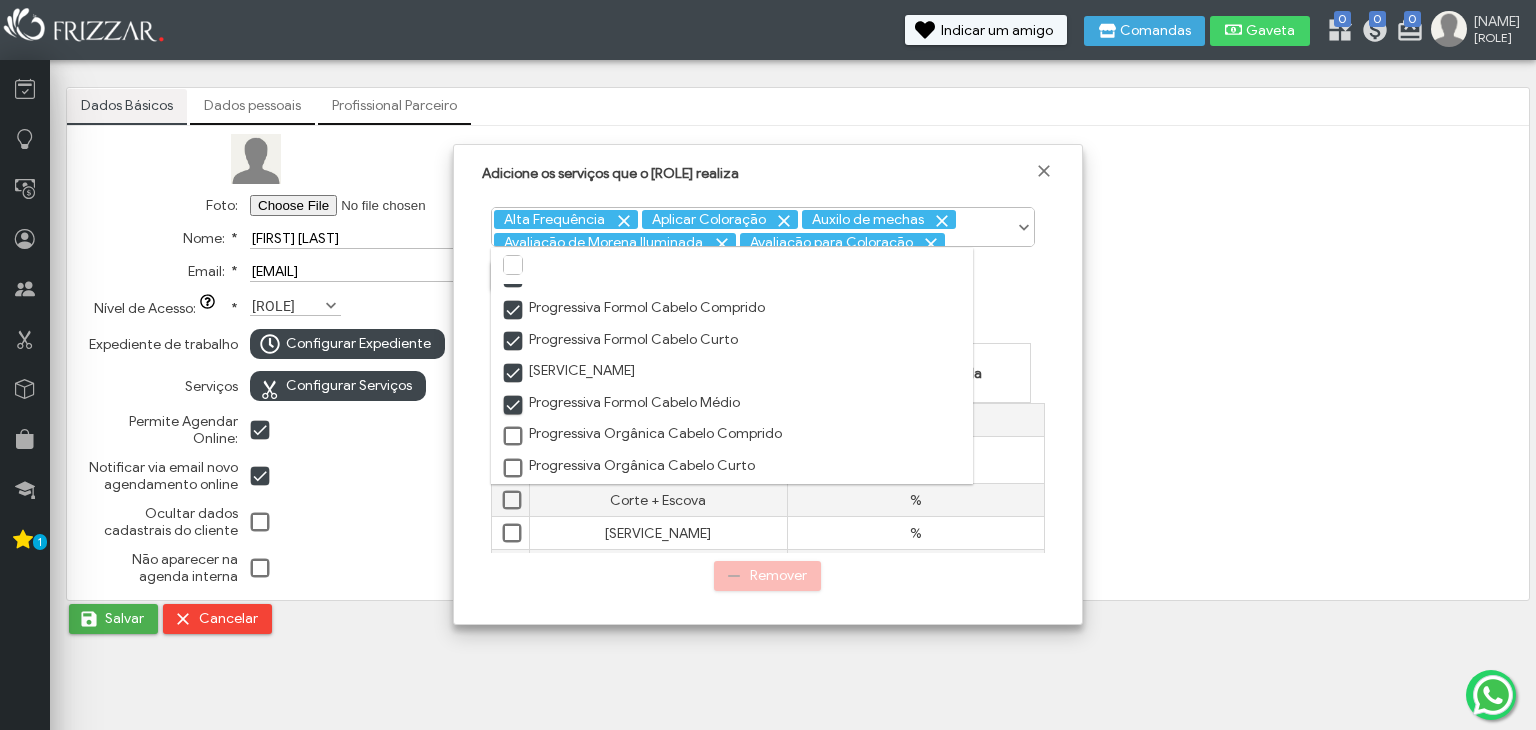 click at bounding box center [514, 437] 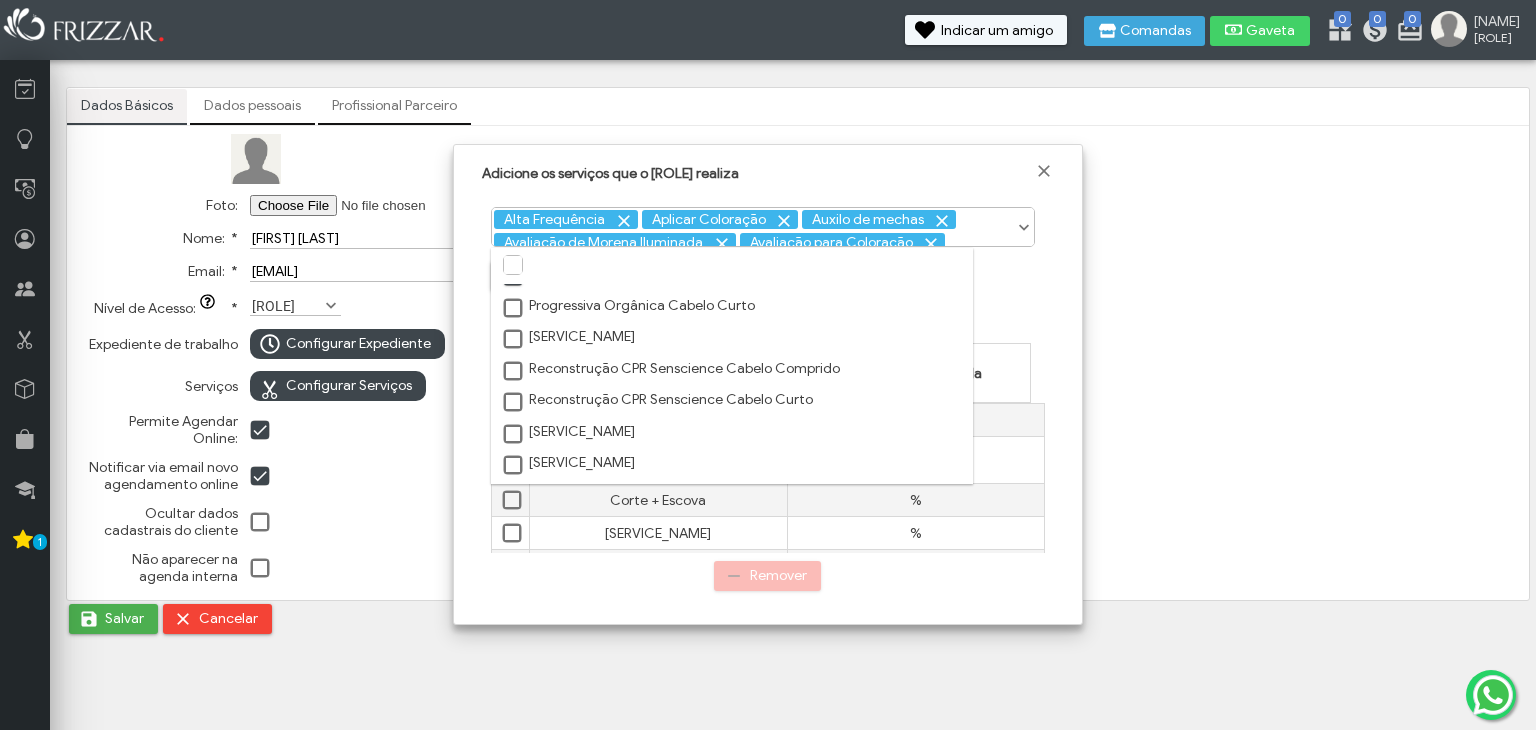 click at bounding box center [514, 309] 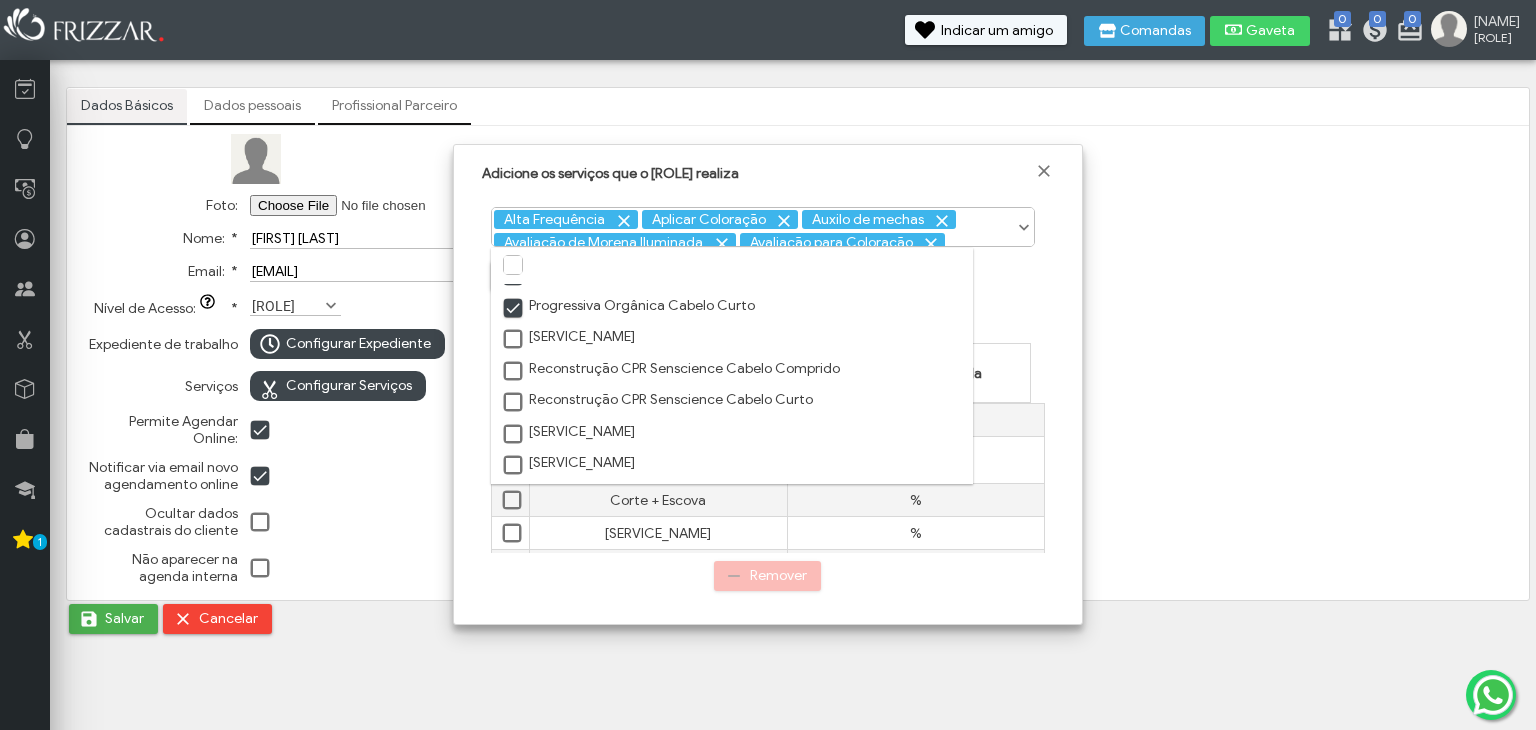 click at bounding box center [514, 340] 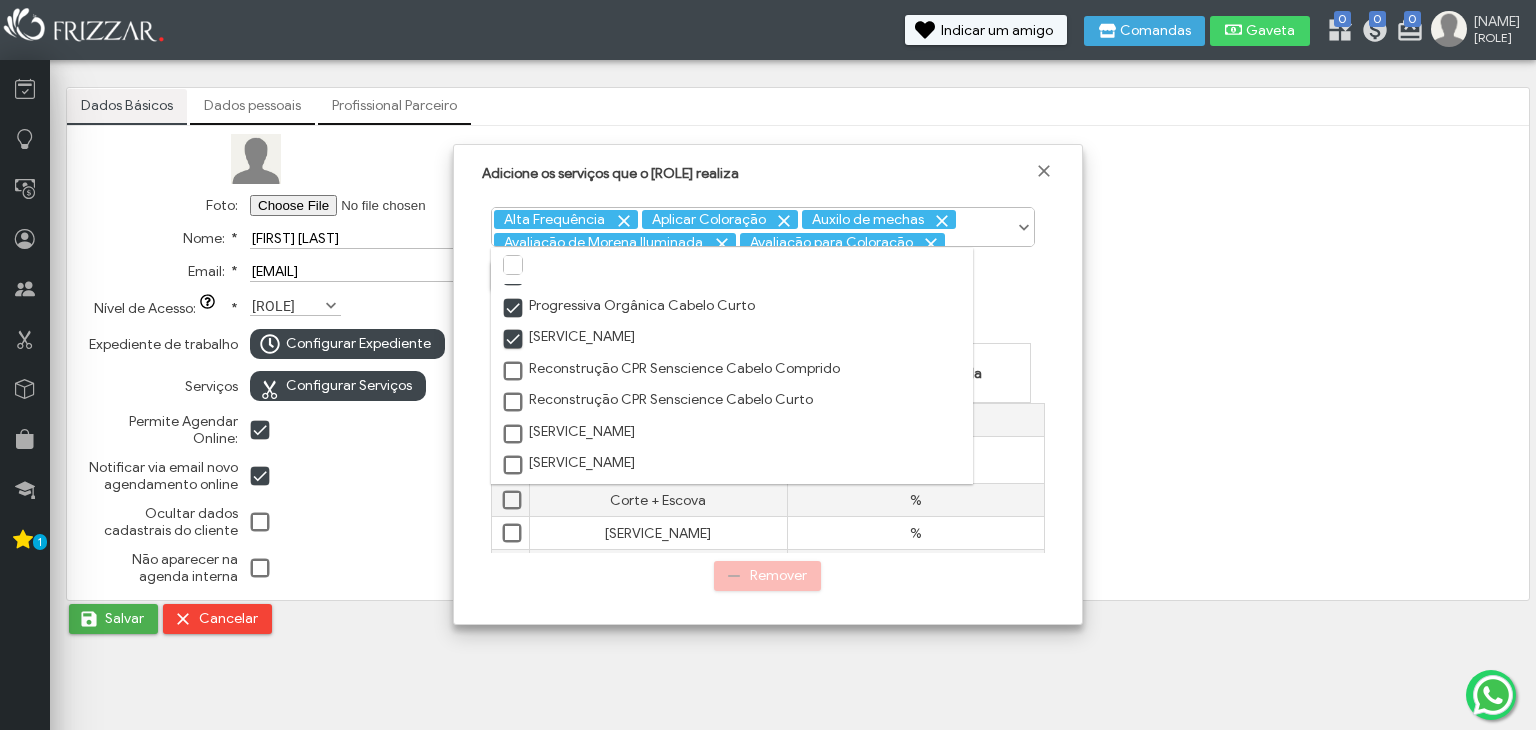 click at bounding box center (514, 372) 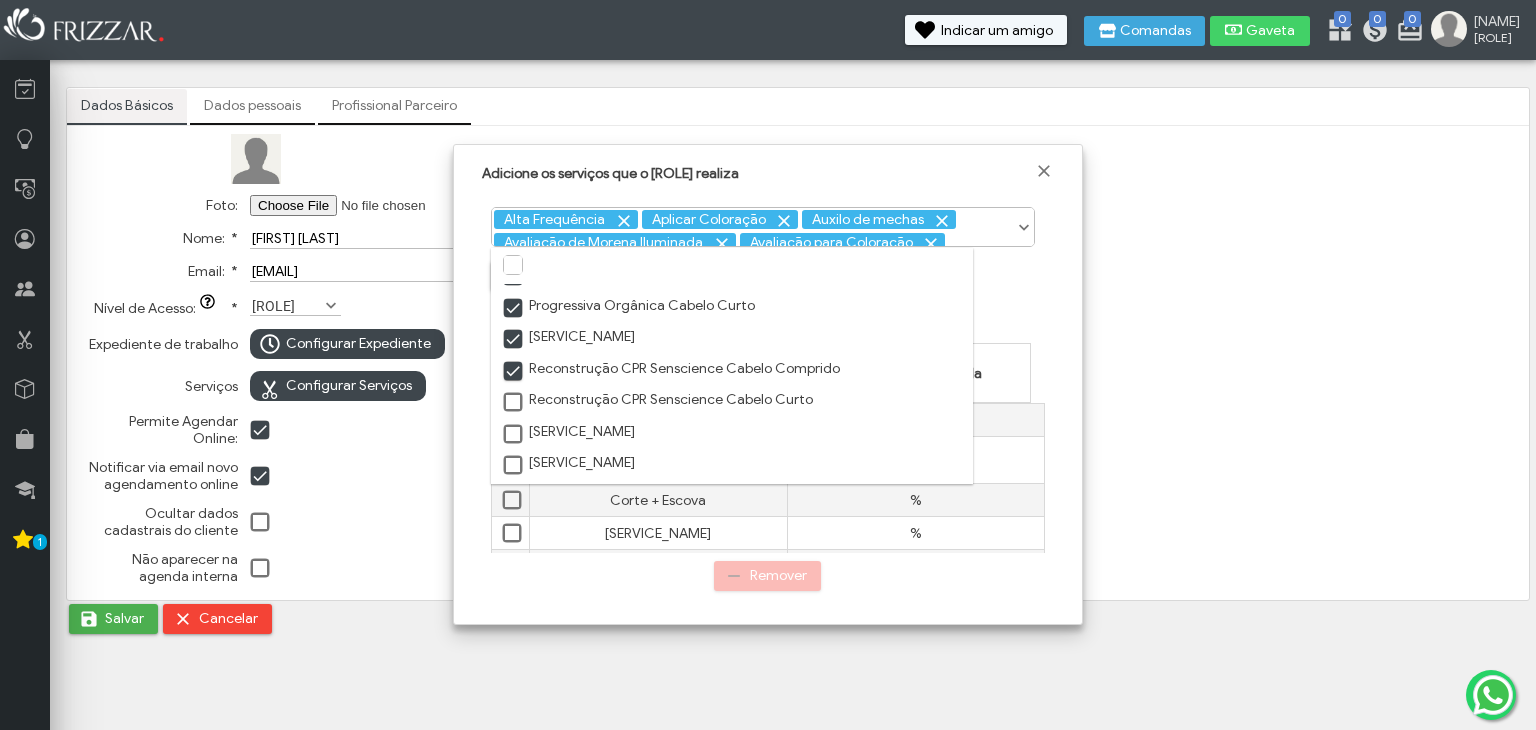click at bounding box center [514, 403] 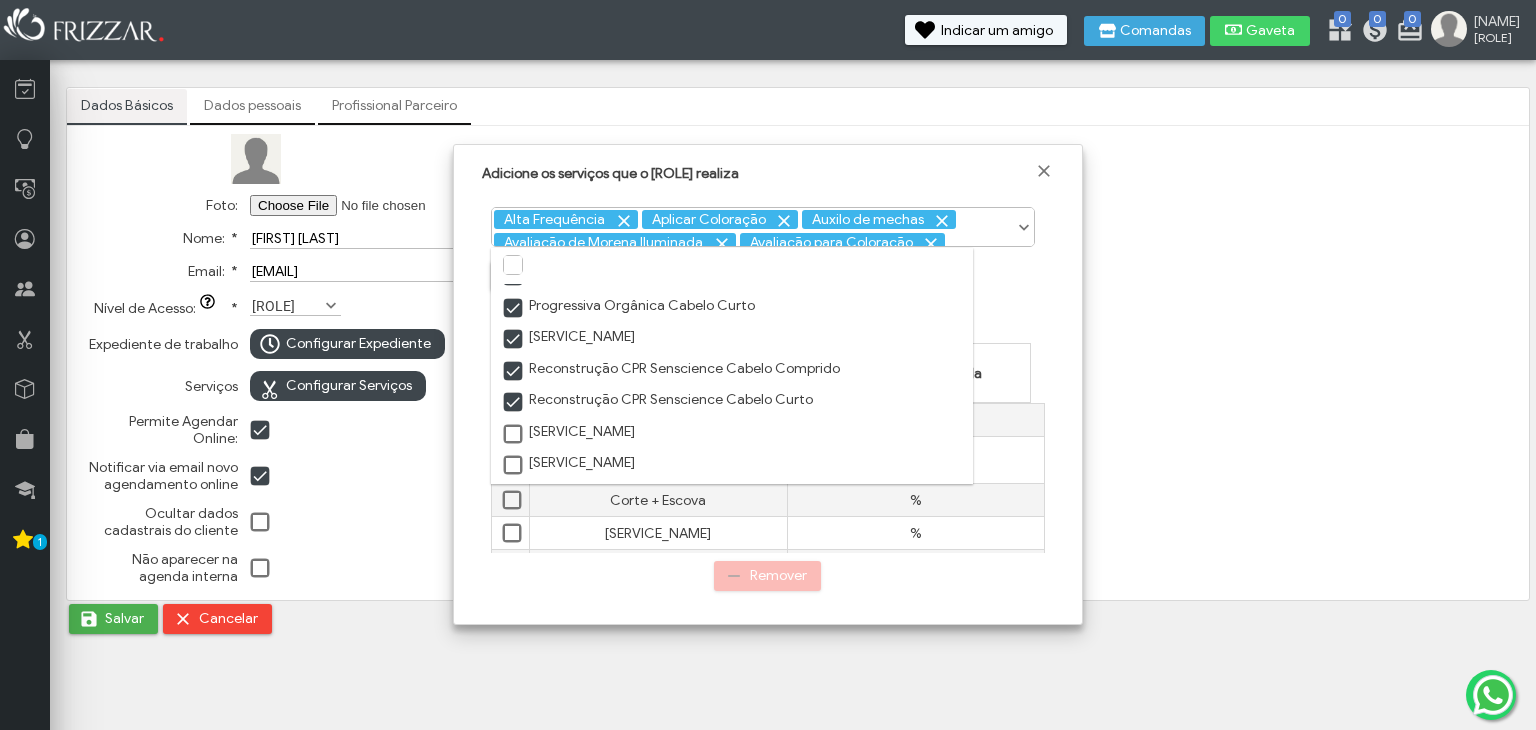 click at bounding box center [514, 435] 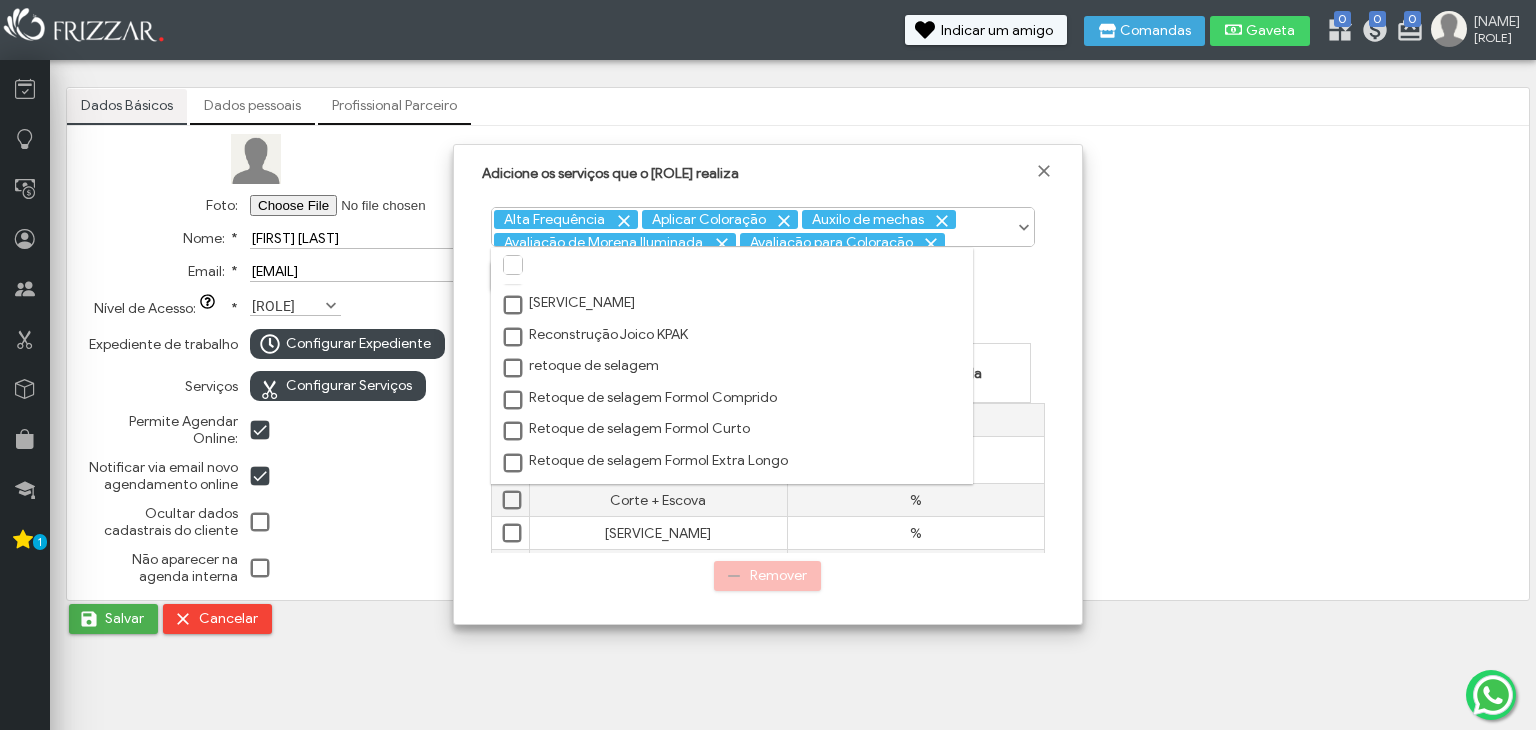 click at bounding box center [514, 306] 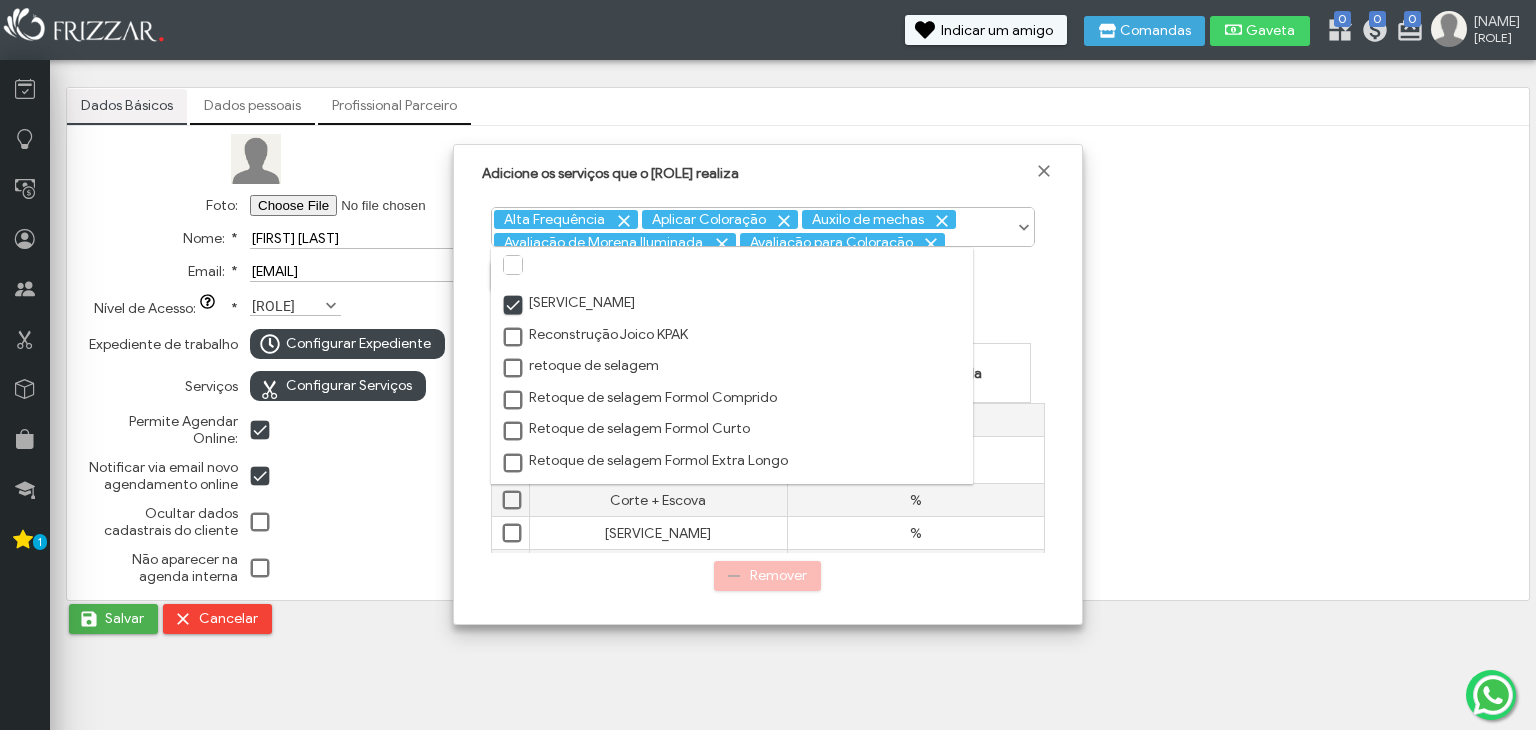 click at bounding box center [514, 338] 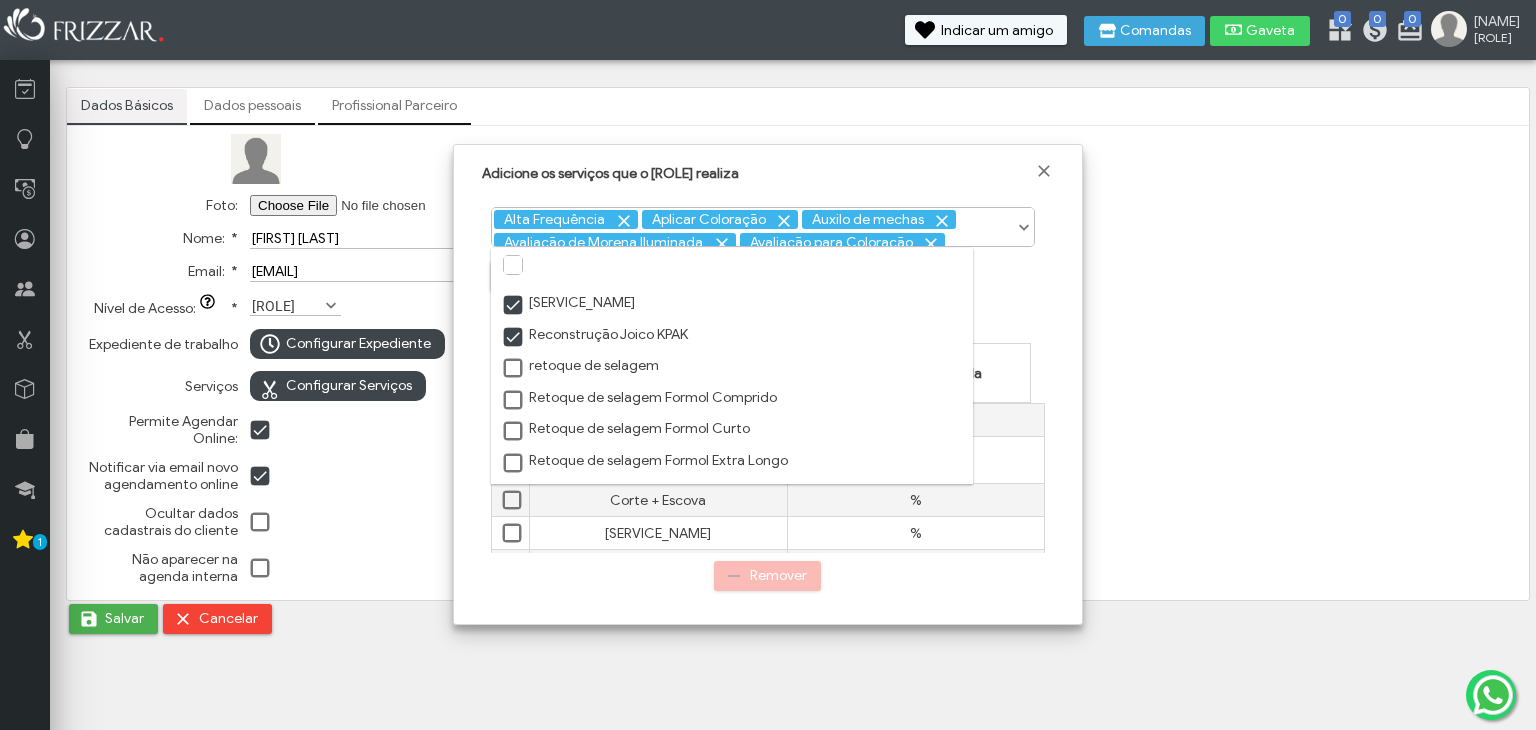 click at bounding box center (514, 369) 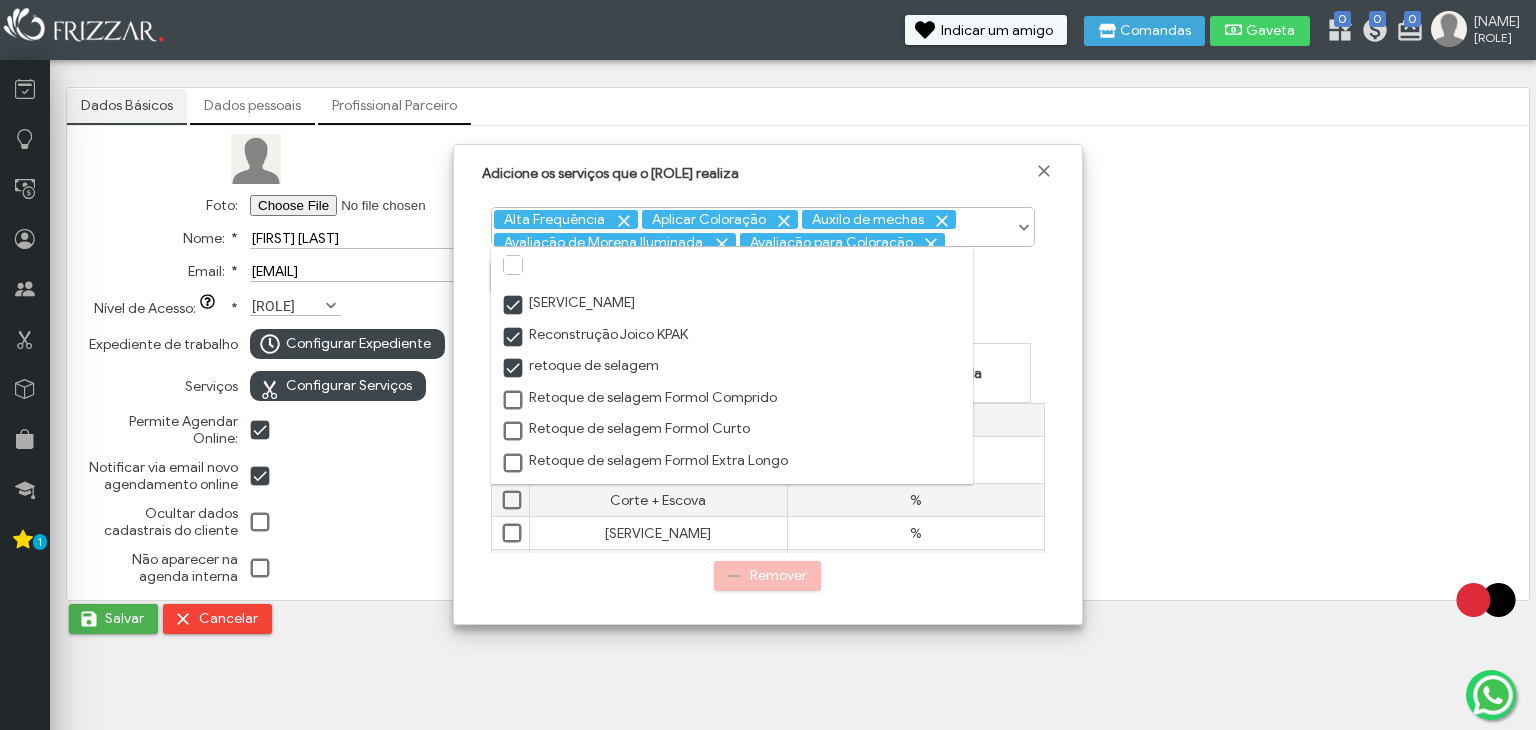 click at bounding box center [514, 401] 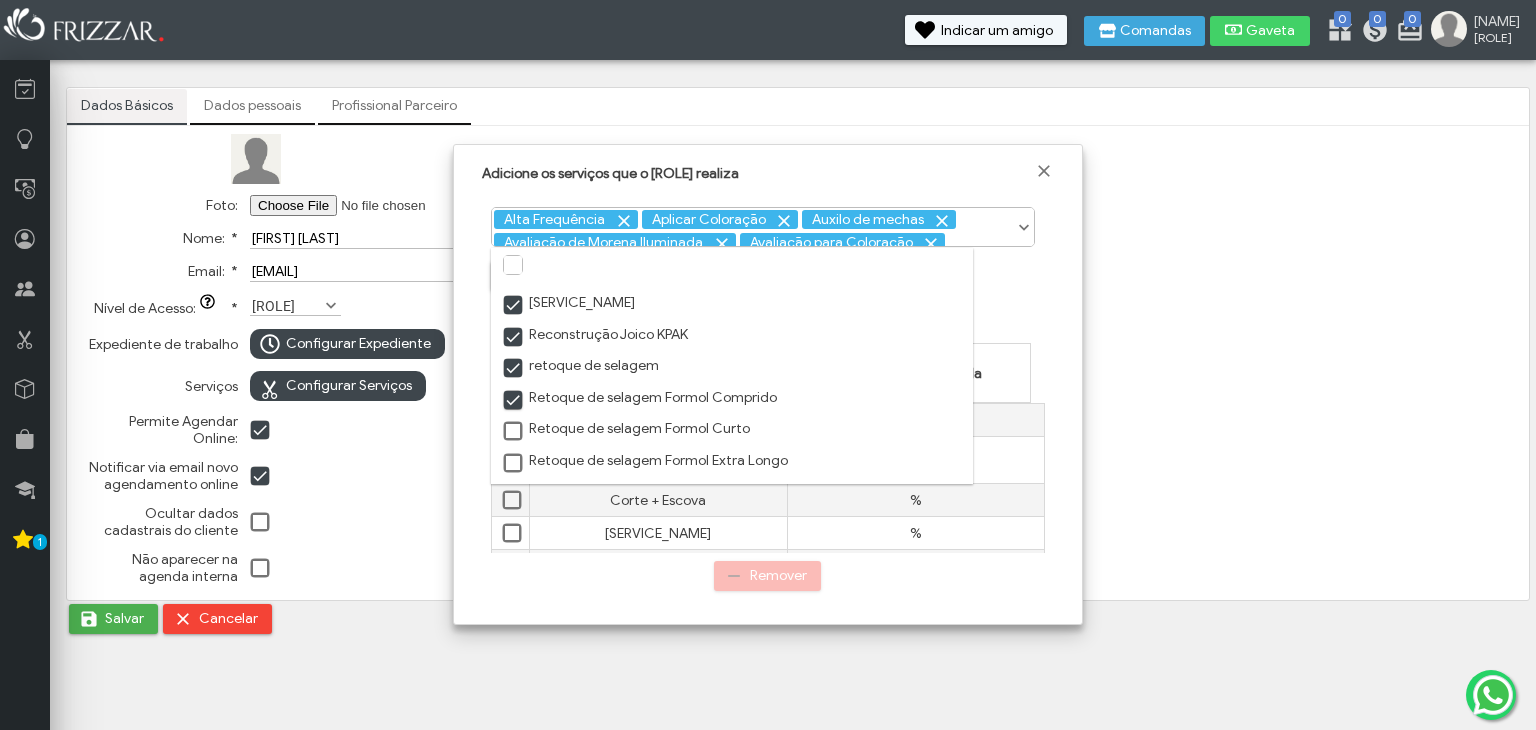 click on "Retoque de selagem Formol Curto" at bounding box center [732, 429] 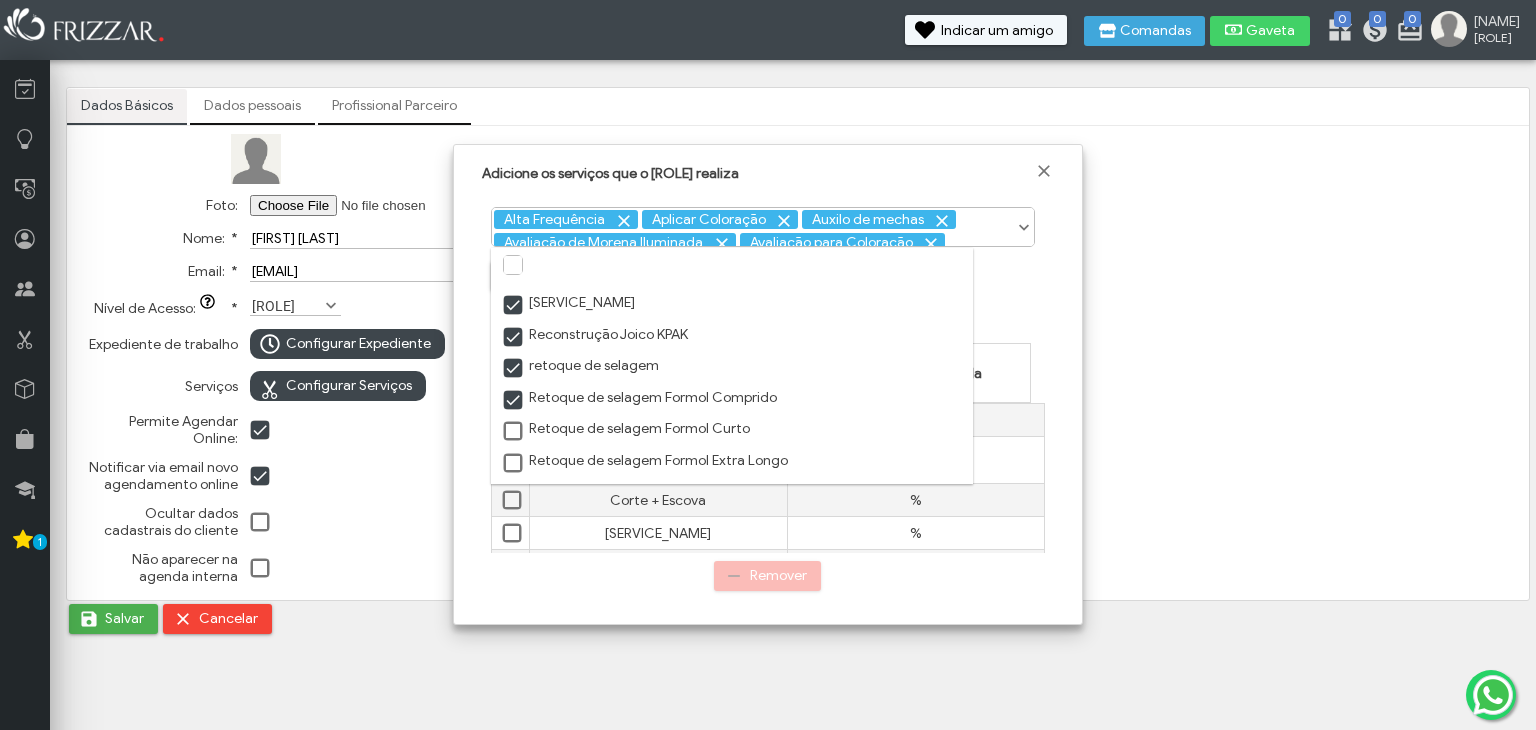 click at bounding box center [514, 432] 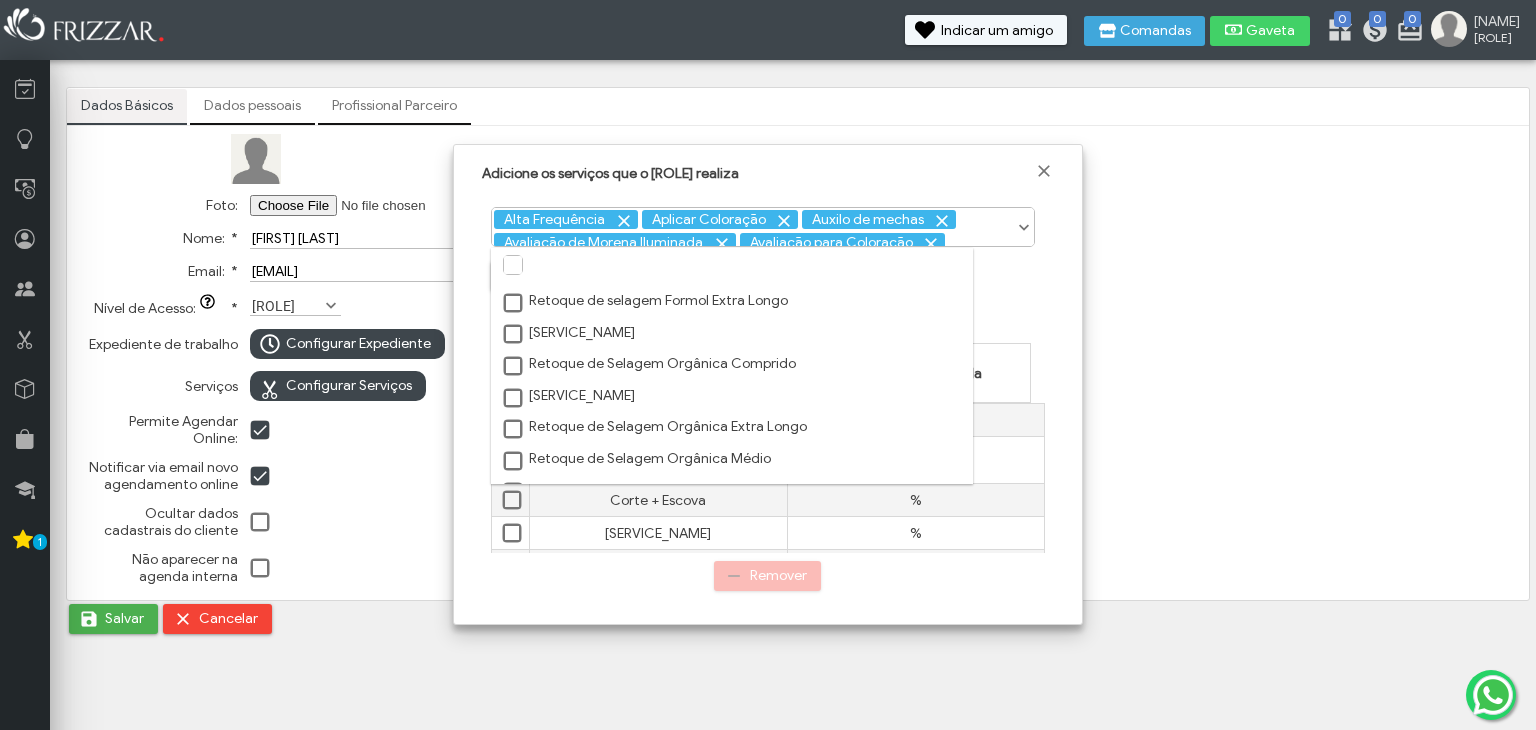click at bounding box center [514, 304] 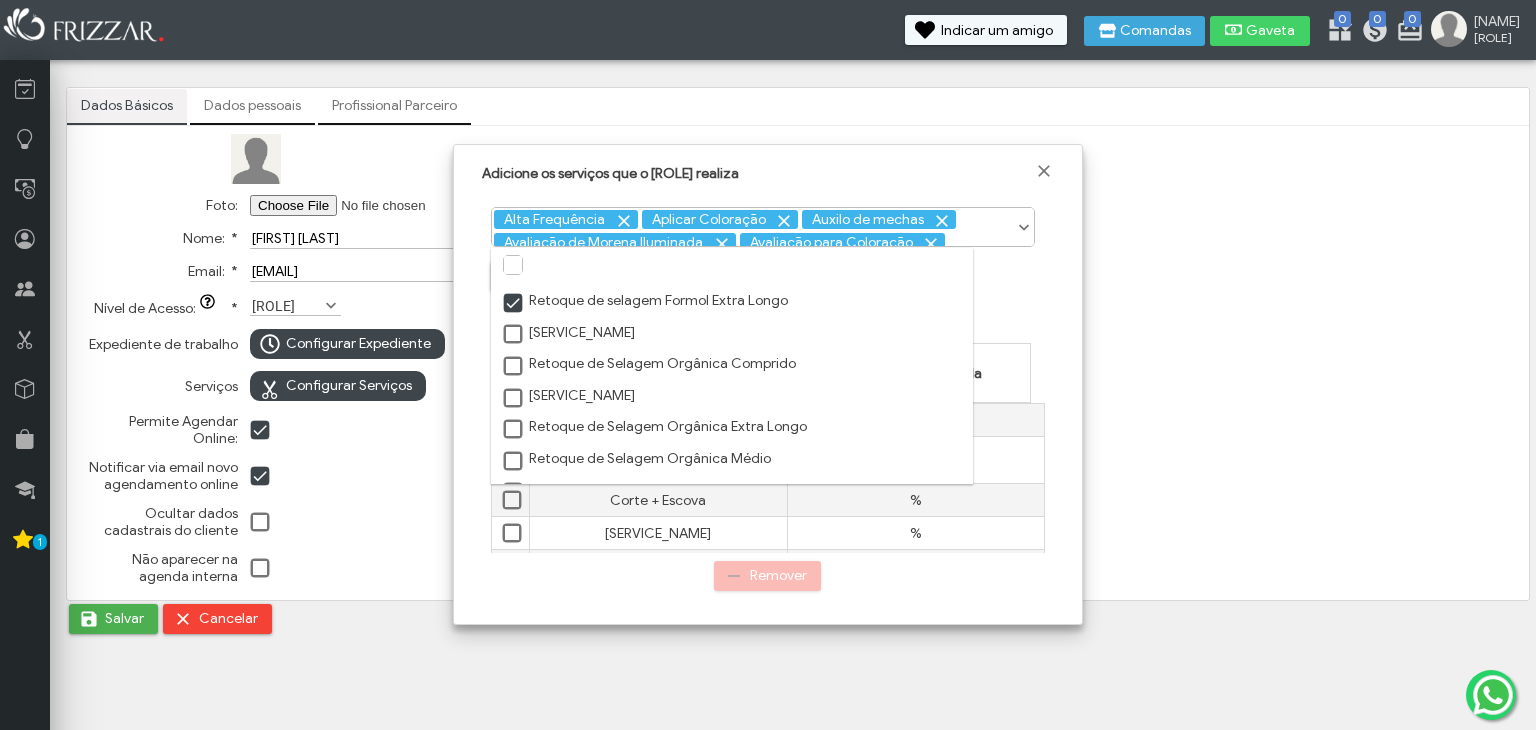 click at bounding box center (514, 335) 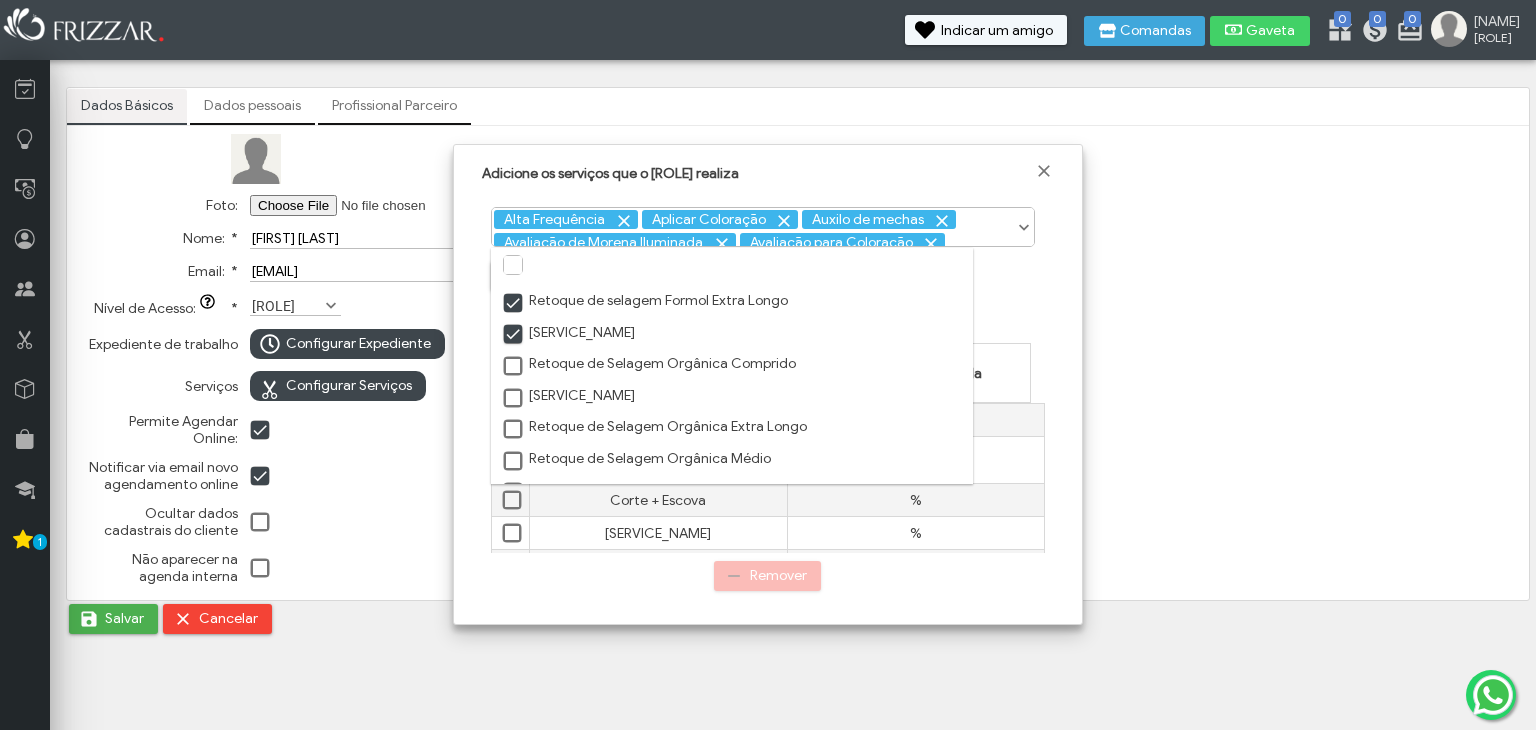 click at bounding box center (514, 367) 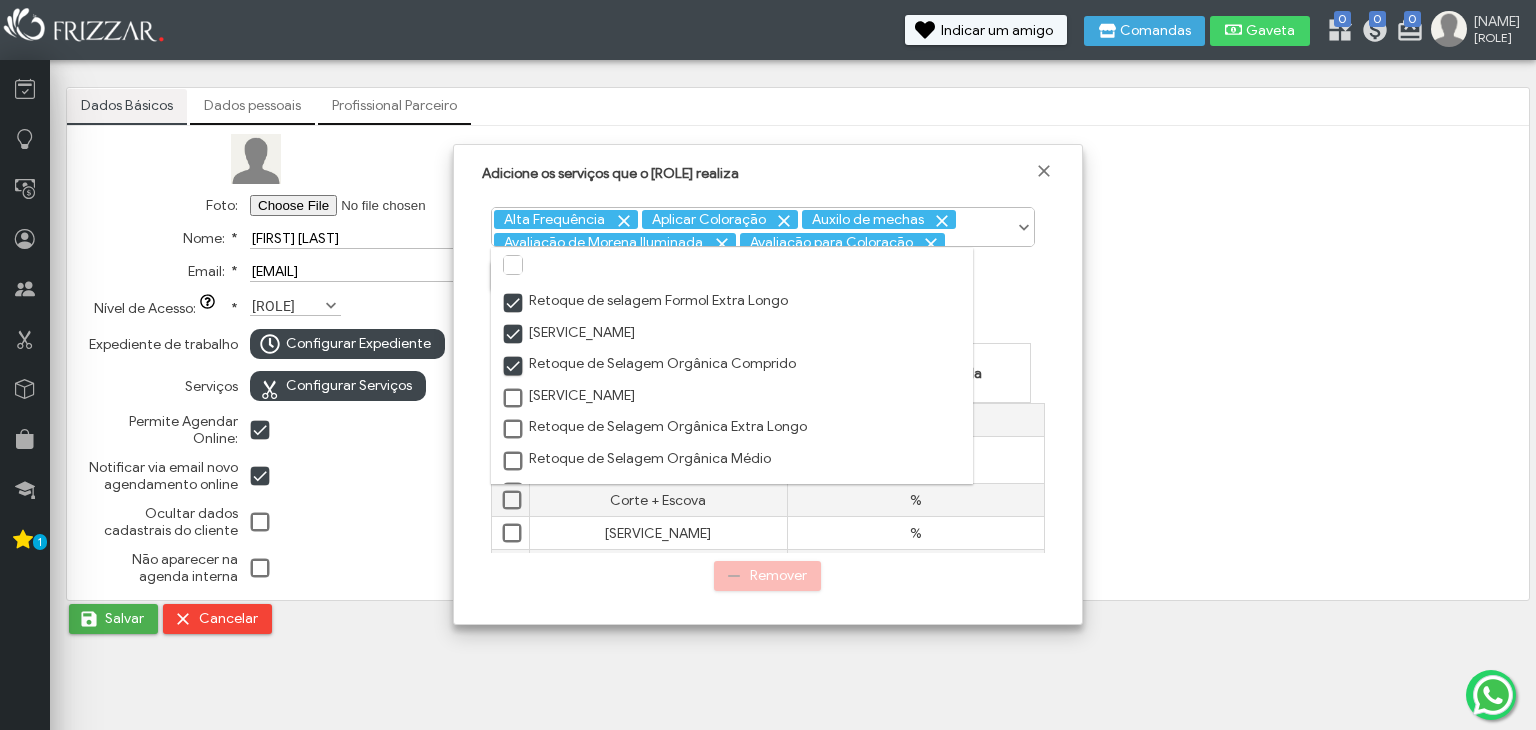 click at bounding box center [514, 399] 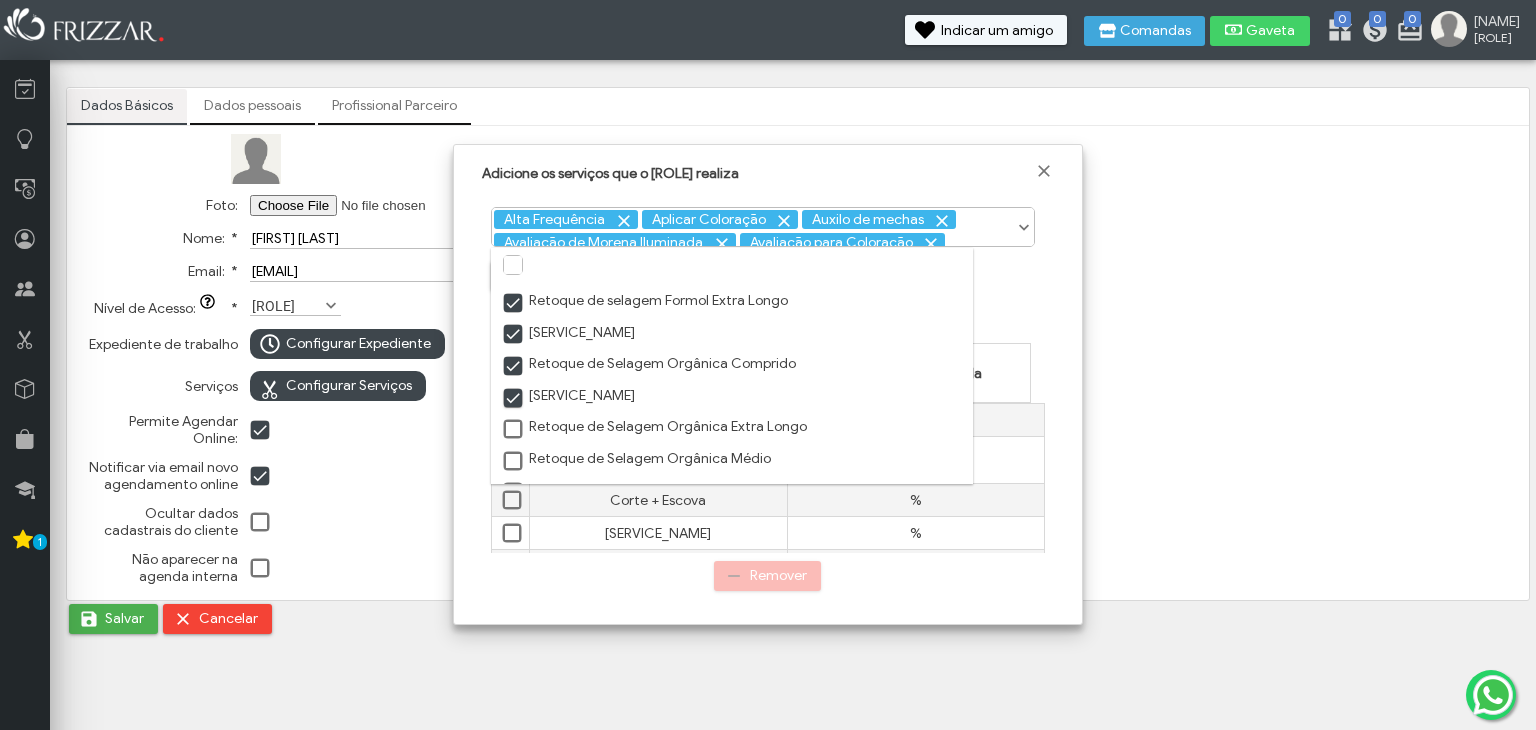 click at bounding box center [514, 430] 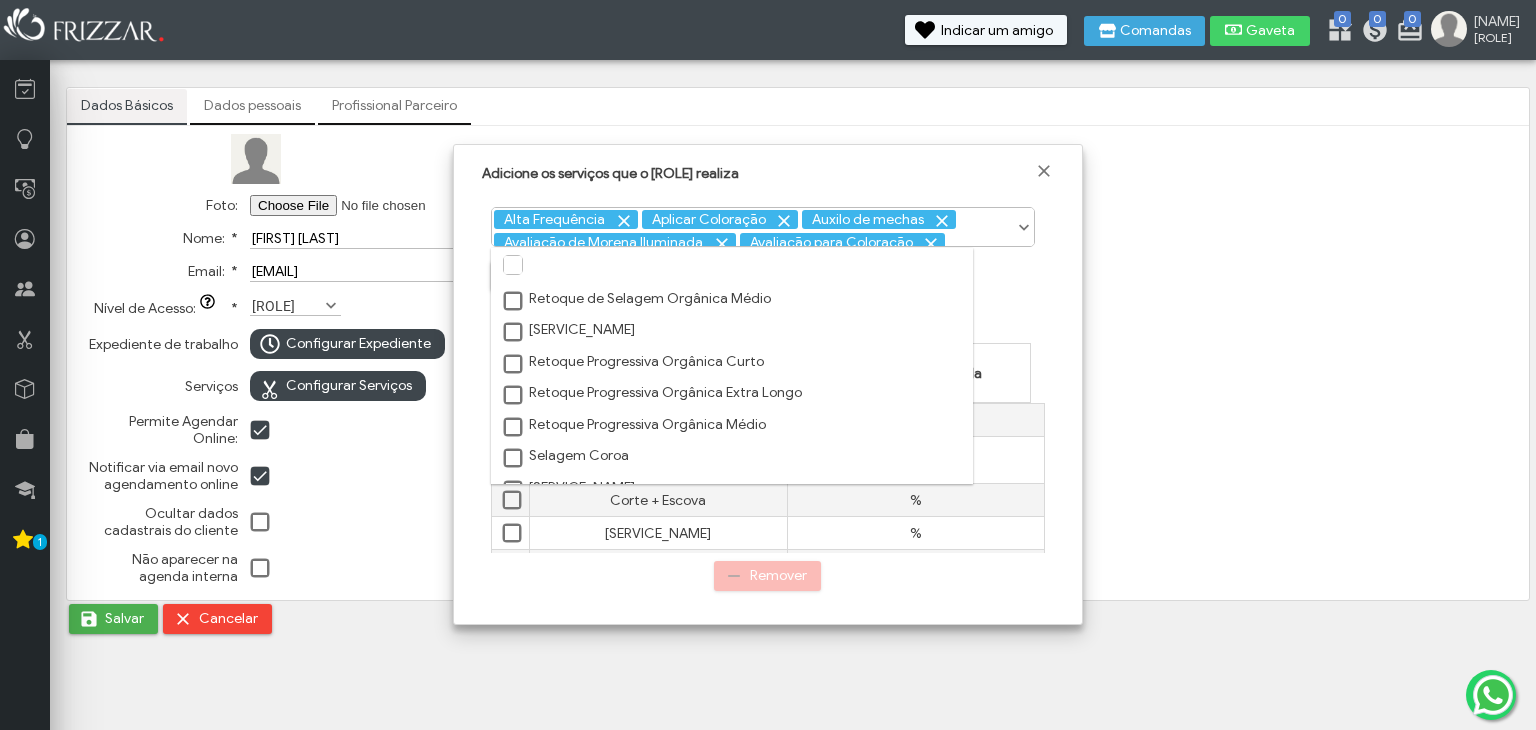 click at bounding box center (514, 302) 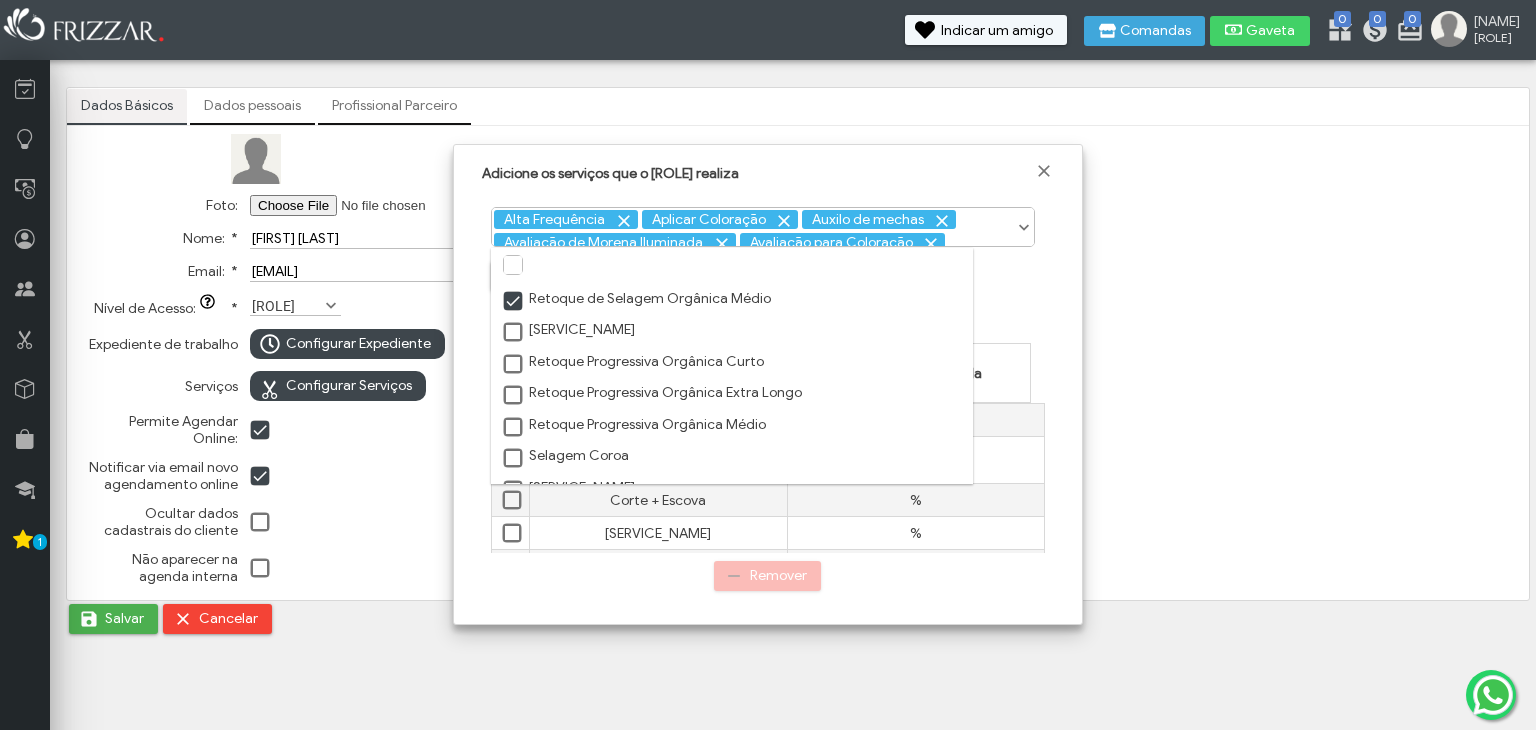click at bounding box center (514, 333) 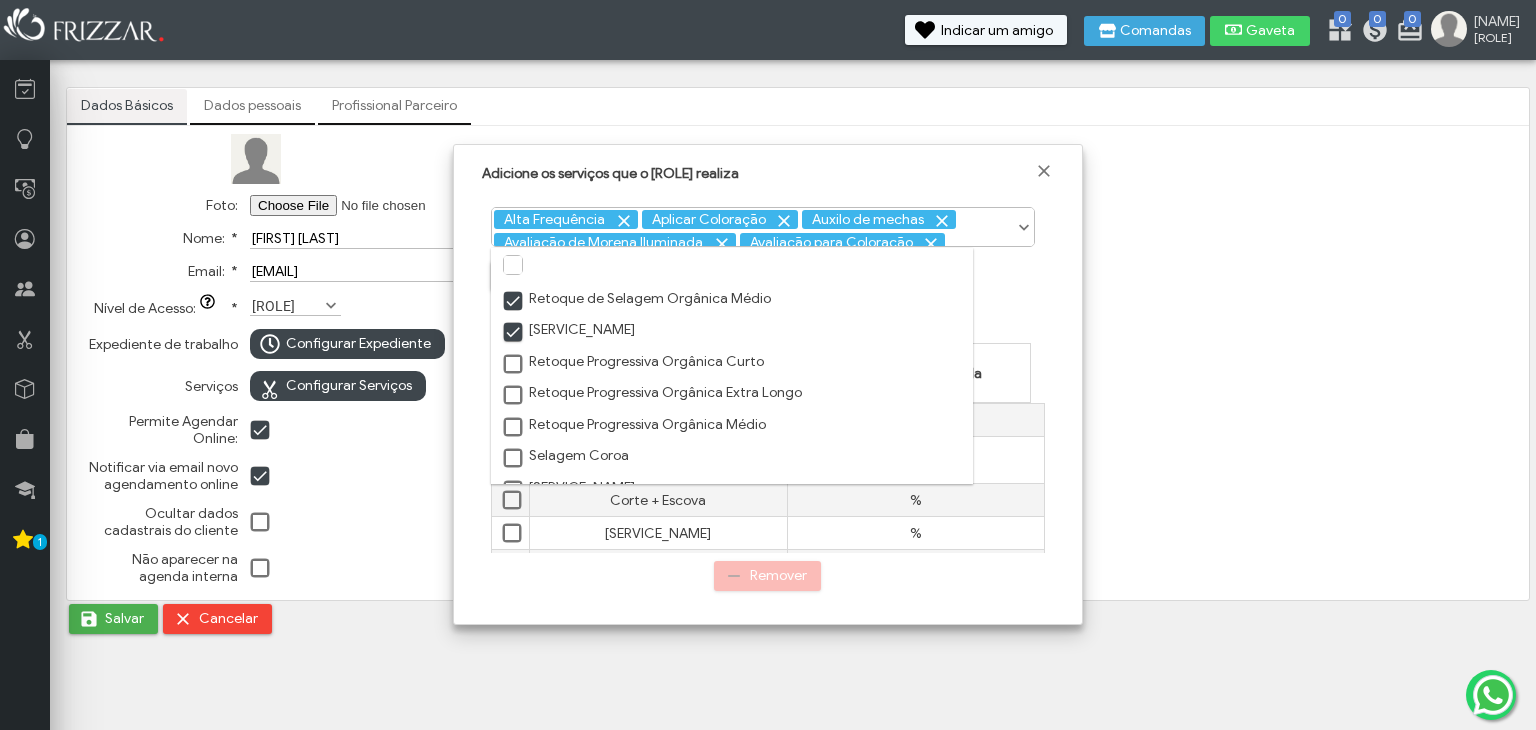 click at bounding box center (514, 365) 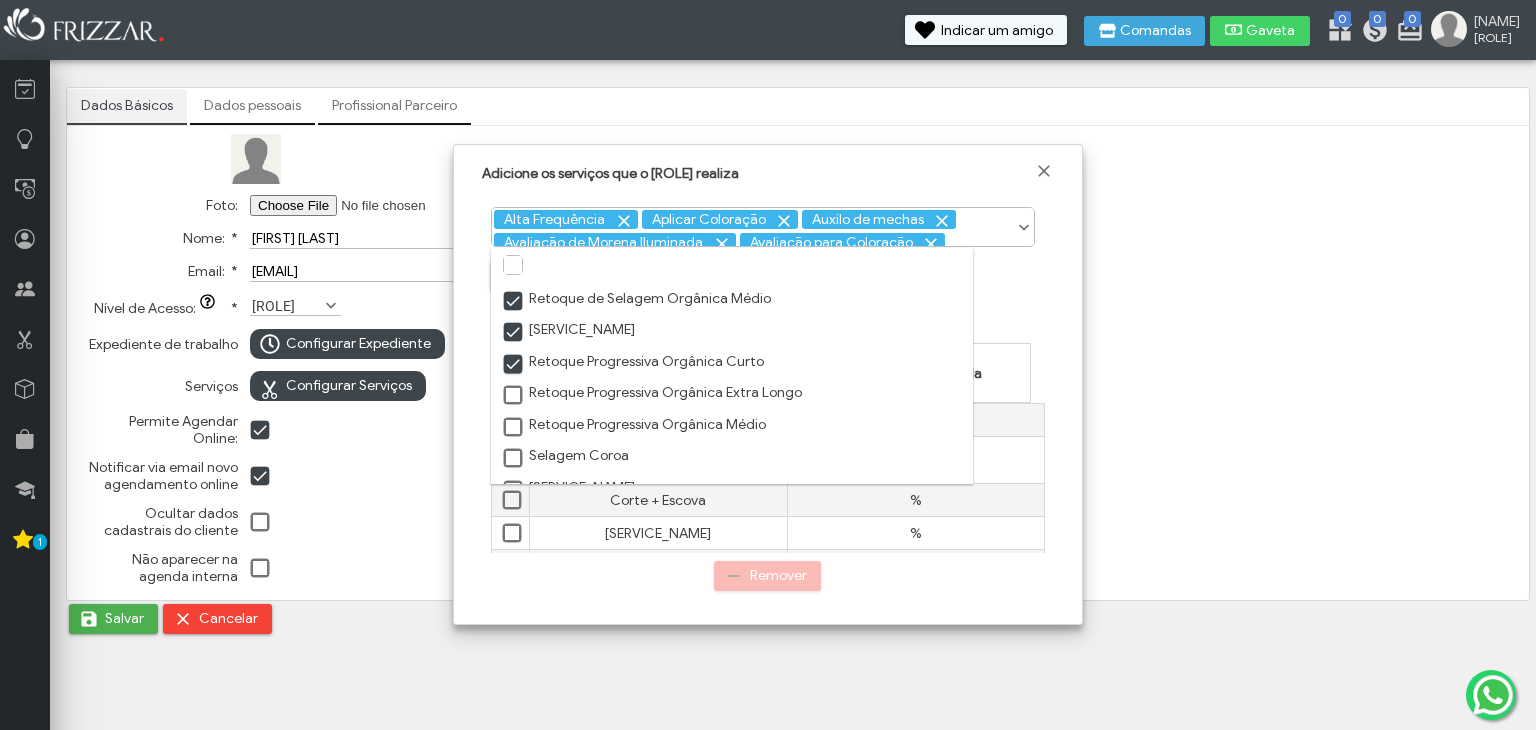 click at bounding box center (514, 396) 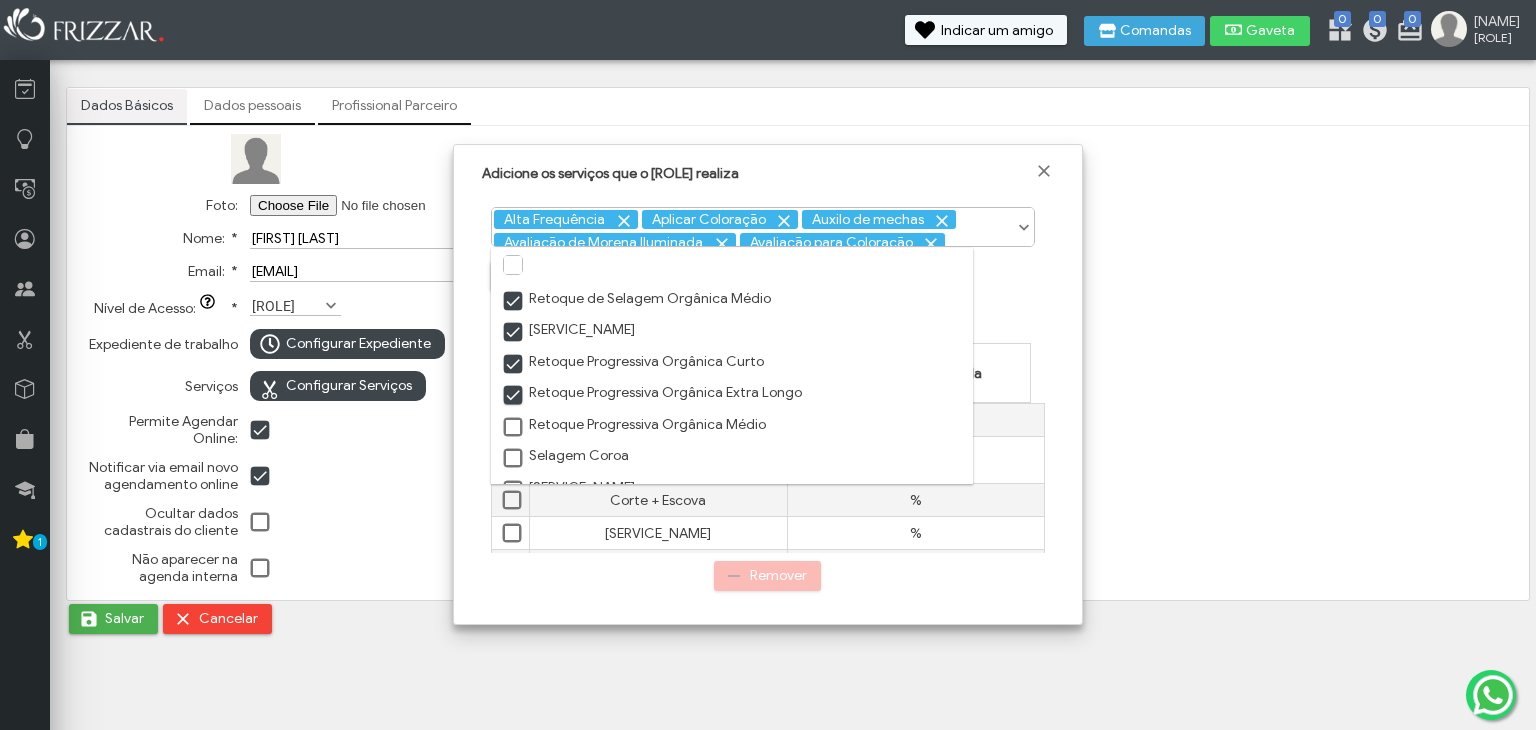 click at bounding box center [514, 428] 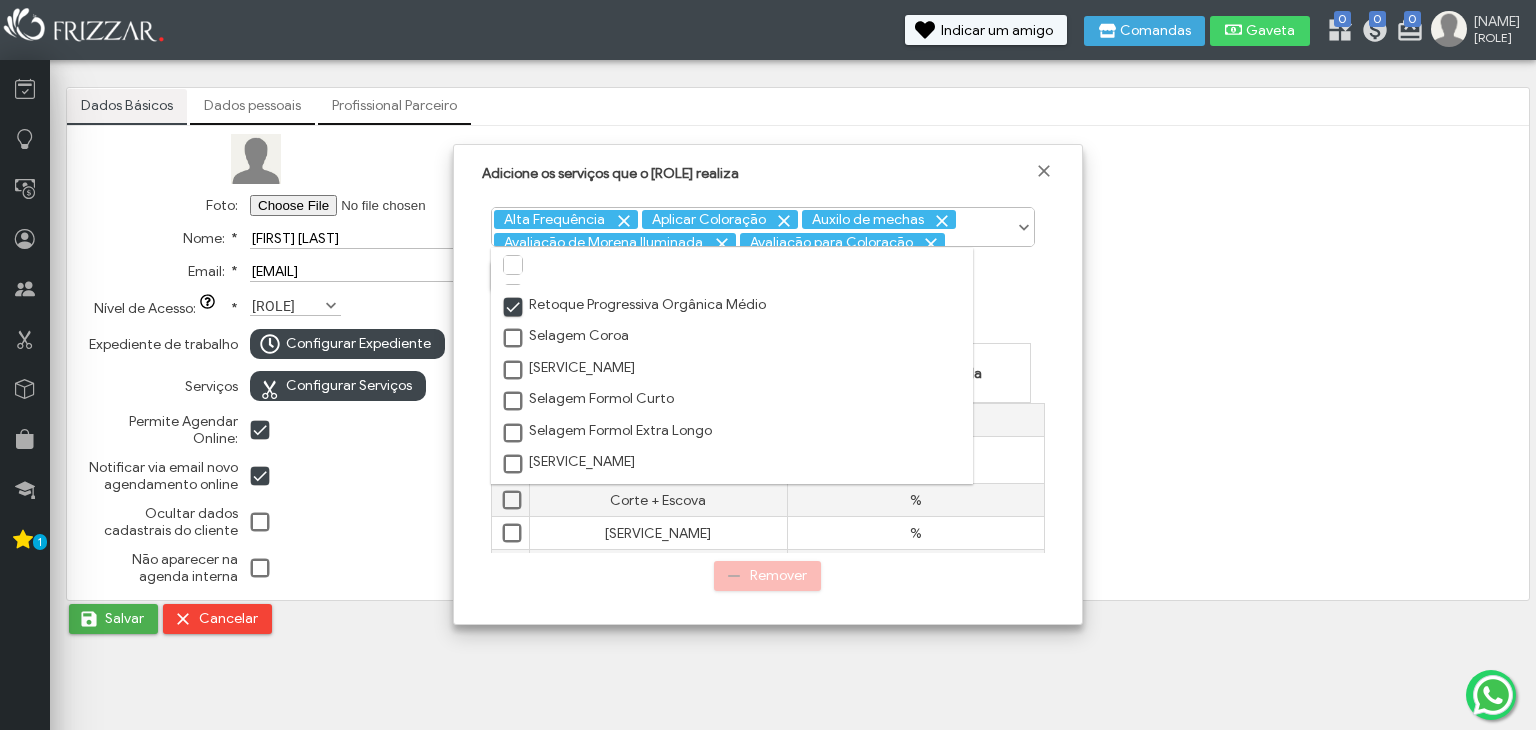 click on "Selagem Coroa" at bounding box center (732, 336) 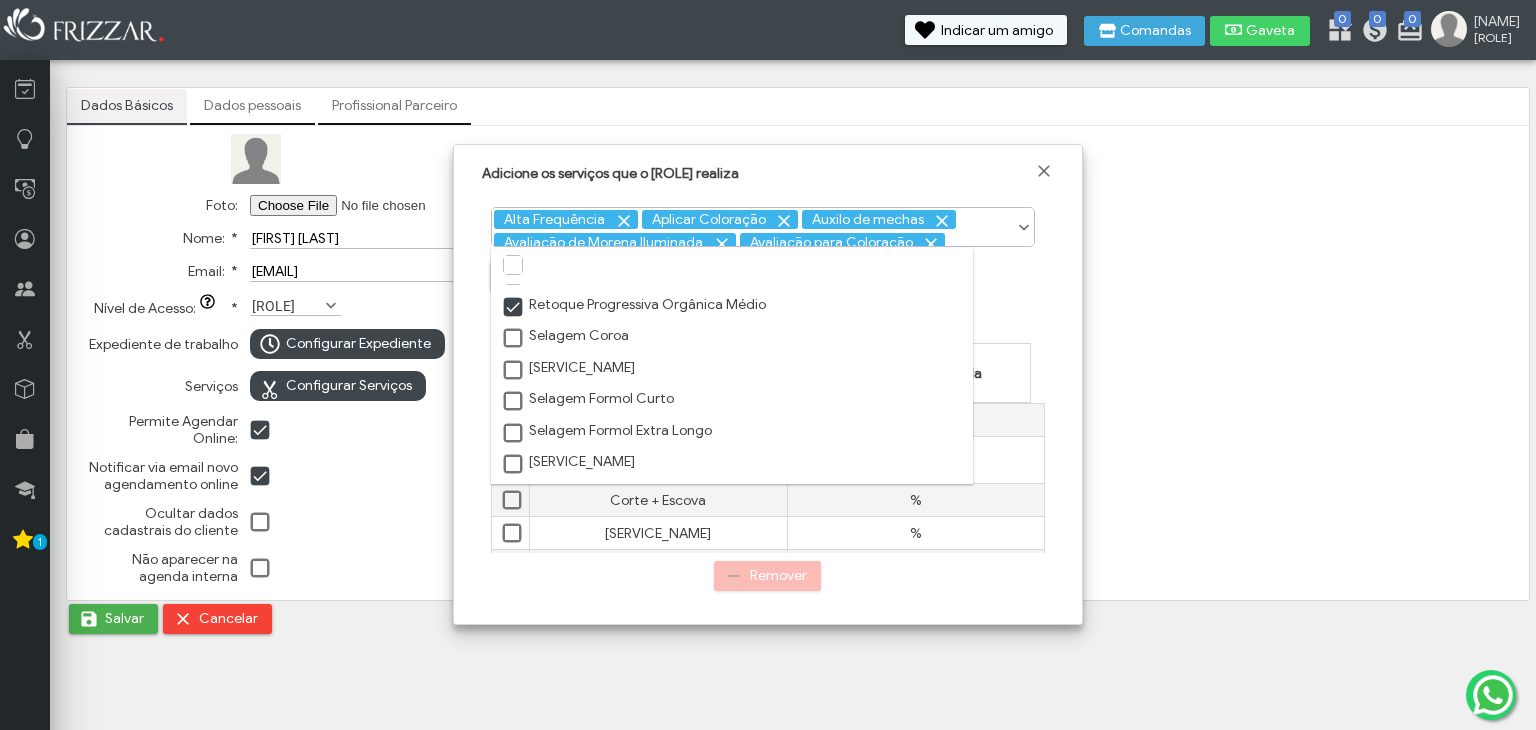 click at bounding box center [514, 339] 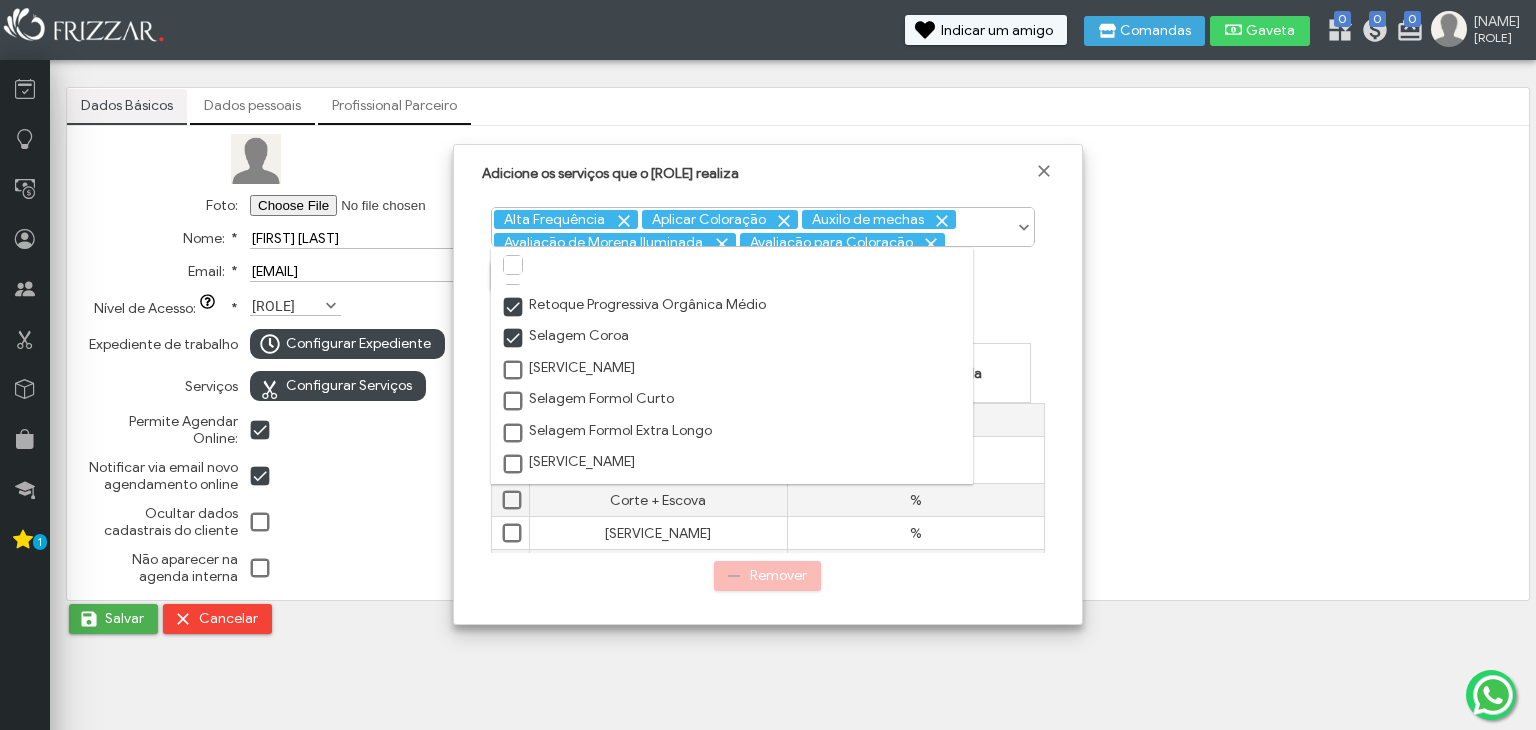 click at bounding box center (514, 371) 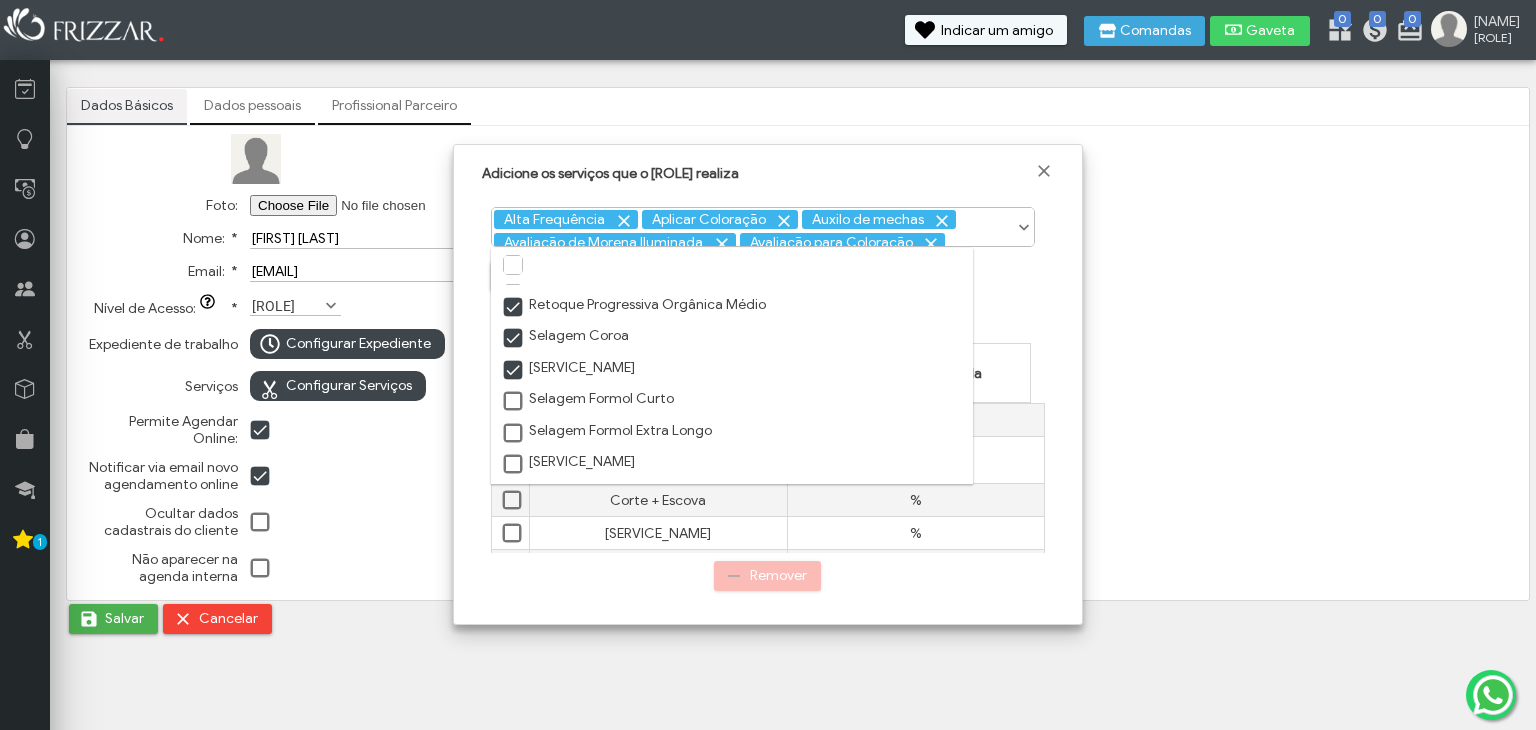 click at bounding box center [514, 402] 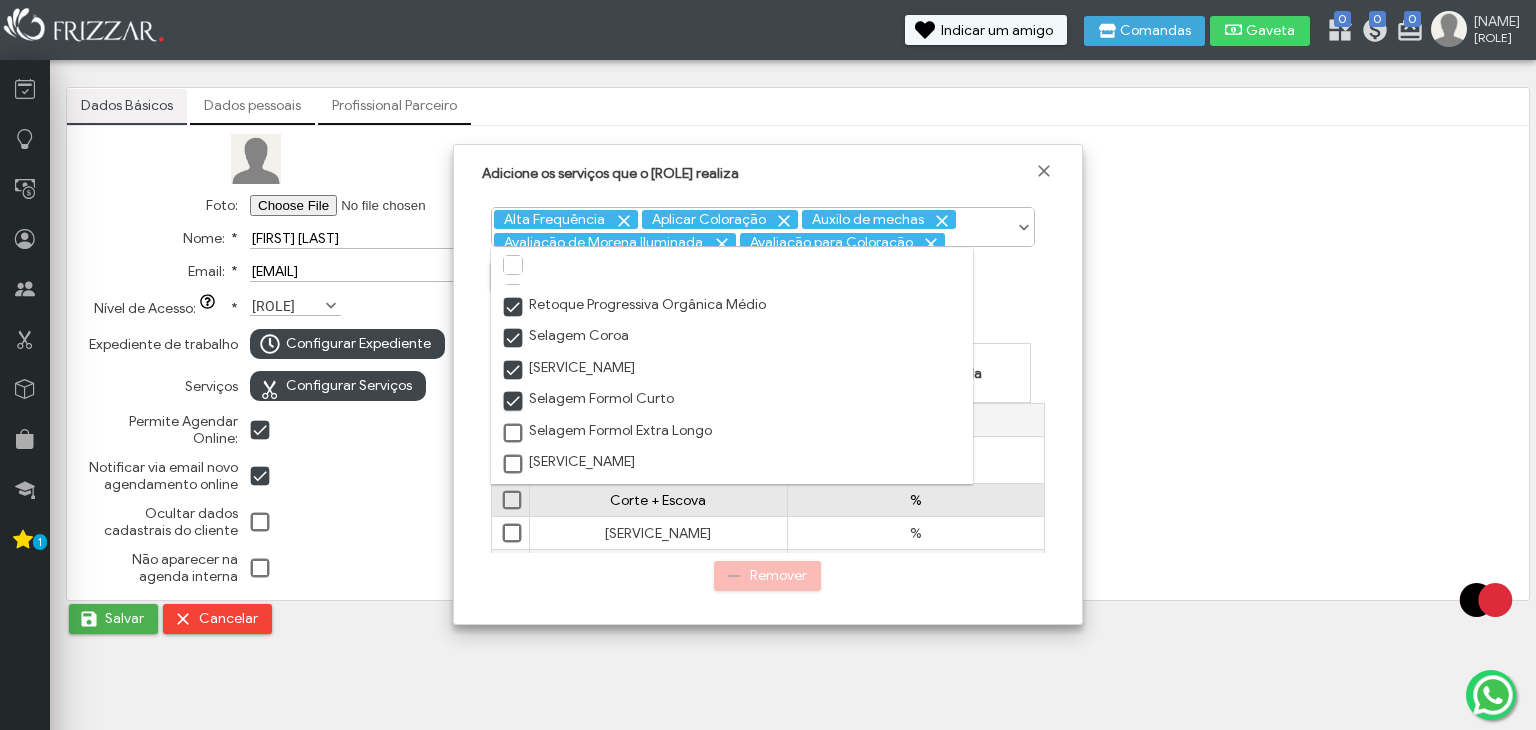 click at bounding box center [513, 501] 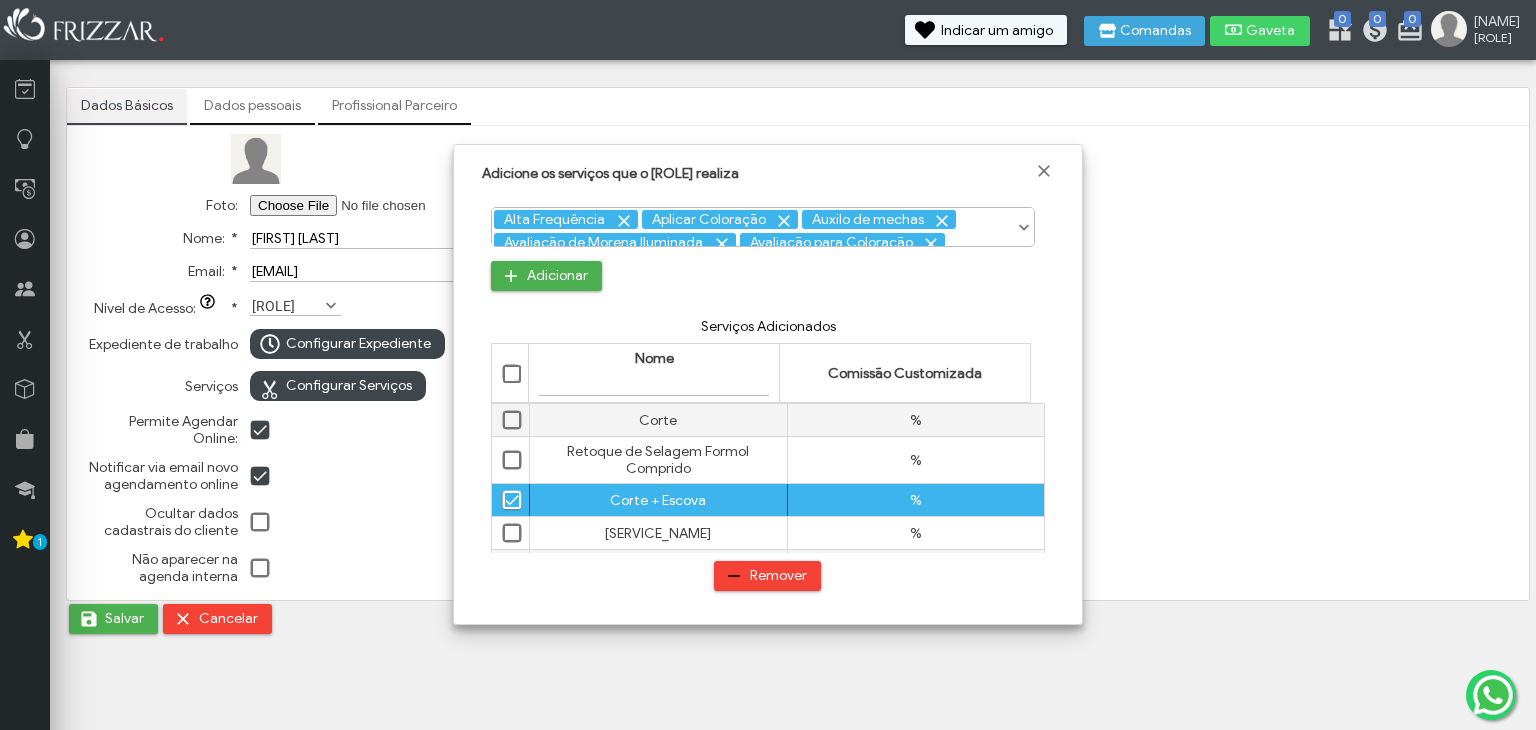 click at bounding box center (512, 501) 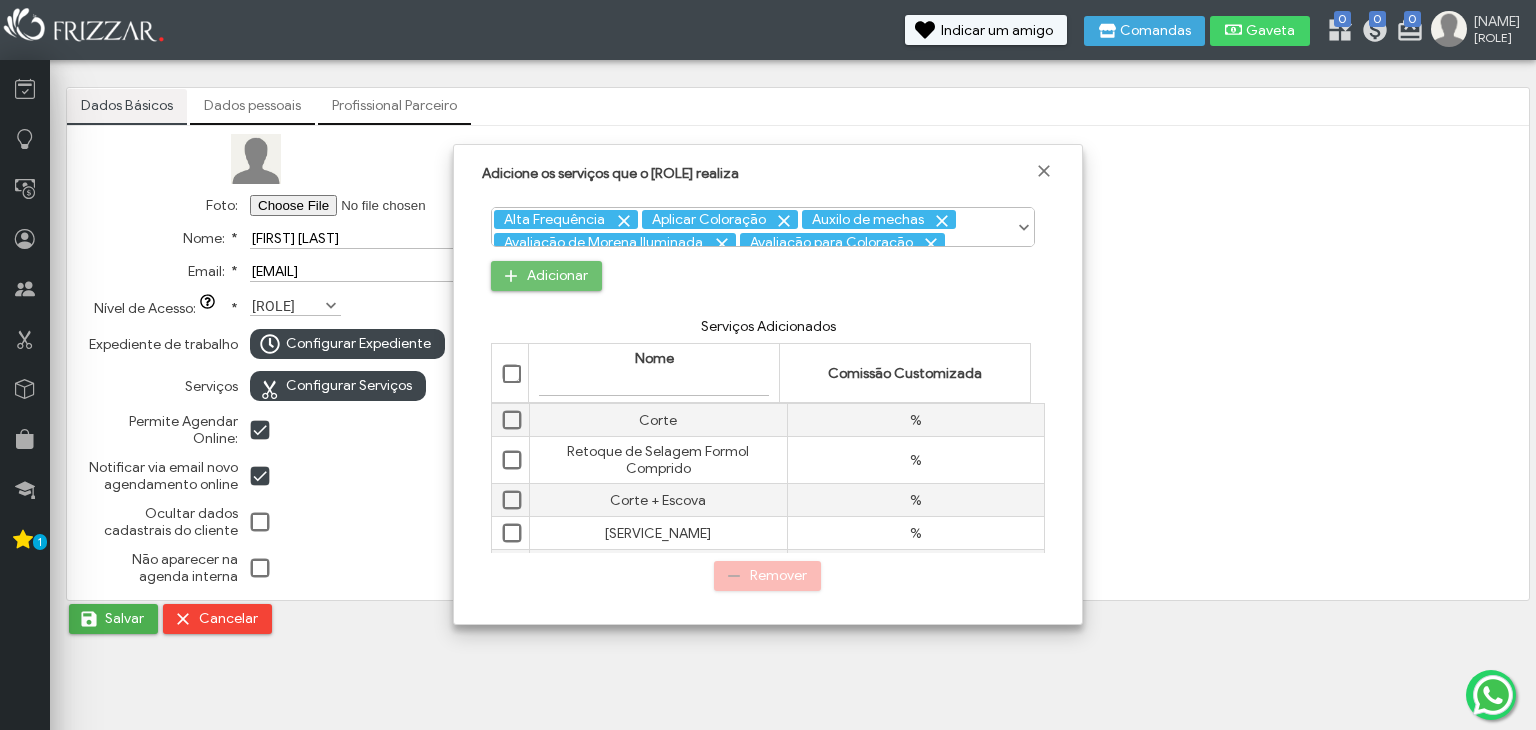 click on "Adicionar" at bounding box center (557, 276) 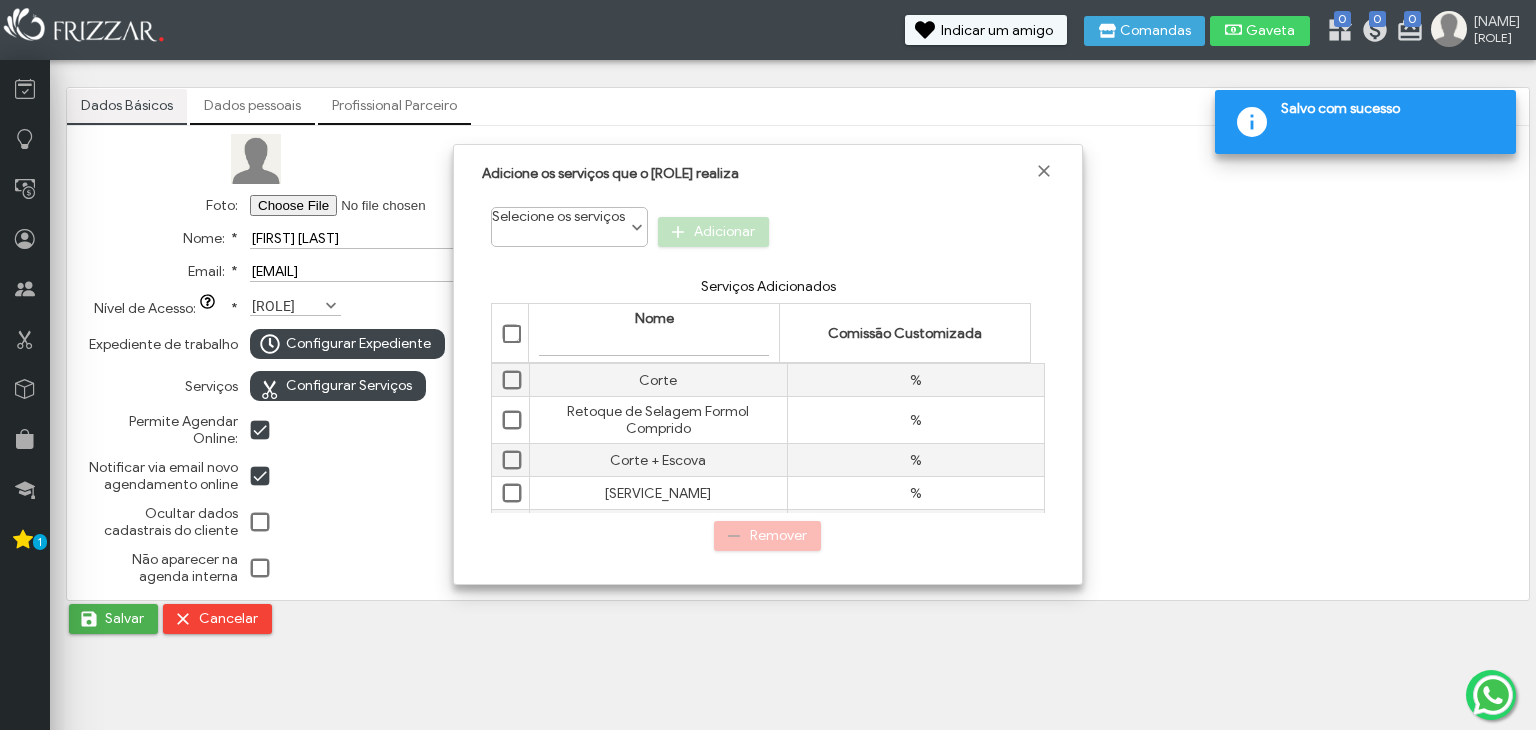 click at bounding box center (637, 228) 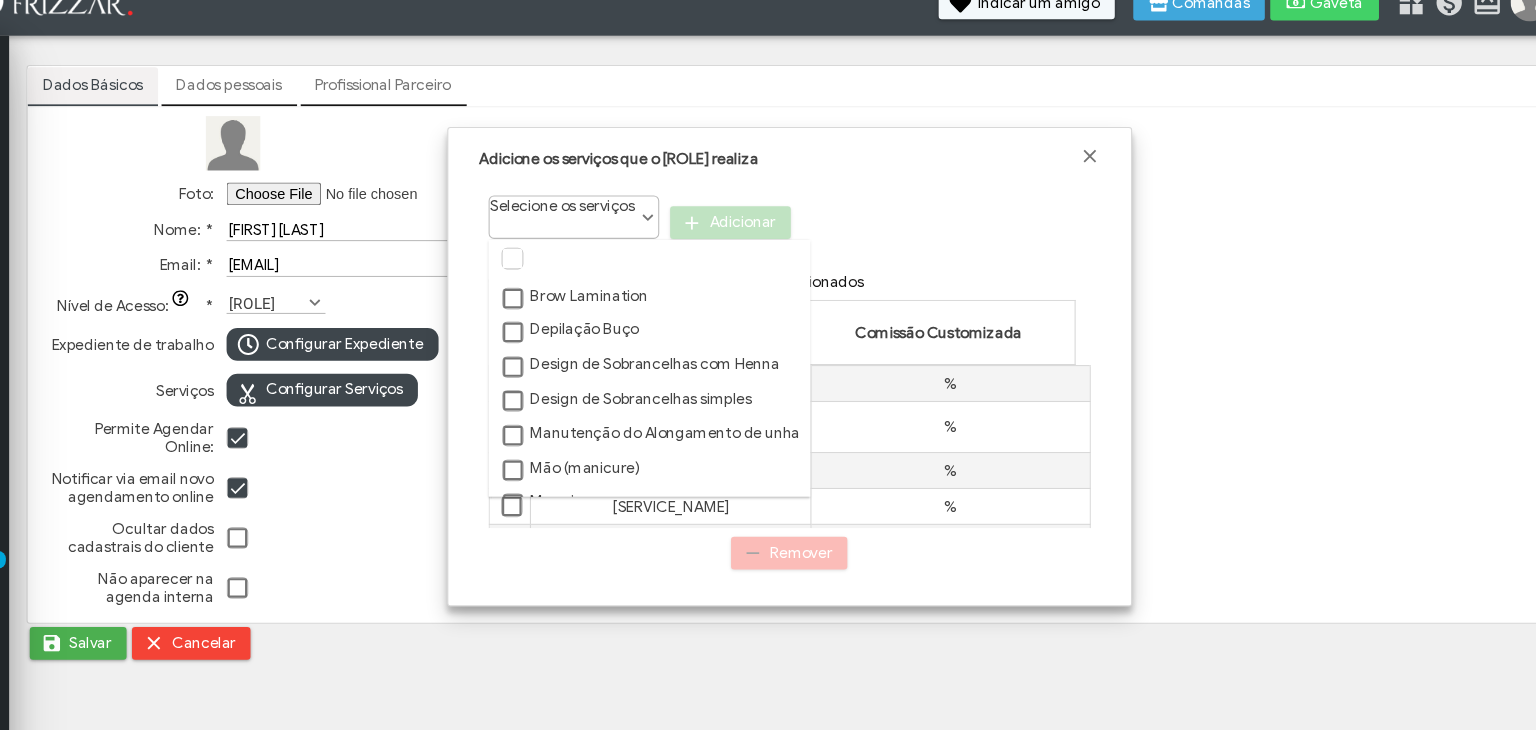 click at bounding box center (514, 266) 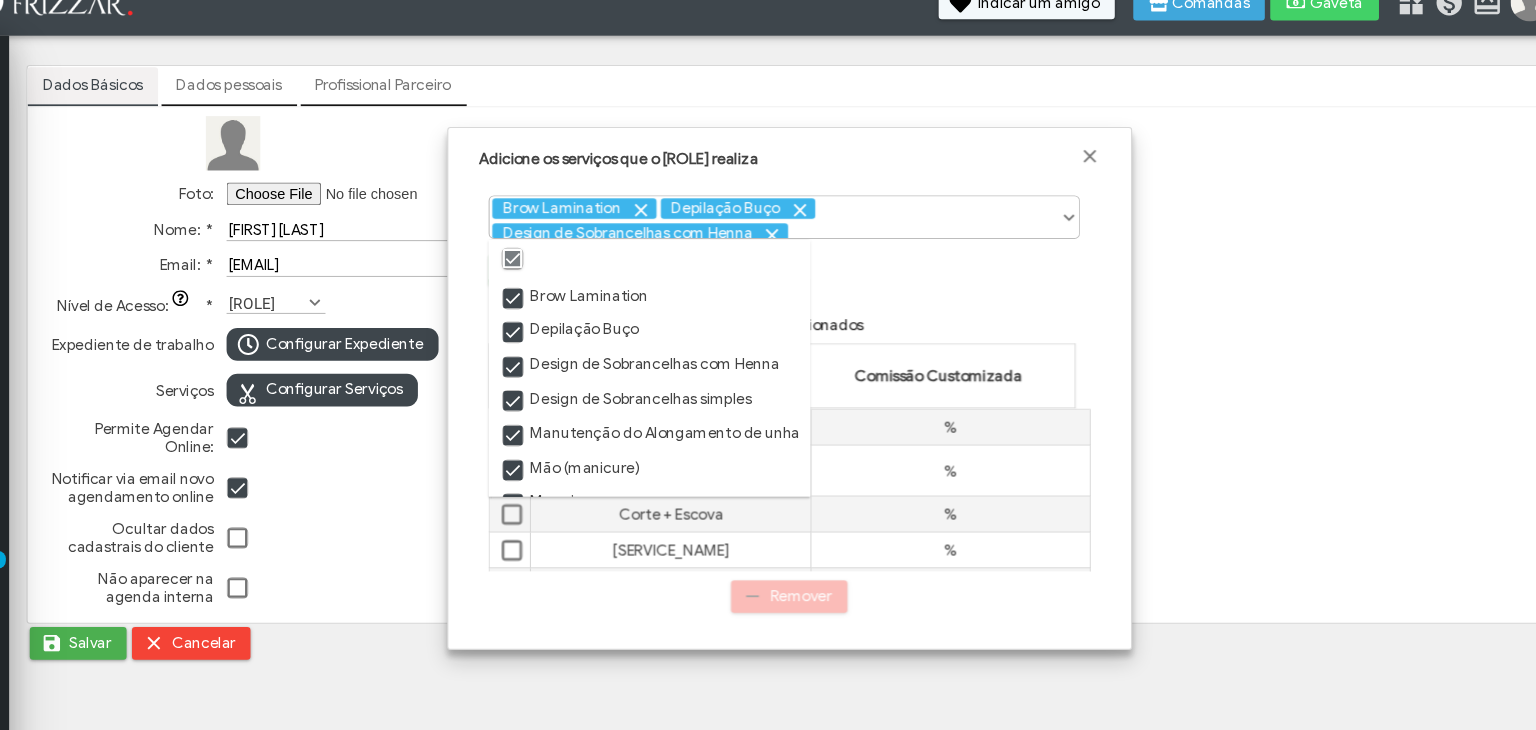 click at bounding box center (514, 303) 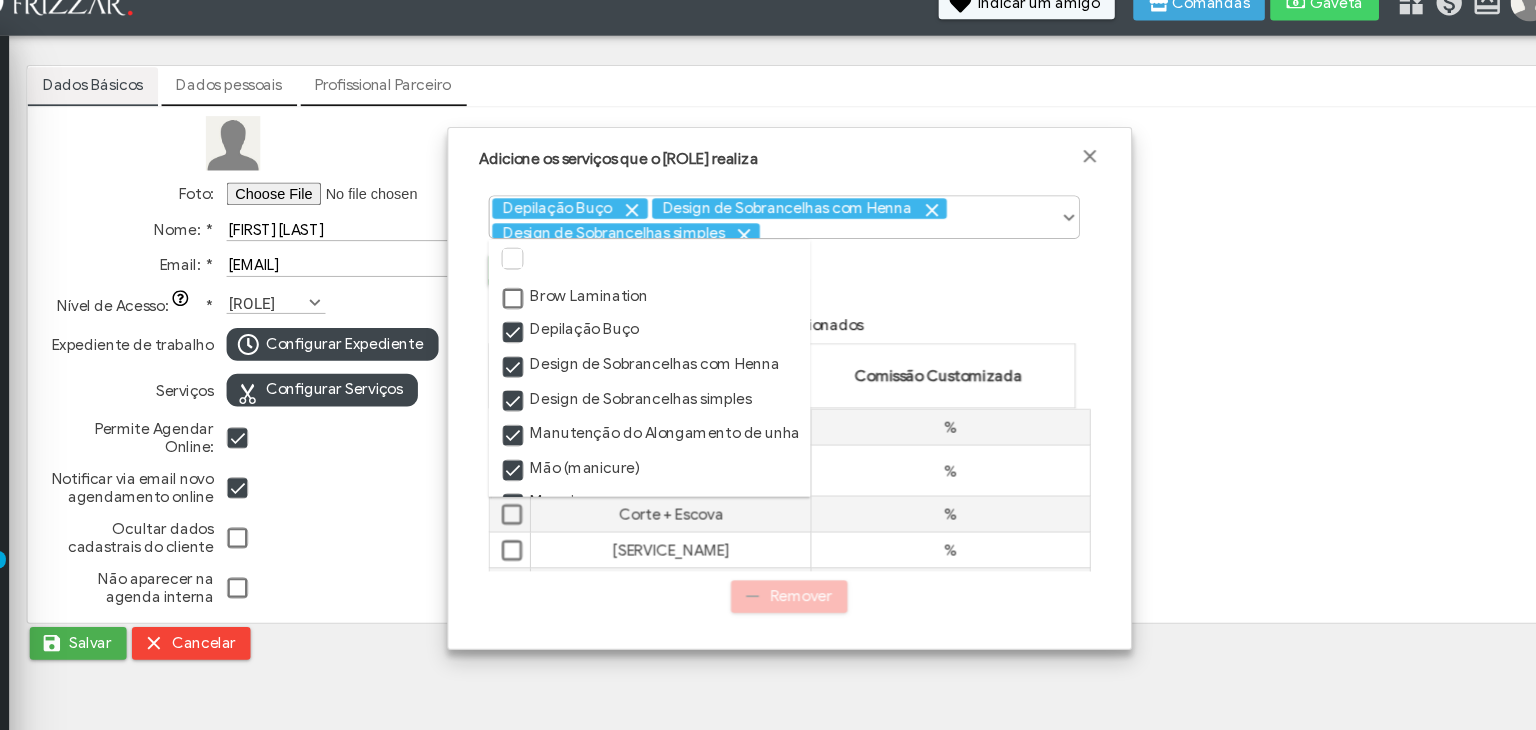 click at bounding box center (514, 334) 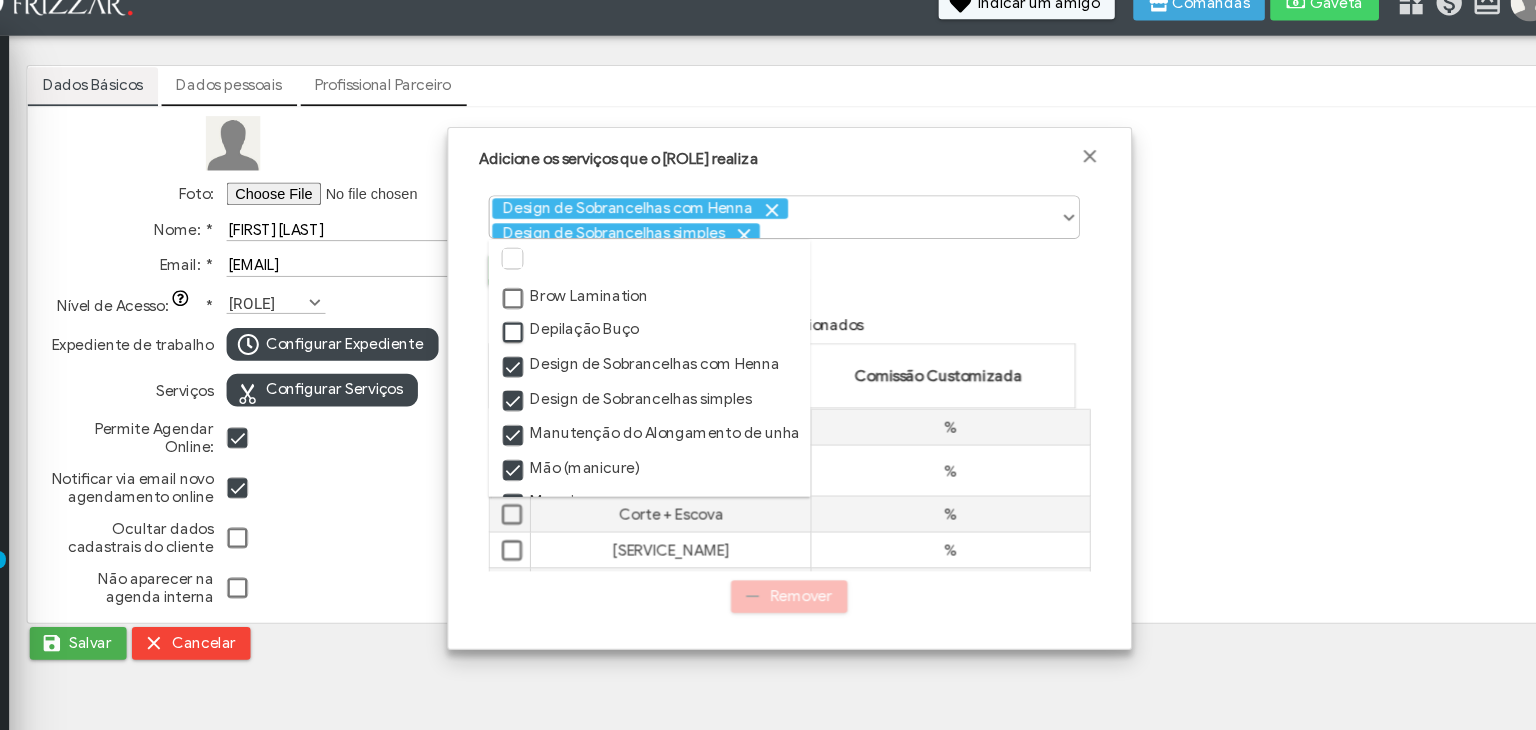 click at bounding box center (514, 366) 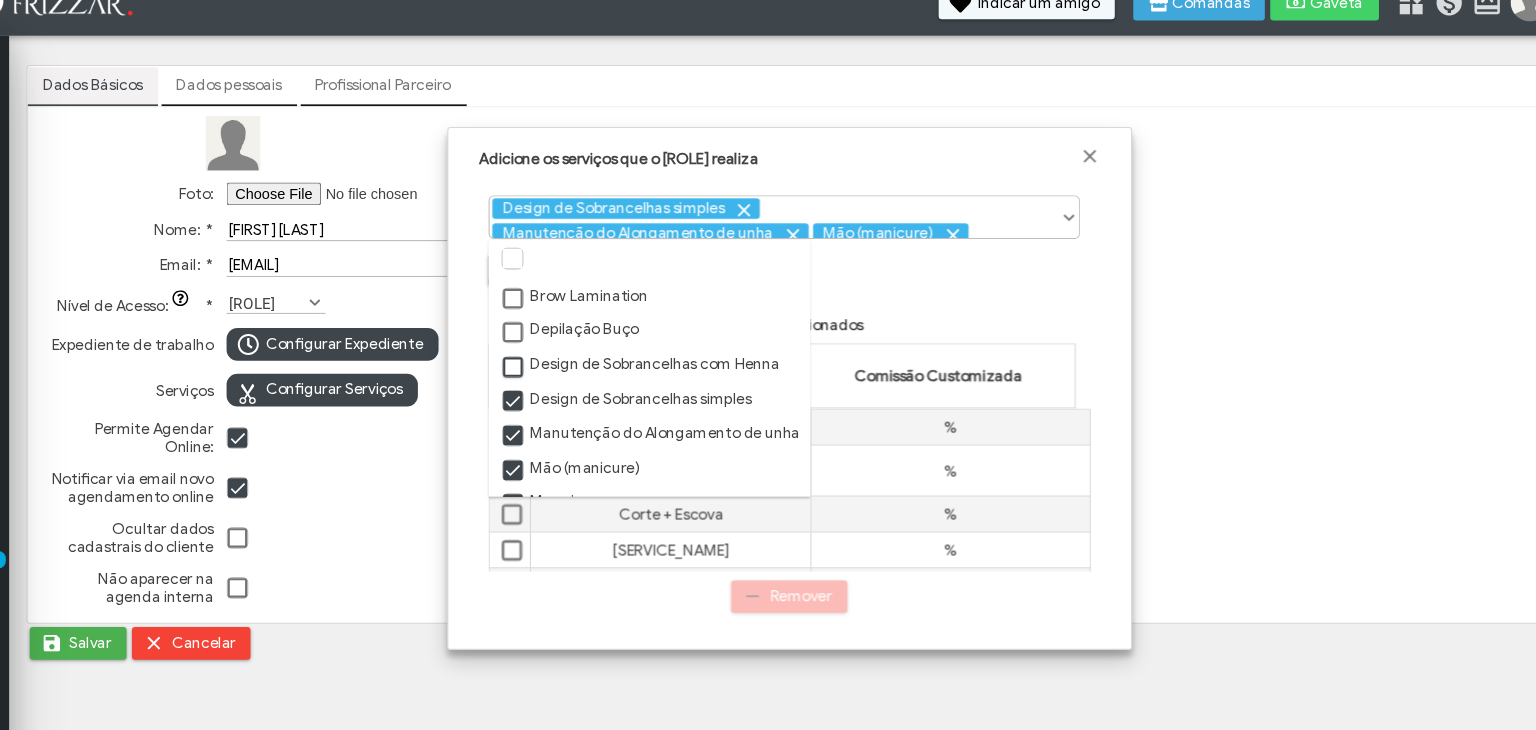 click at bounding box center [514, 397] 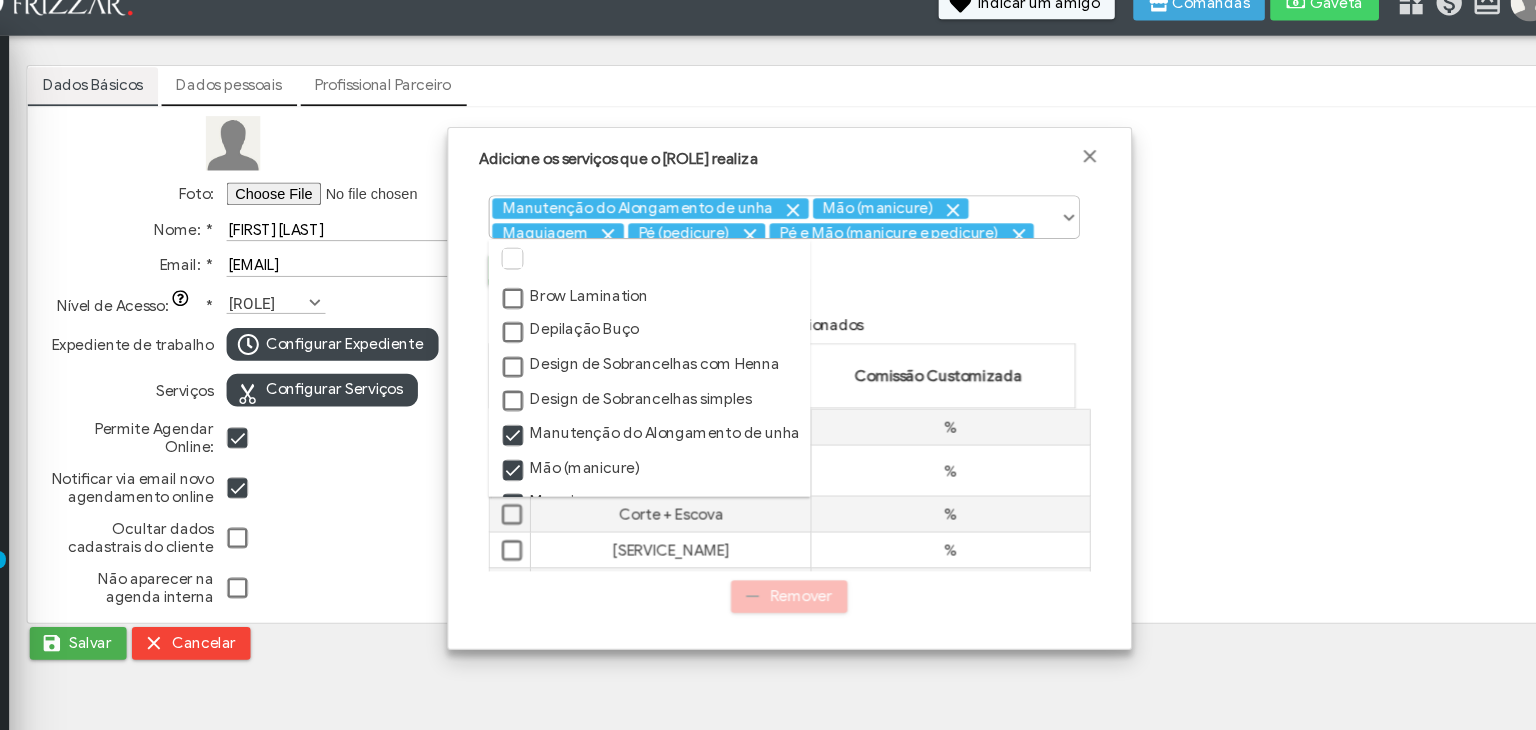 click at bounding box center [514, 429] 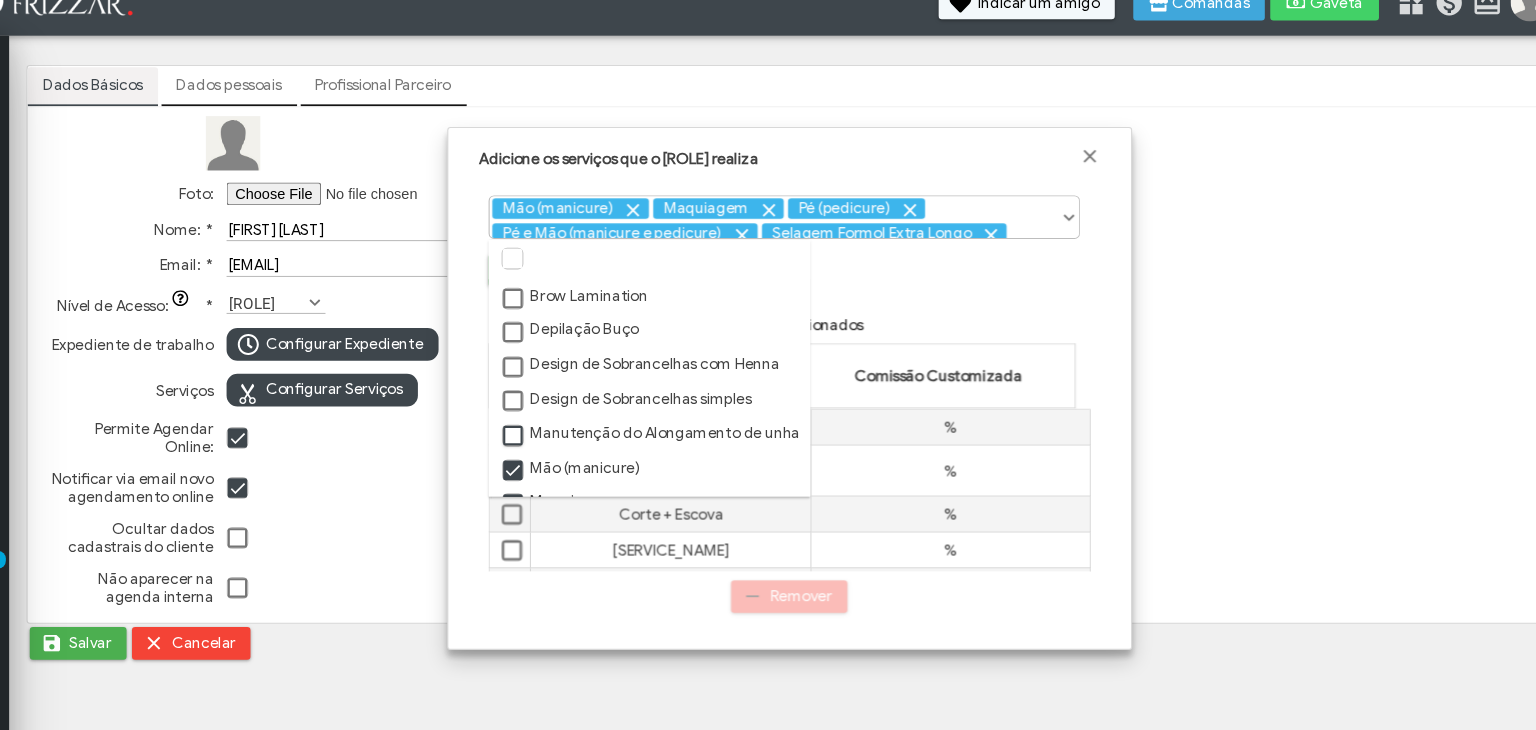 click at bounding box center (514, 461) 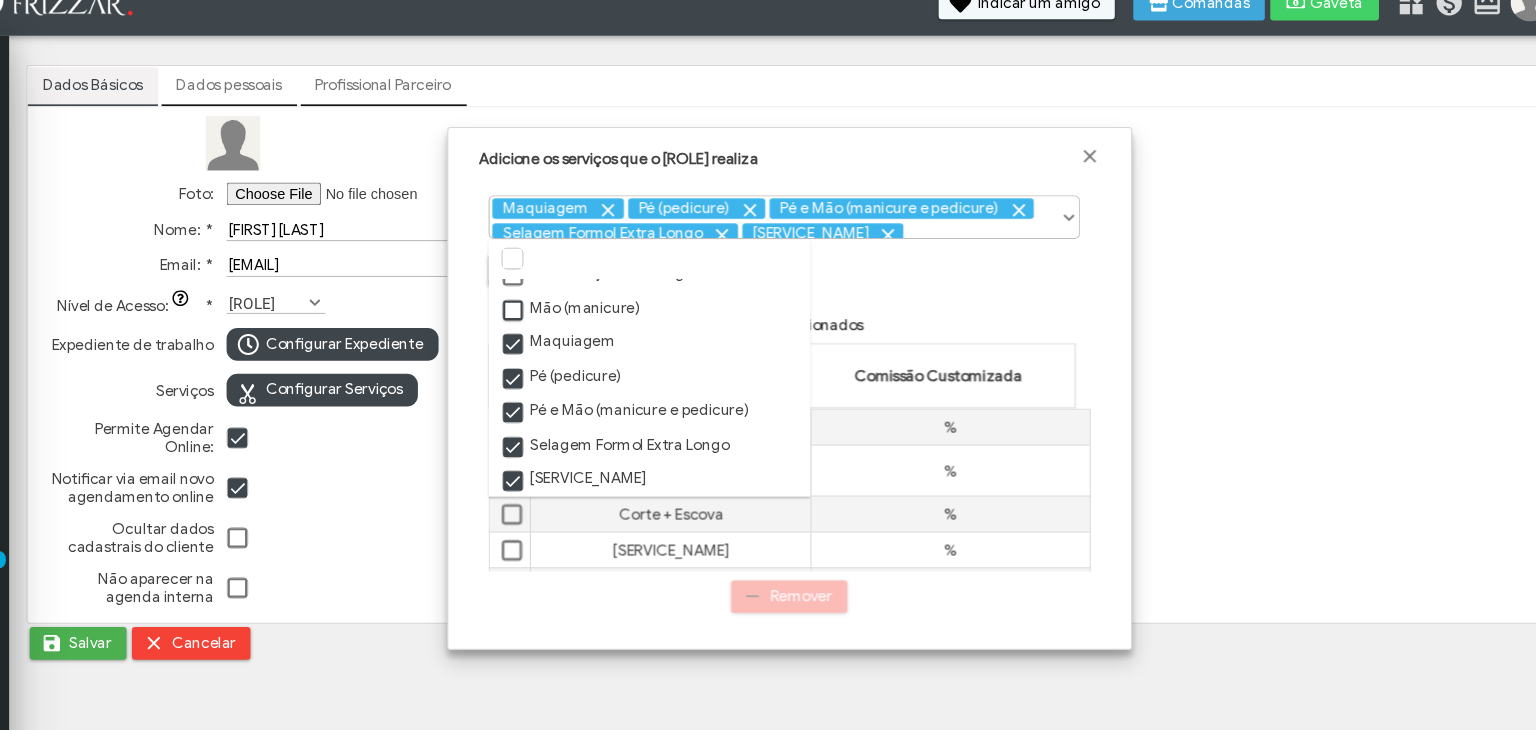 click at bounding box center [514, 345] 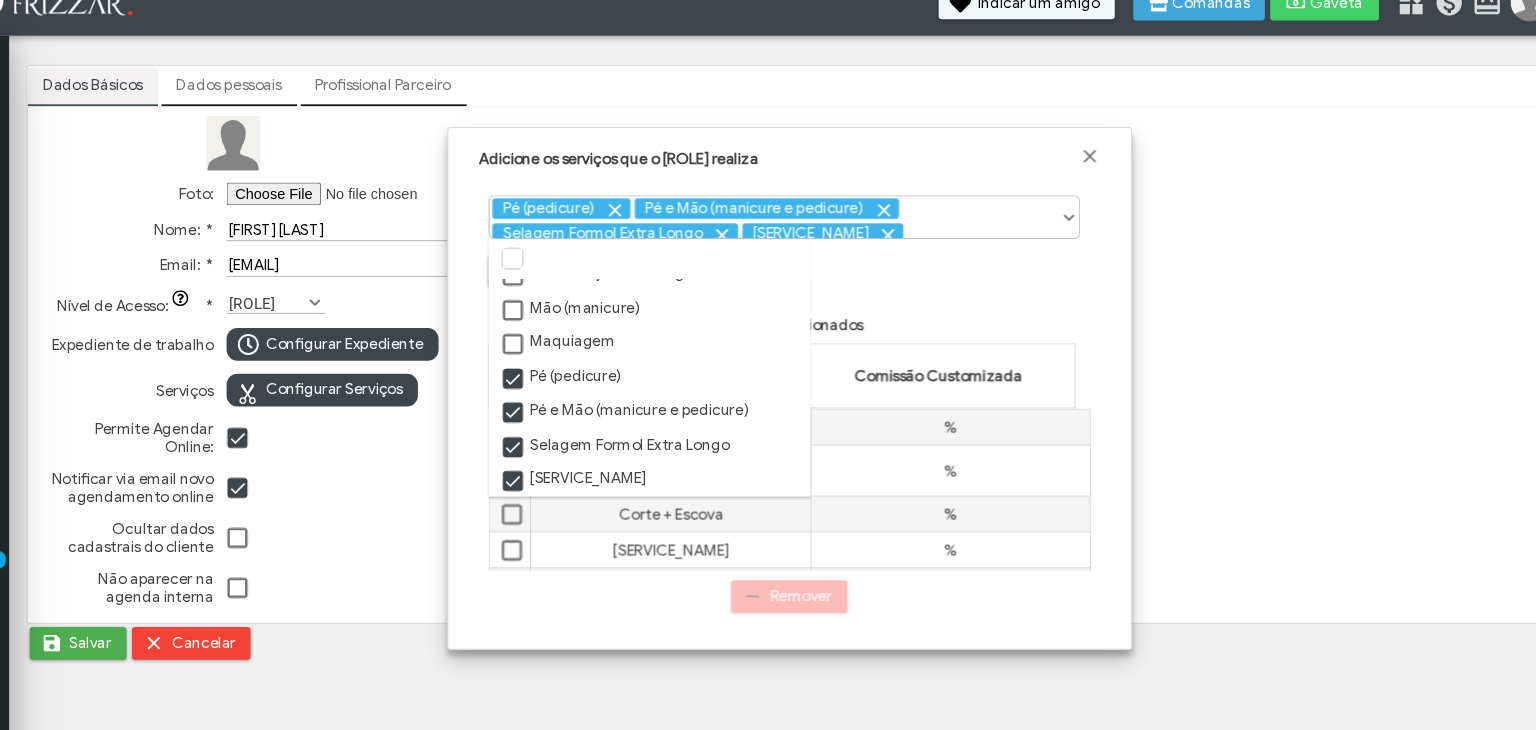 click at bounding box center [514, 377] 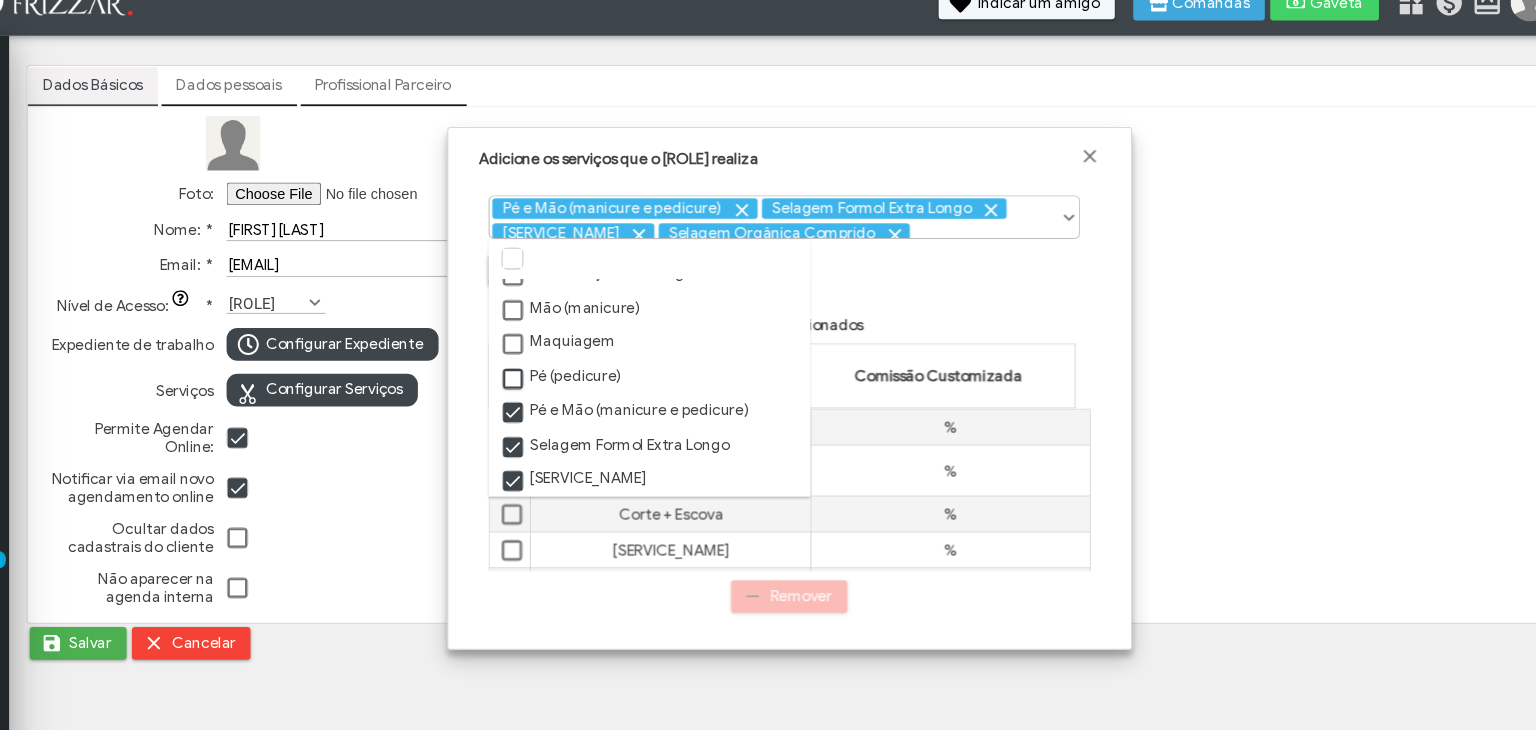 click at bounding box center (514, 408) 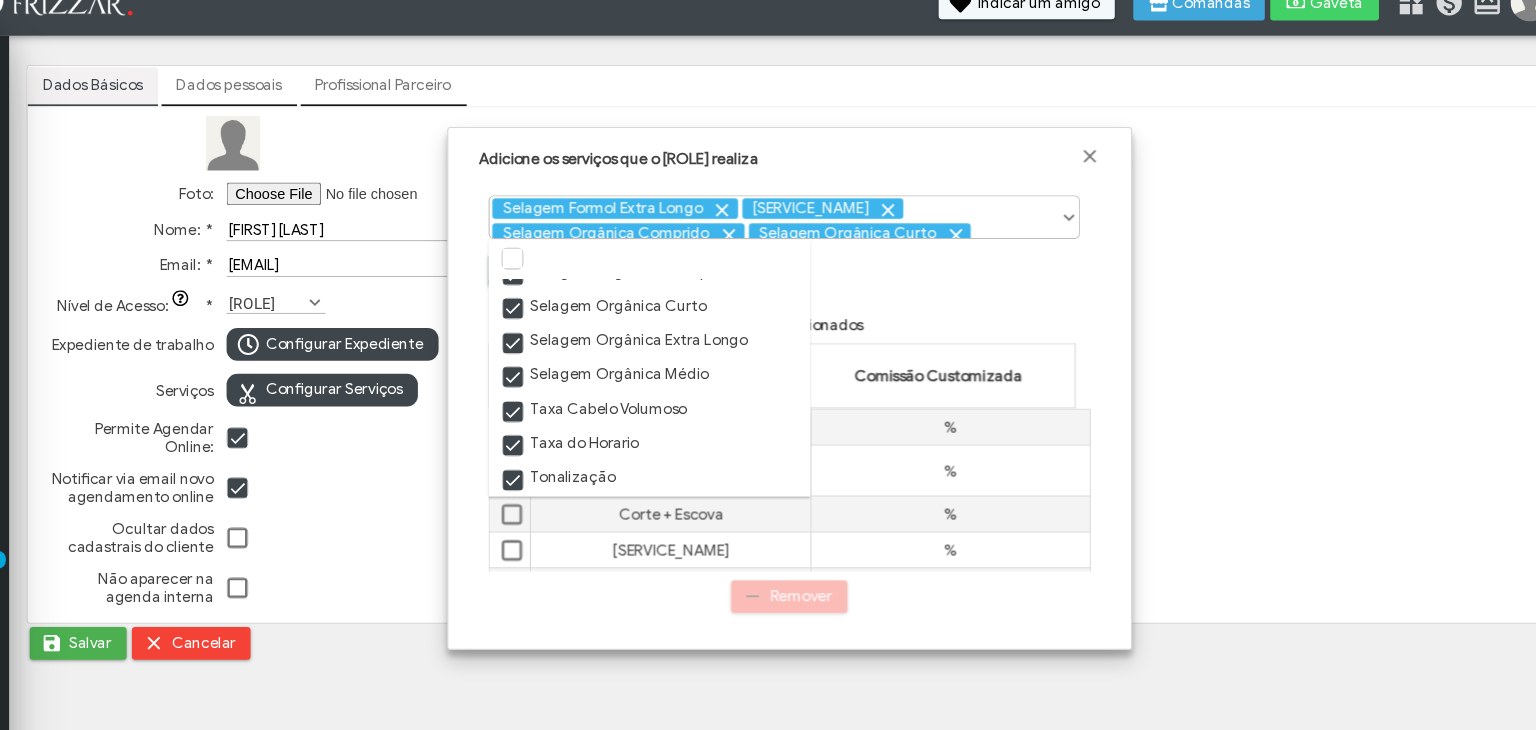 click on "Brow Lamination Depilação Buço Design de Sobrancelhas com Henna Design de Sobrancelhas simples Manutenção do Alongamento de unha Mão (manicure) Maquiagem Pé (pedicure) Pé e Mão (manicure e pedicure) Selagem Formol Extra Longo Selagem Formol Médio Selagem Orgânica Comprido Selagem Orgânica Curto  Selagem Orgânica Extra Longo Selagem Orgânica Médio Taxa Cabelo Volumoso Taxa do Horario Tonalização  Selagem Formol Extra Longo Selagem Formol Médio Selagem Orgânica Comprido Selagem Orgânica Curto  Selagem Orgânica Extra Longo Selagem Orgânica Médio Taxa Cabelo Volumoso Taxa do Horario Tonalização  Adicionar" at bounding box center [768, 249] 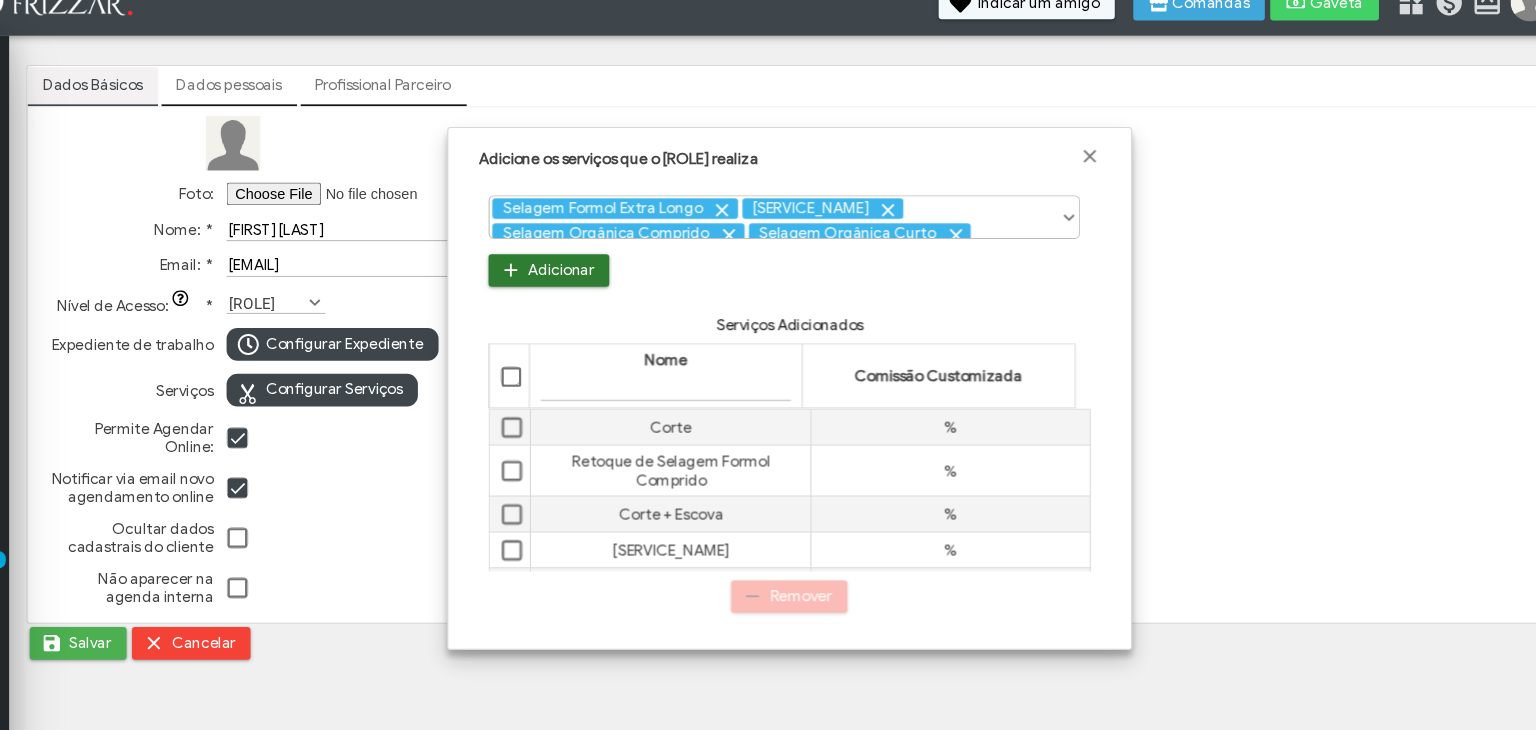 click on "Adicionar" at bounding box center (557, 276) 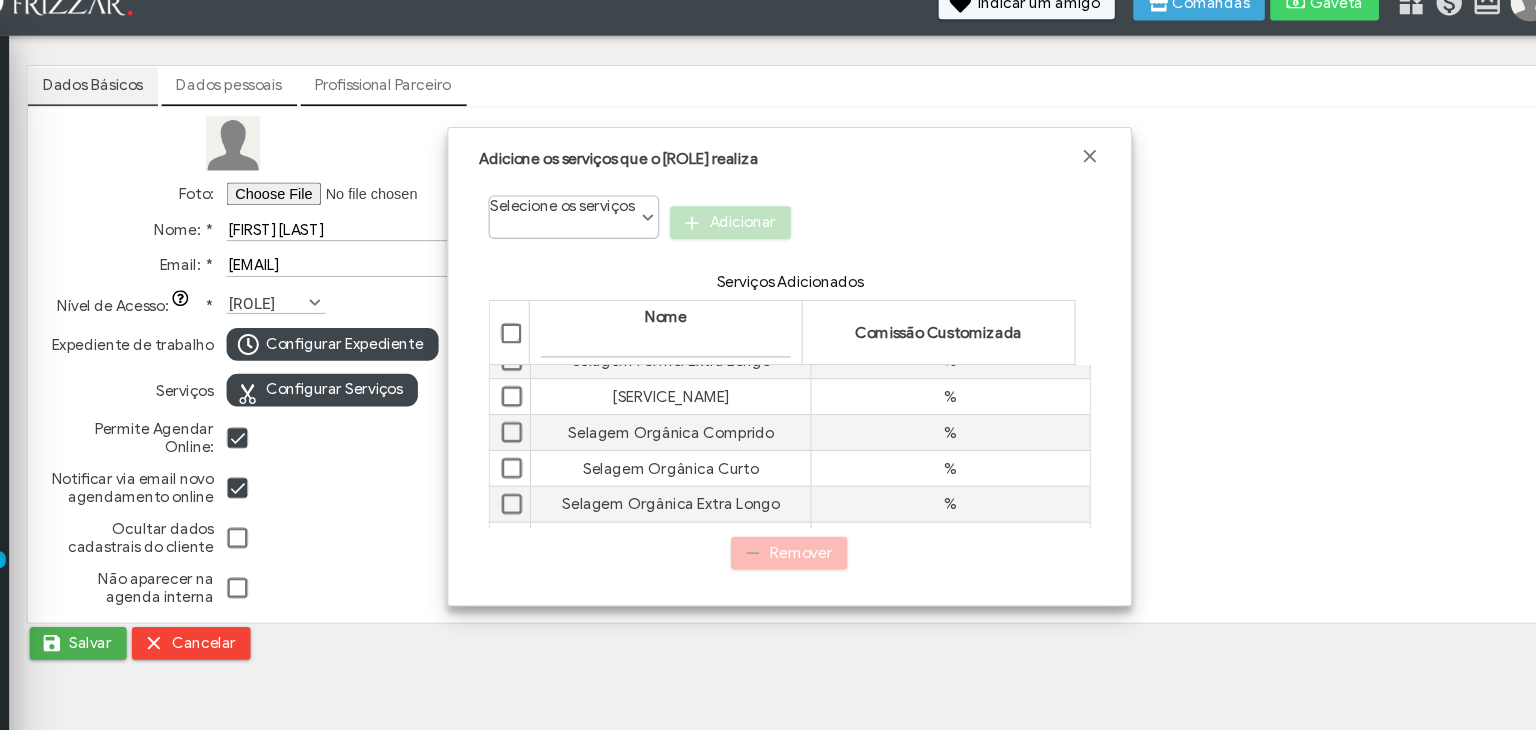 scroll, scrollTop: 3012, scrollLeft: 0, axis: vertical 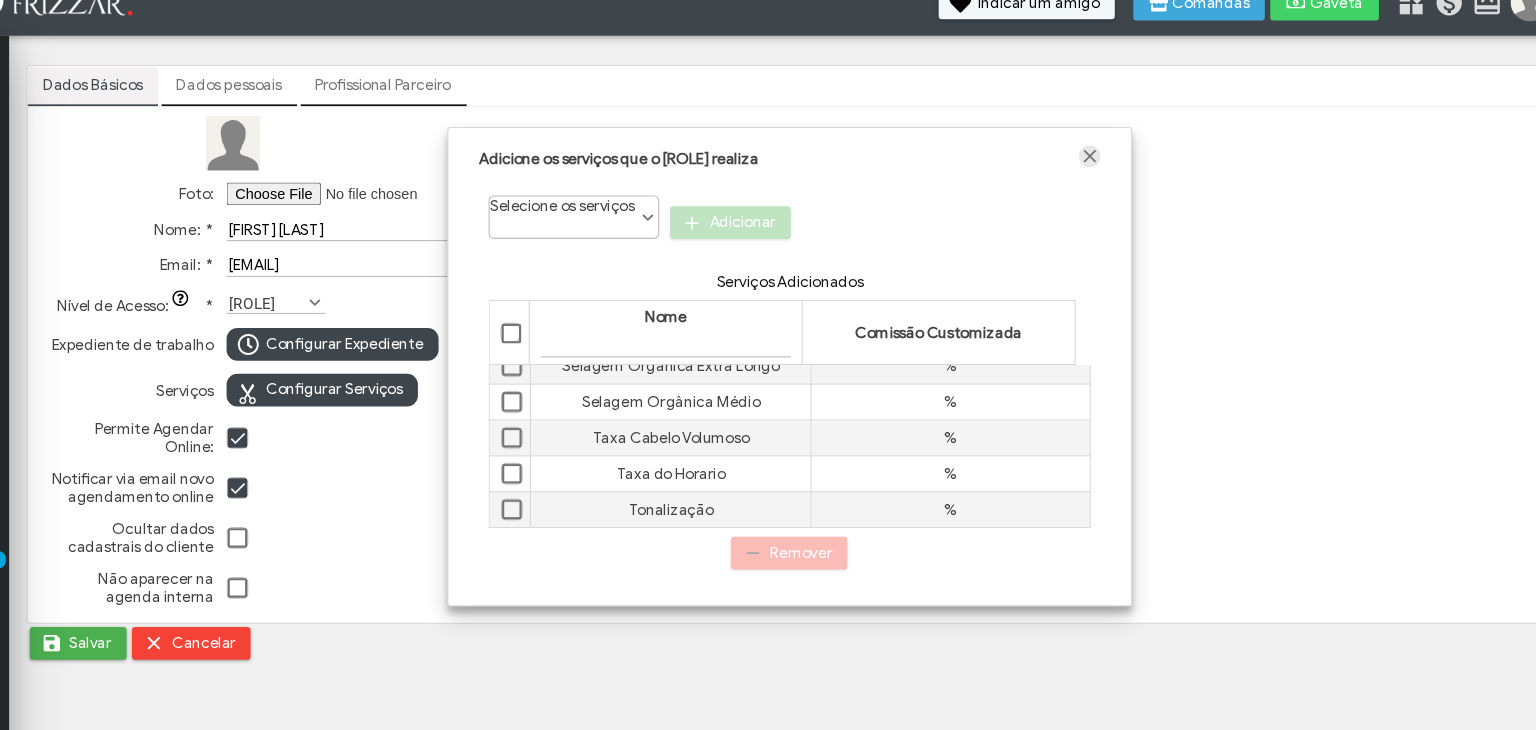 click at bounding box center [1044, 171] 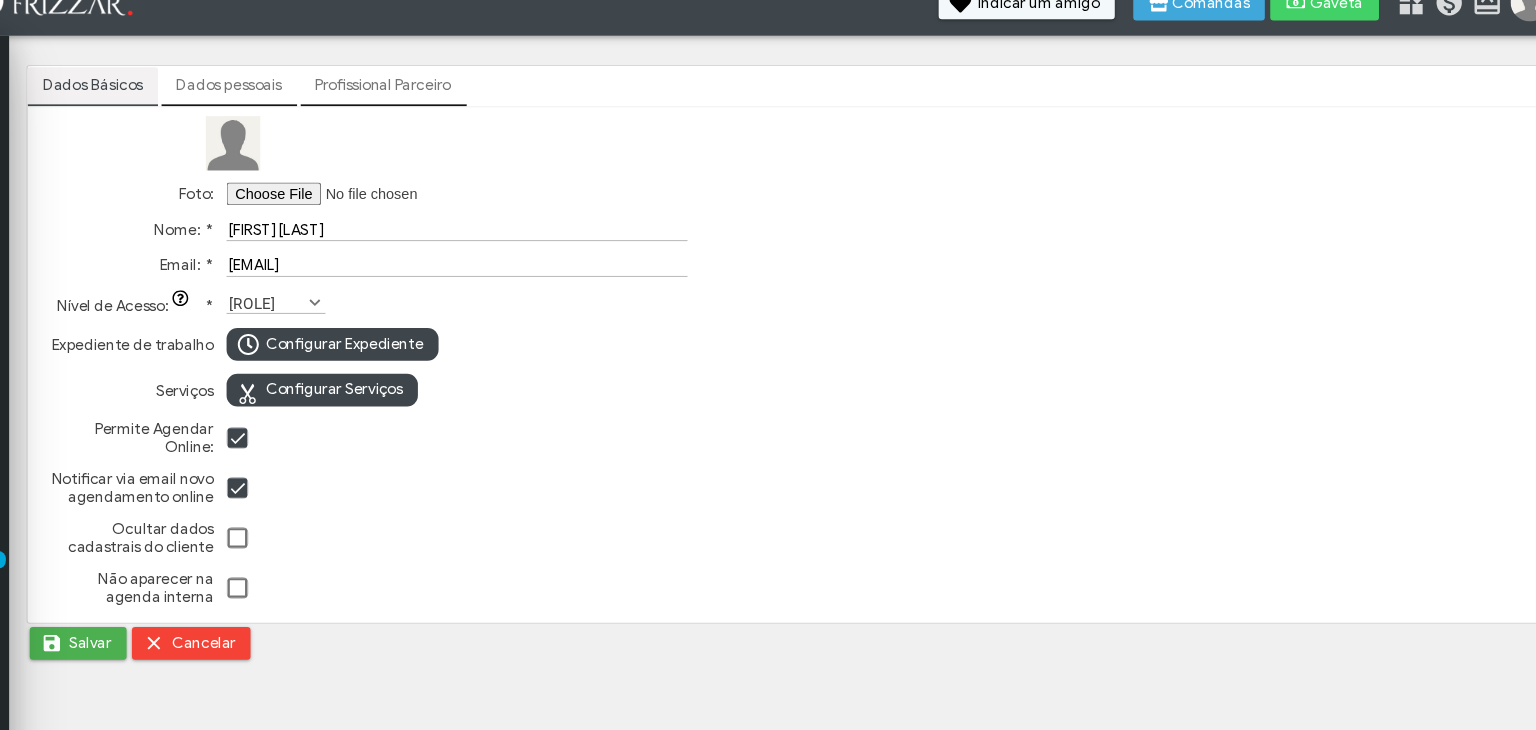click at bounding box center (85, 27) 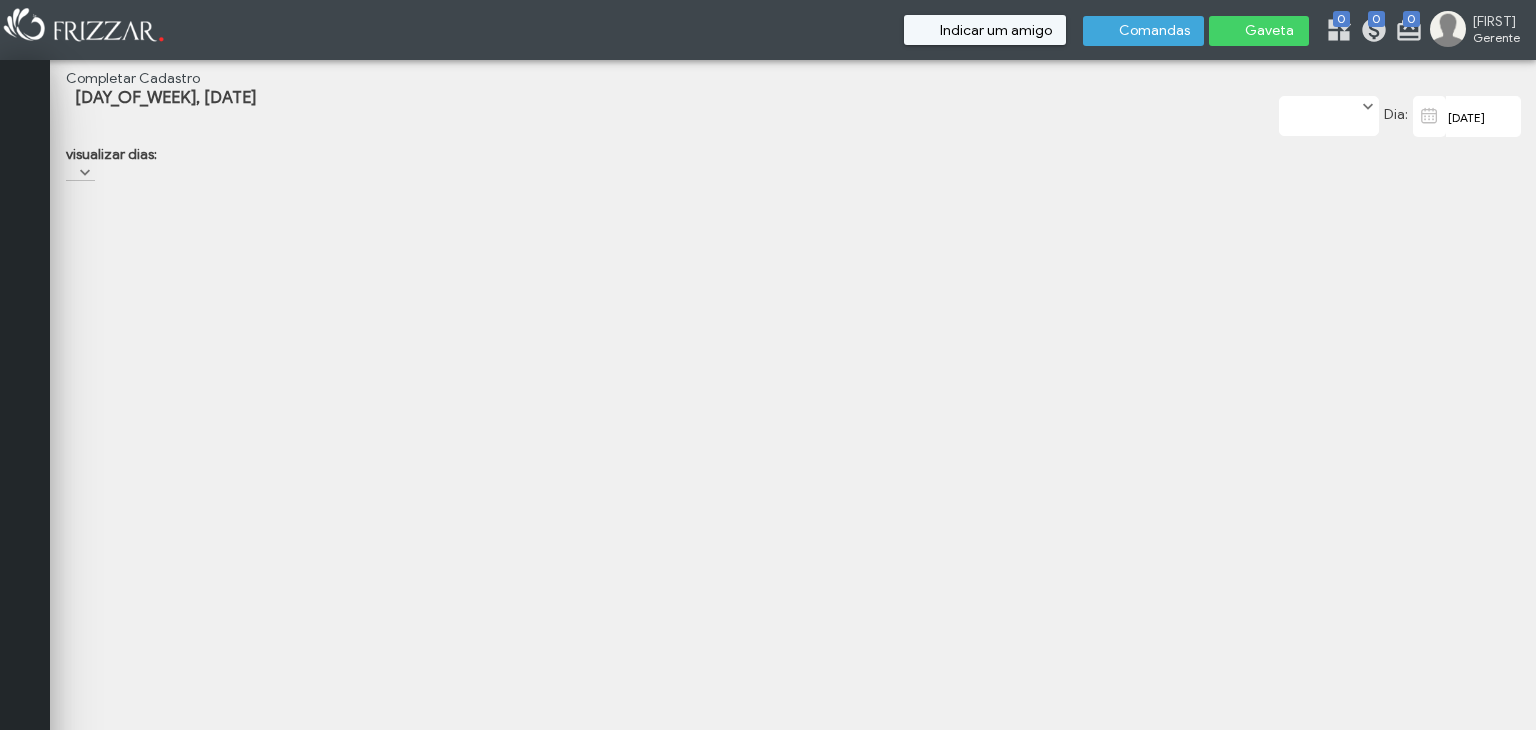 scroll, scrollTop: 0, scrollLeft: 0, axis: both 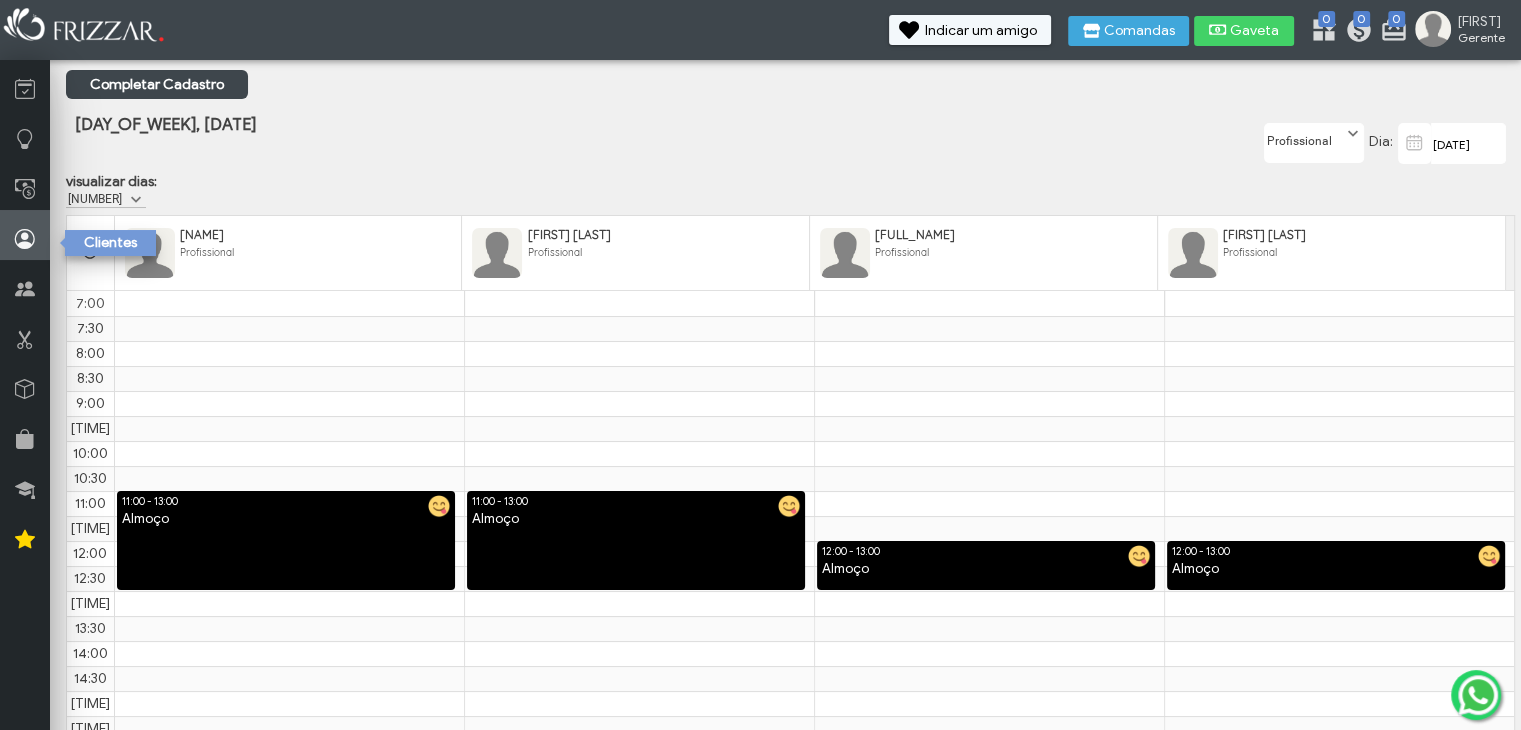 click at bounding box center [25, 239] 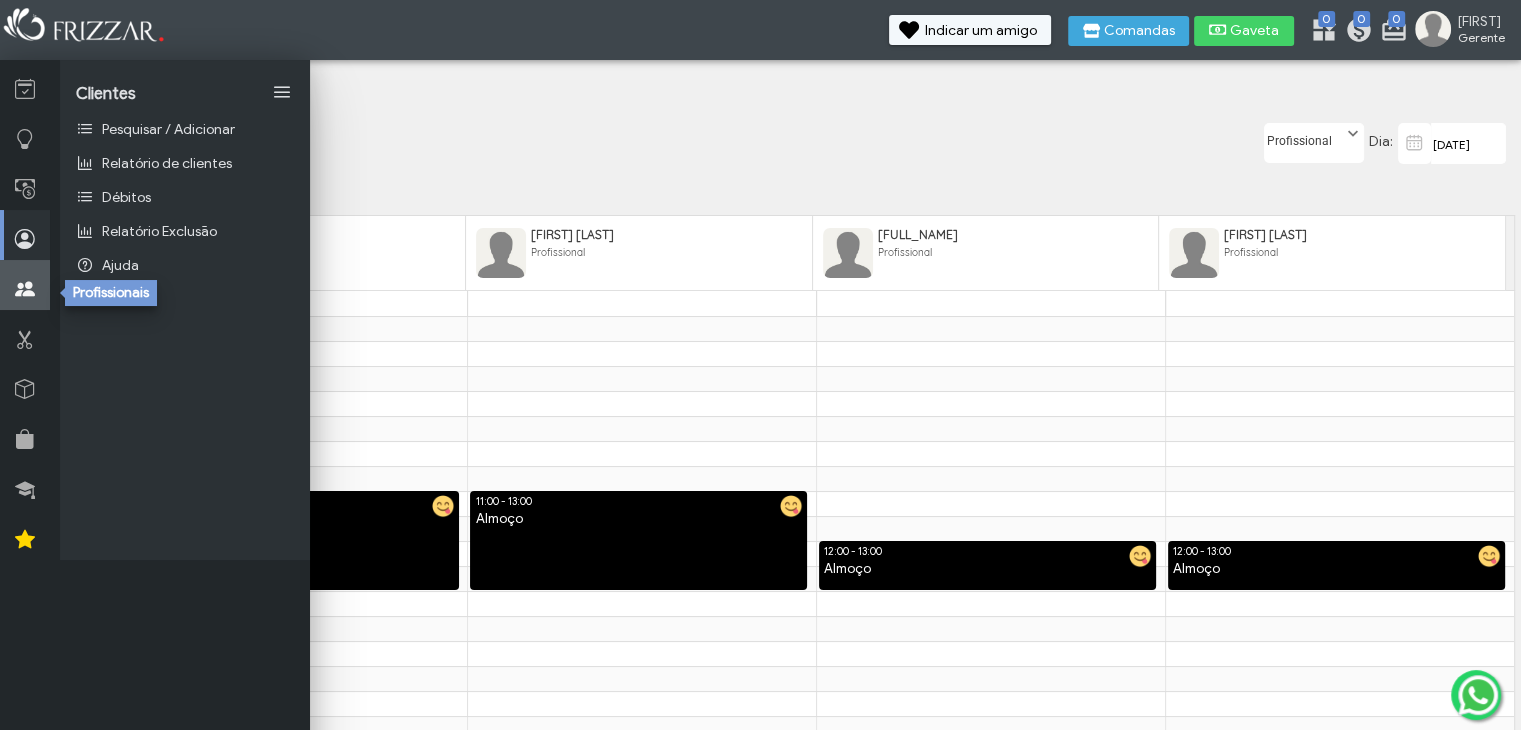 click at bounding box center (25, 289) 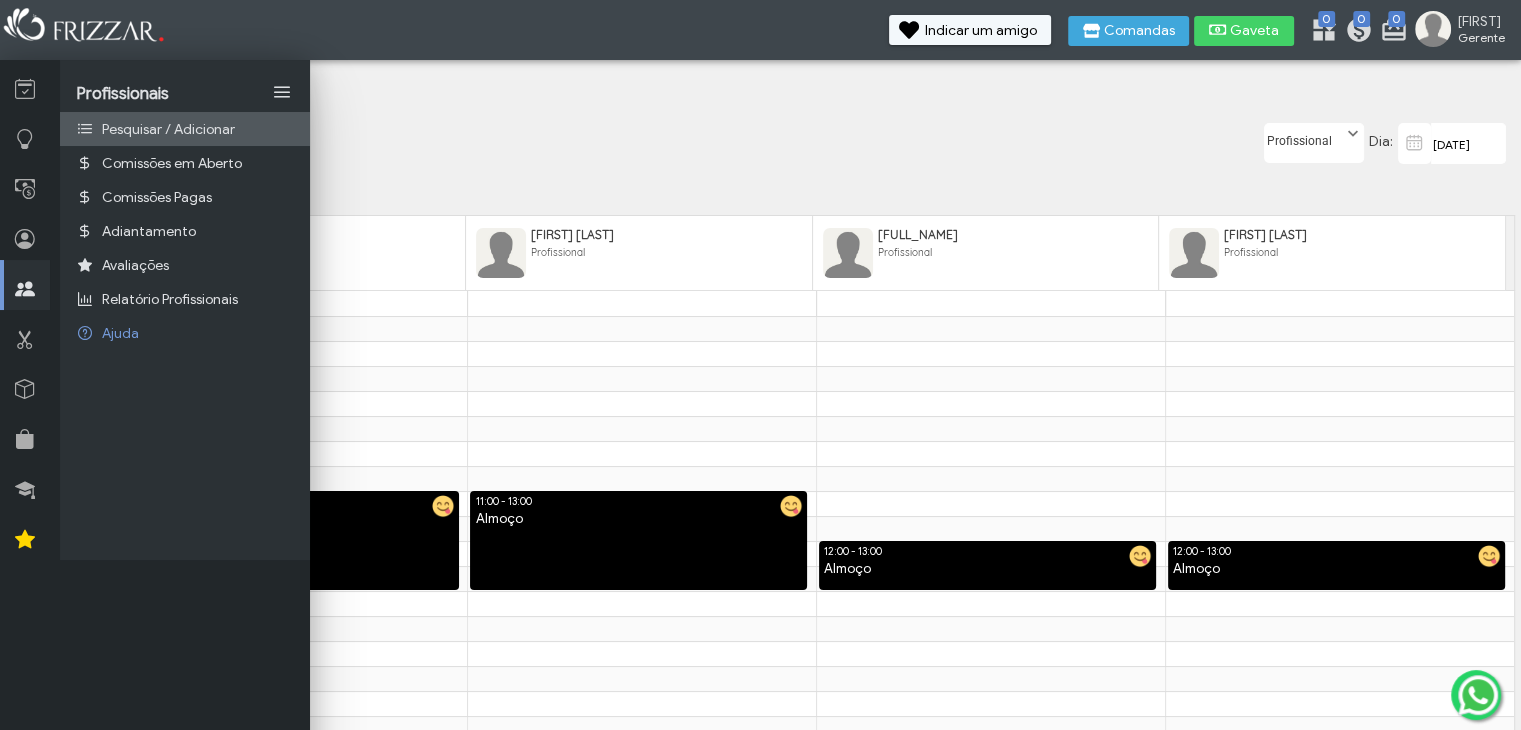 click on "Pesquisar / Adicionar" at bounding box center [168, 129] 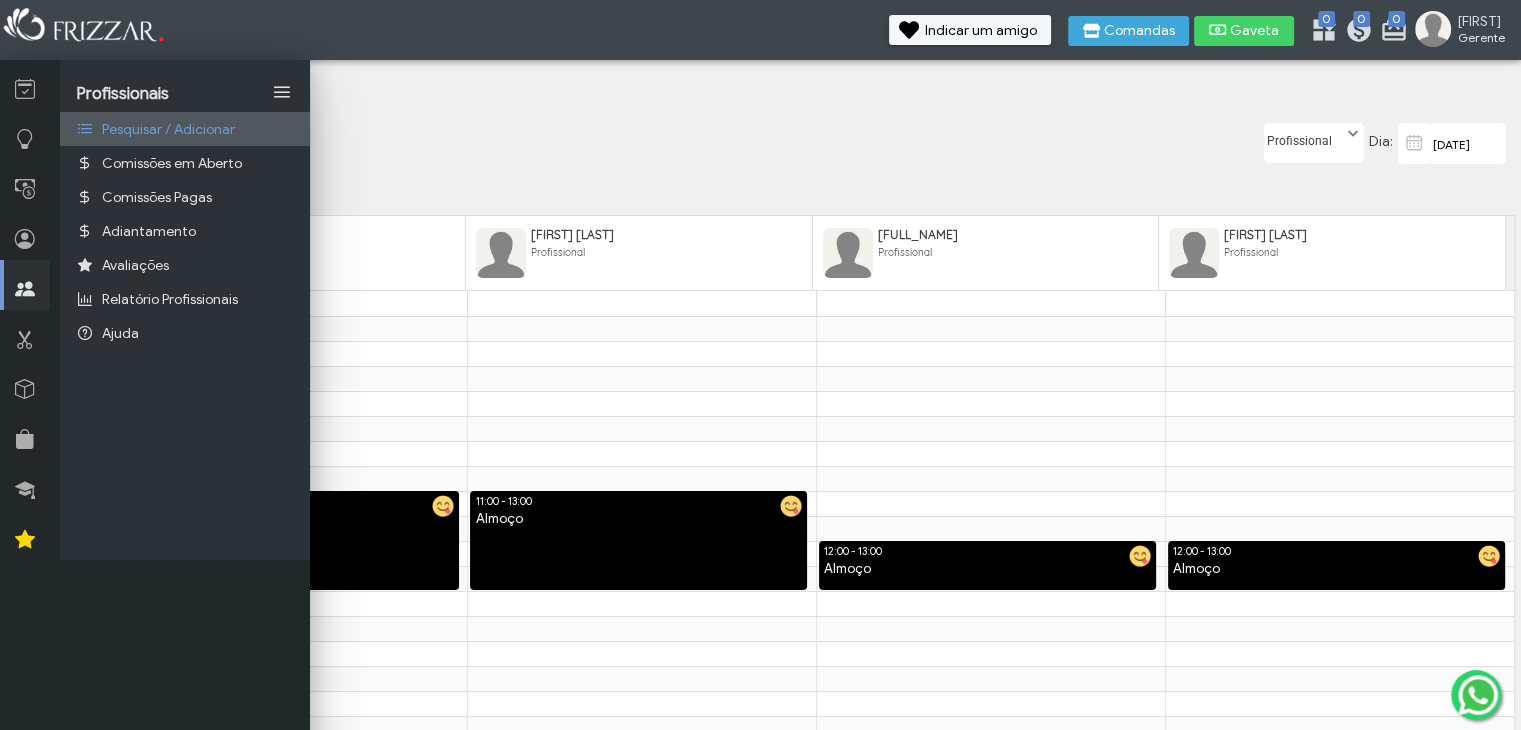 scroll, scrollTop: 0, scrollLeft: 0, axis: both 